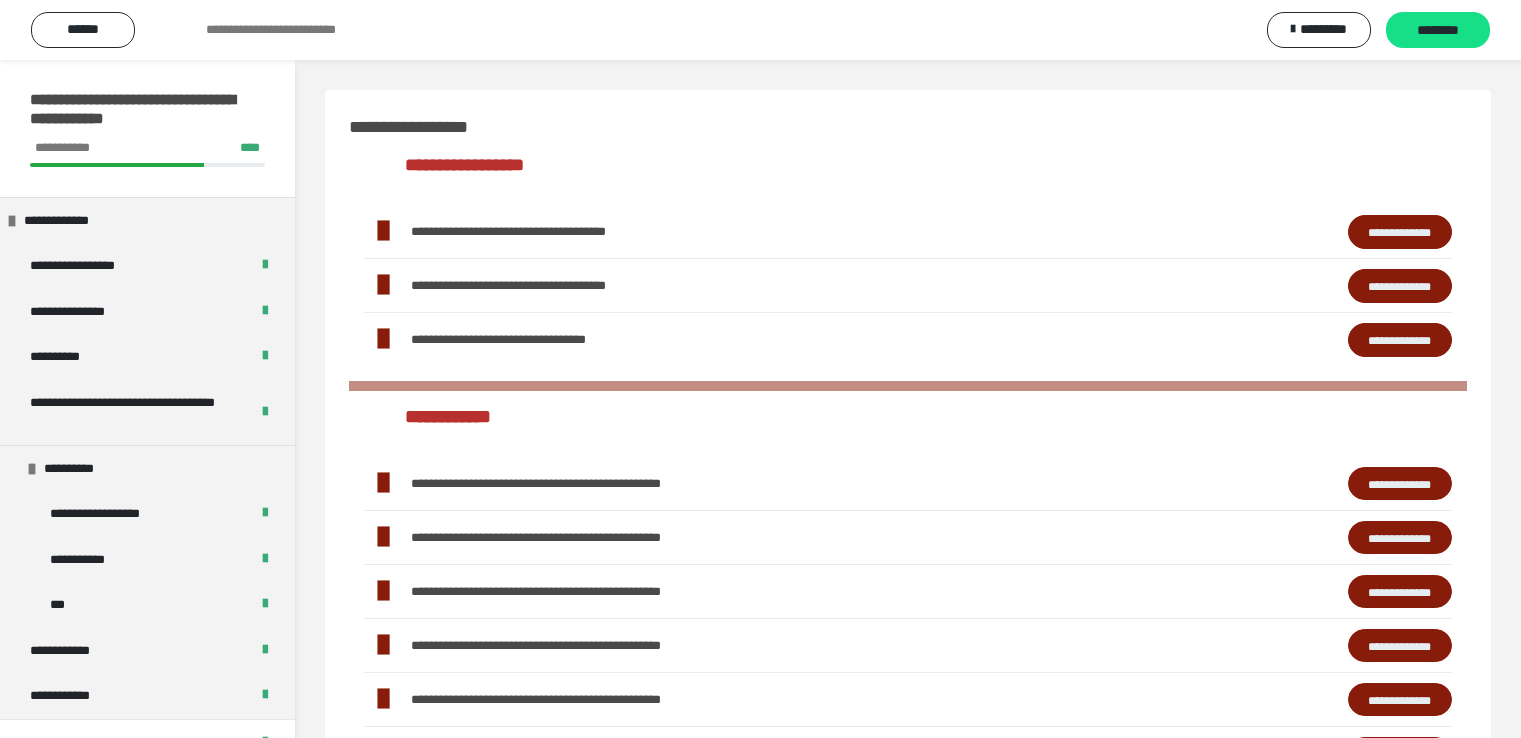 scroll, scrollTop: 460, scrollLeft: 0, axis: vertical 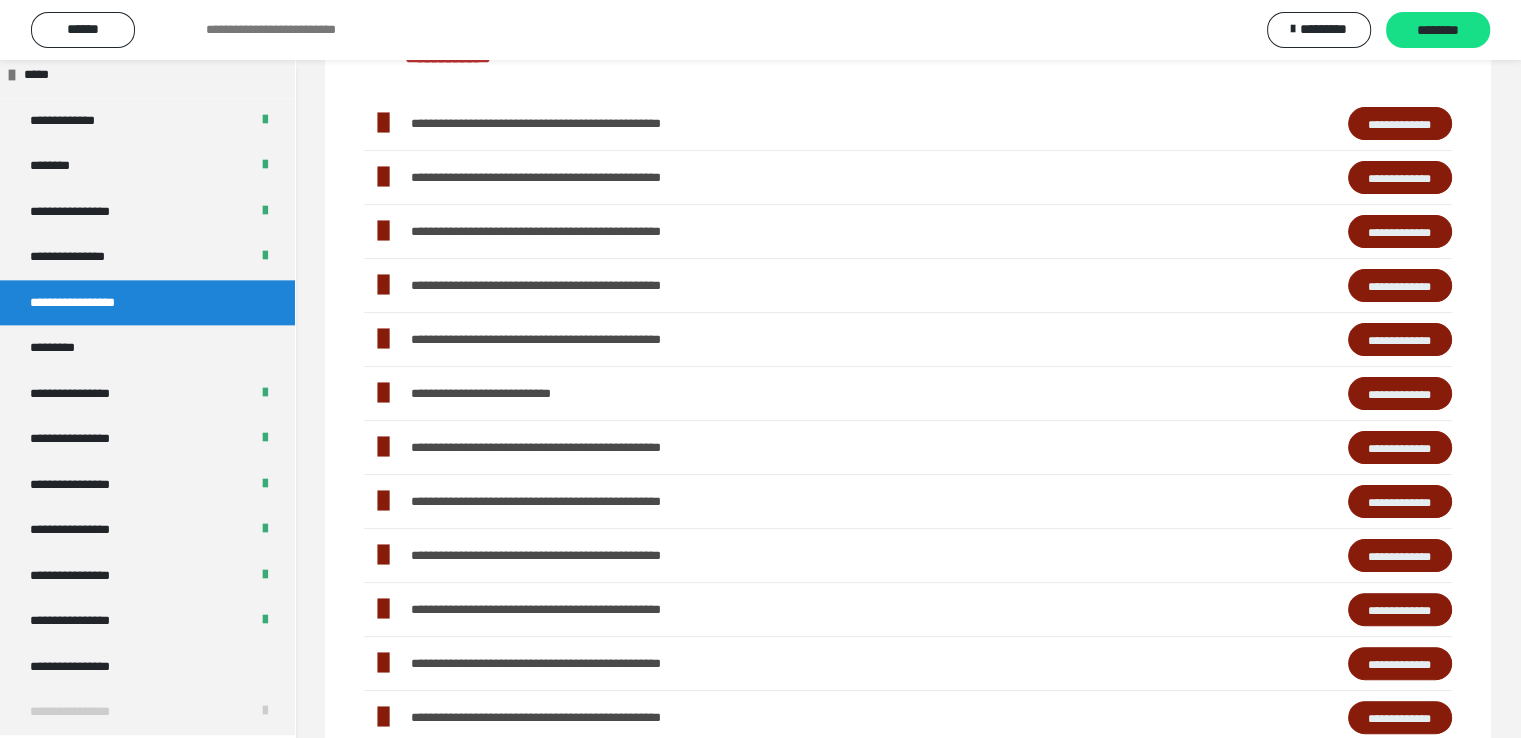 click on "**********" at bounding box center (1400, 232) 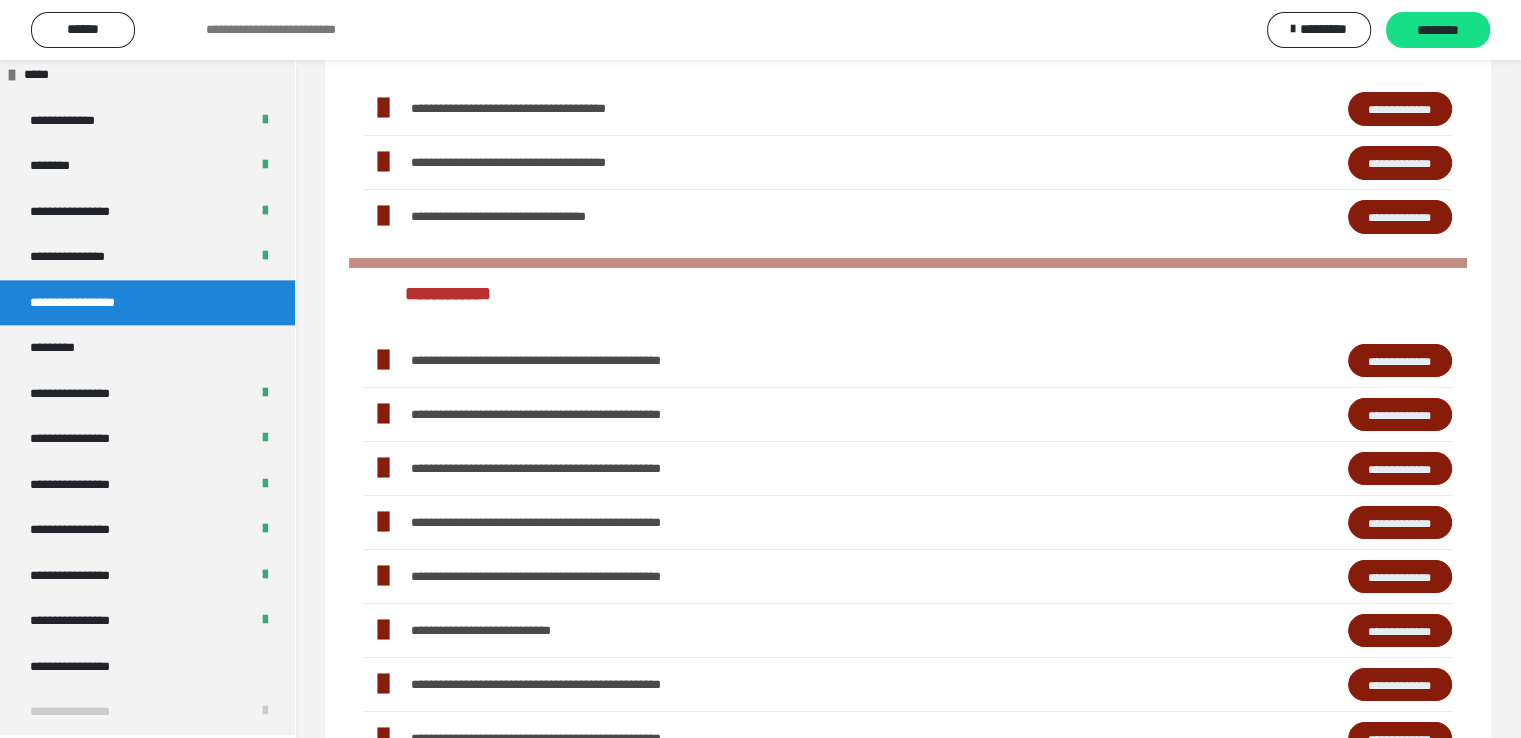 scroll, scrollTop: 0, scrollLeft: 0, axis: both 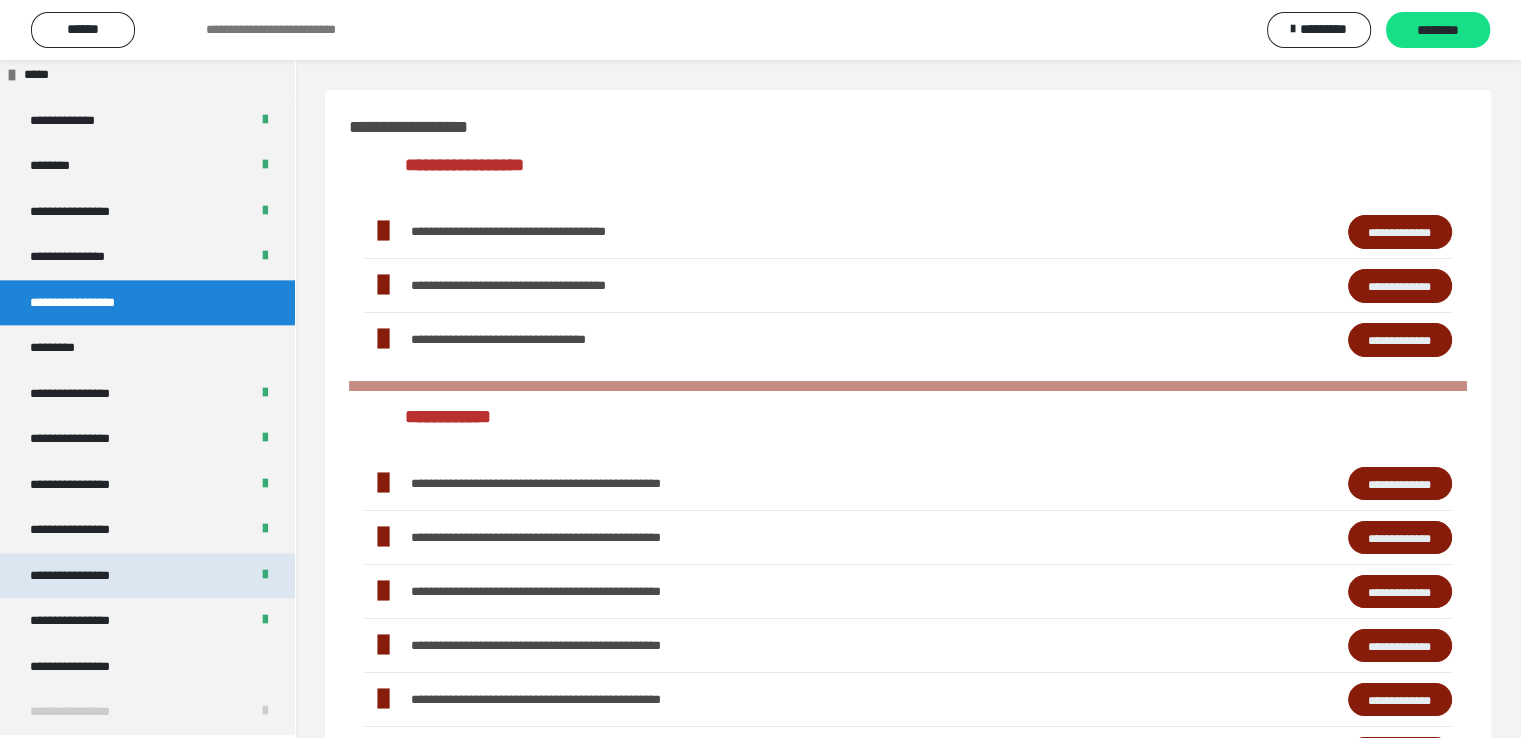 click on "**********" at bounding box center [87, 576] 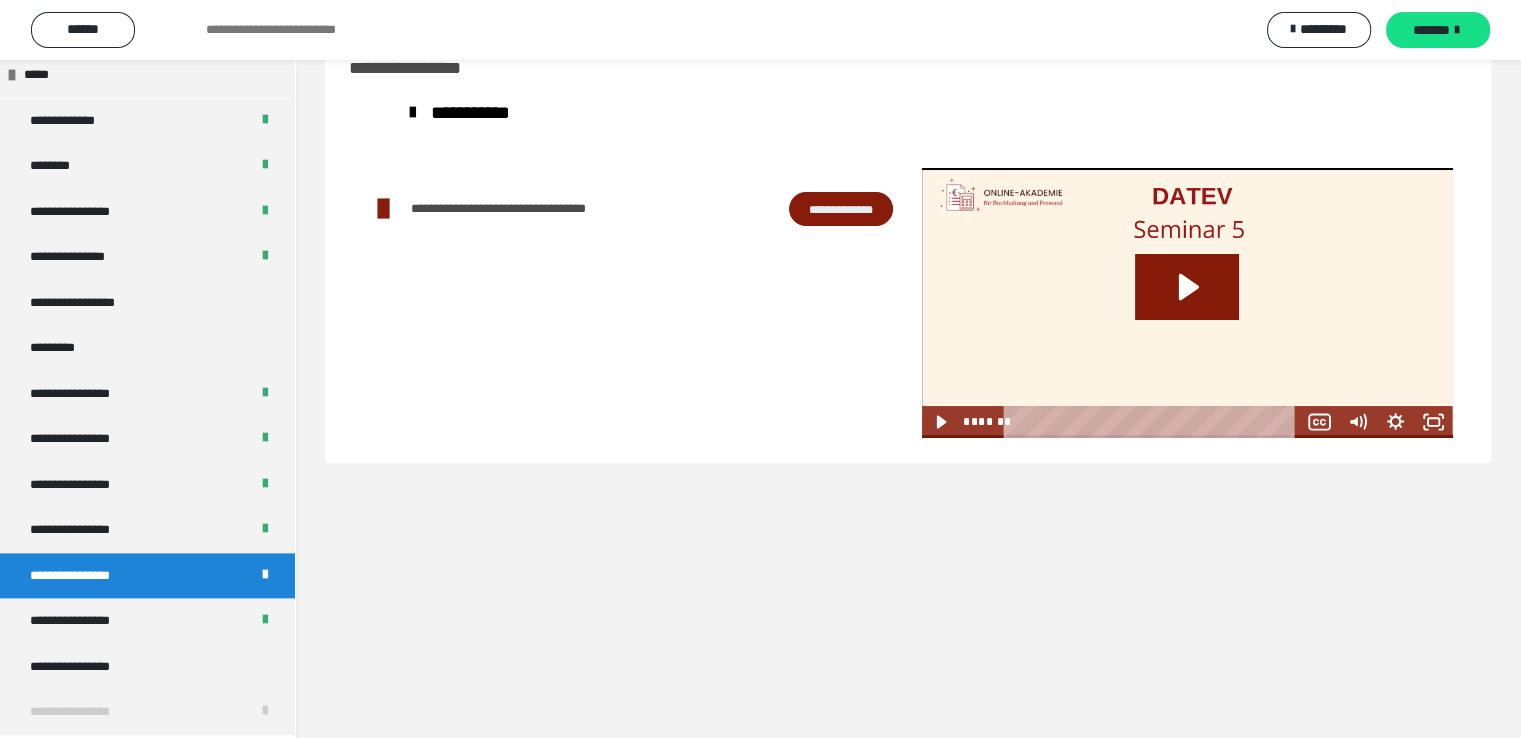 scroll, scrollTop: 0, scrollLeft: 0, axis: both 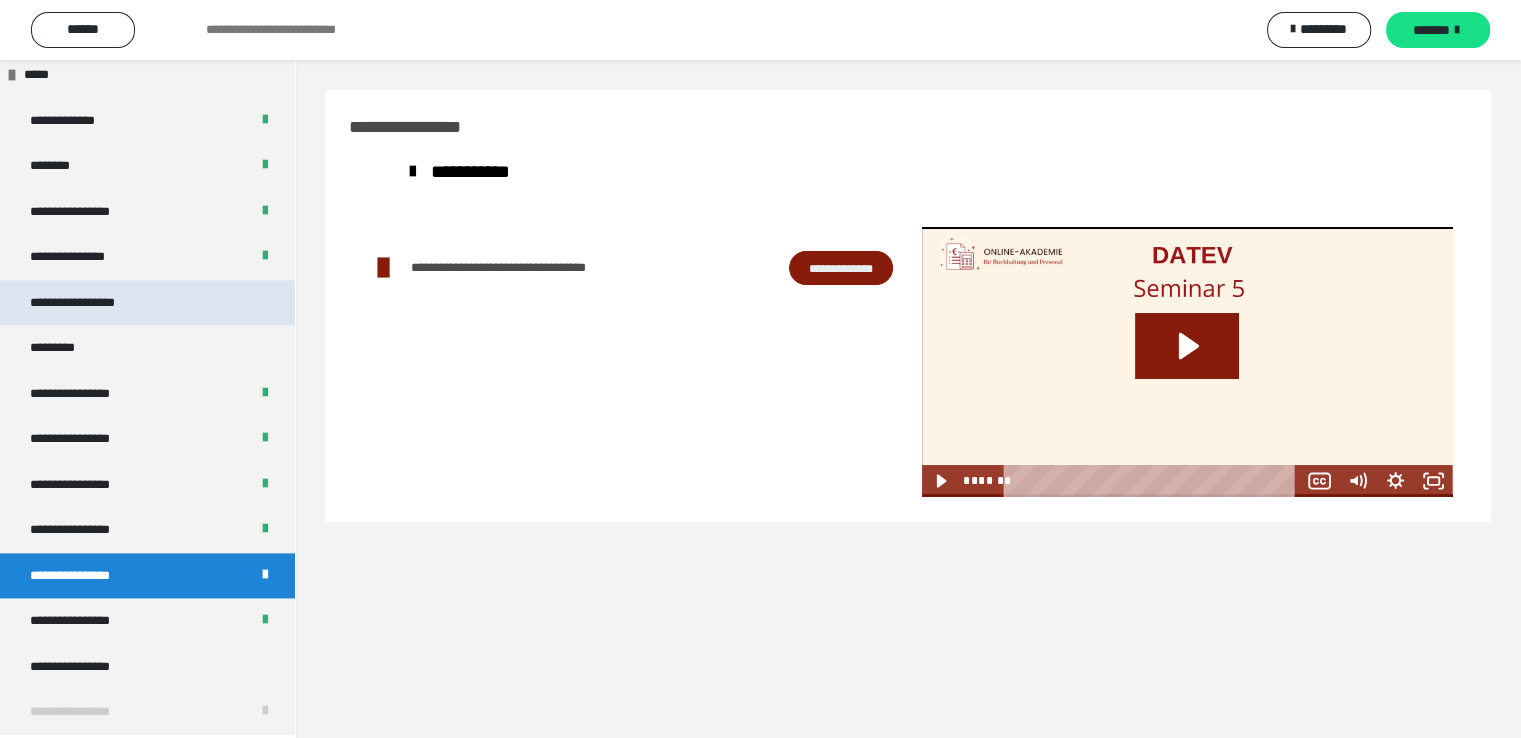 click on "**********" at bounding box center [93, 303] 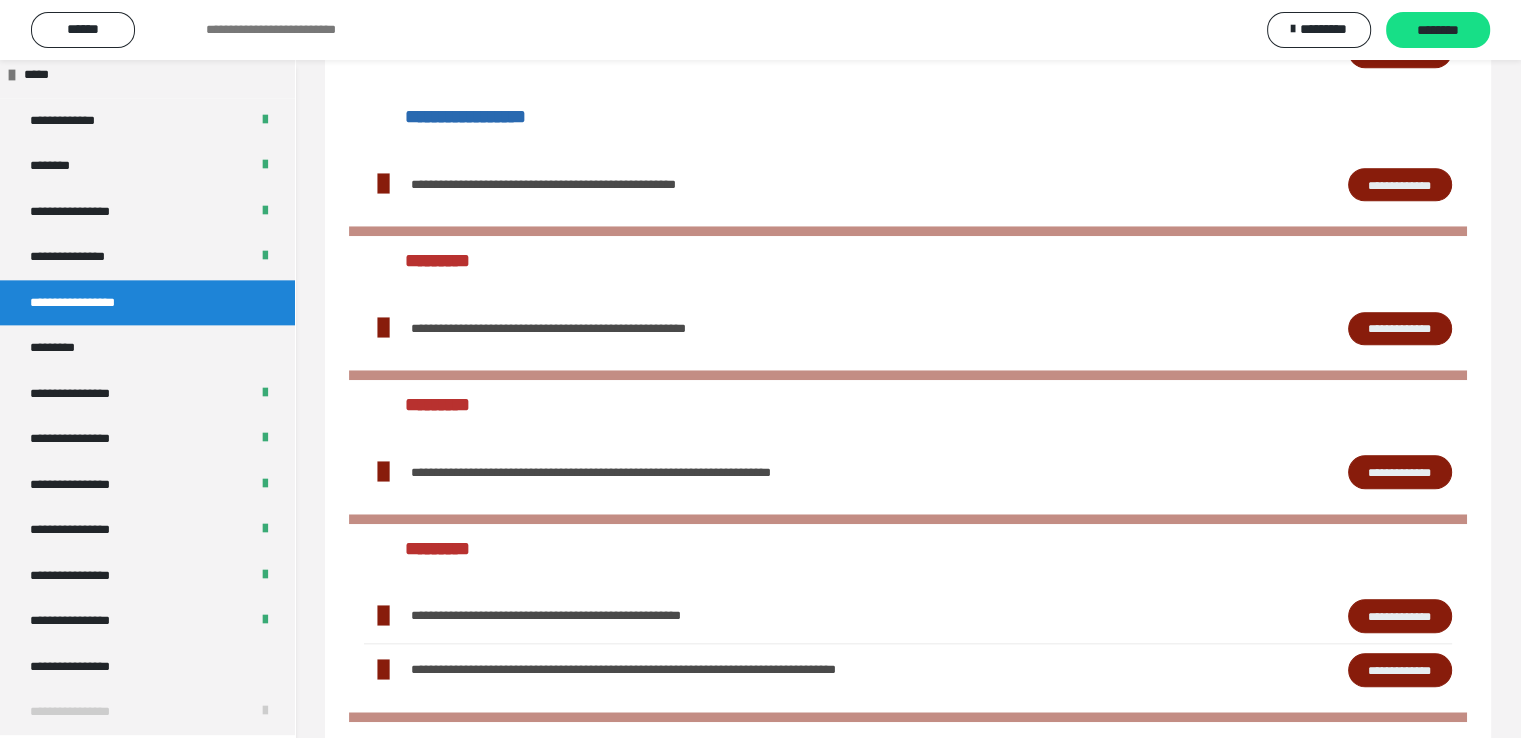 scroll, scrollTop: 1818, scrollLeft: 0, axis: vertical 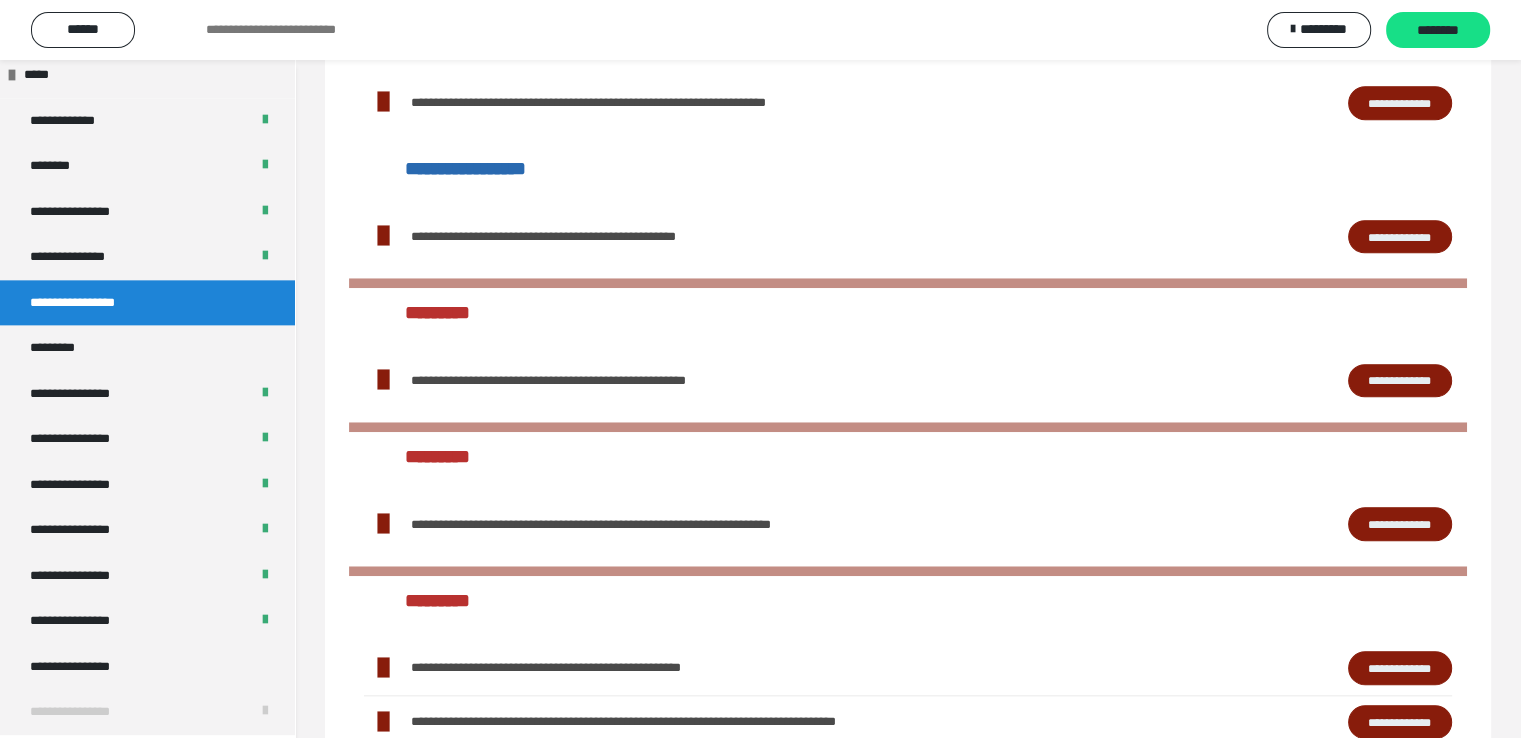 click on "**********" at bounding box center (1400, 381) 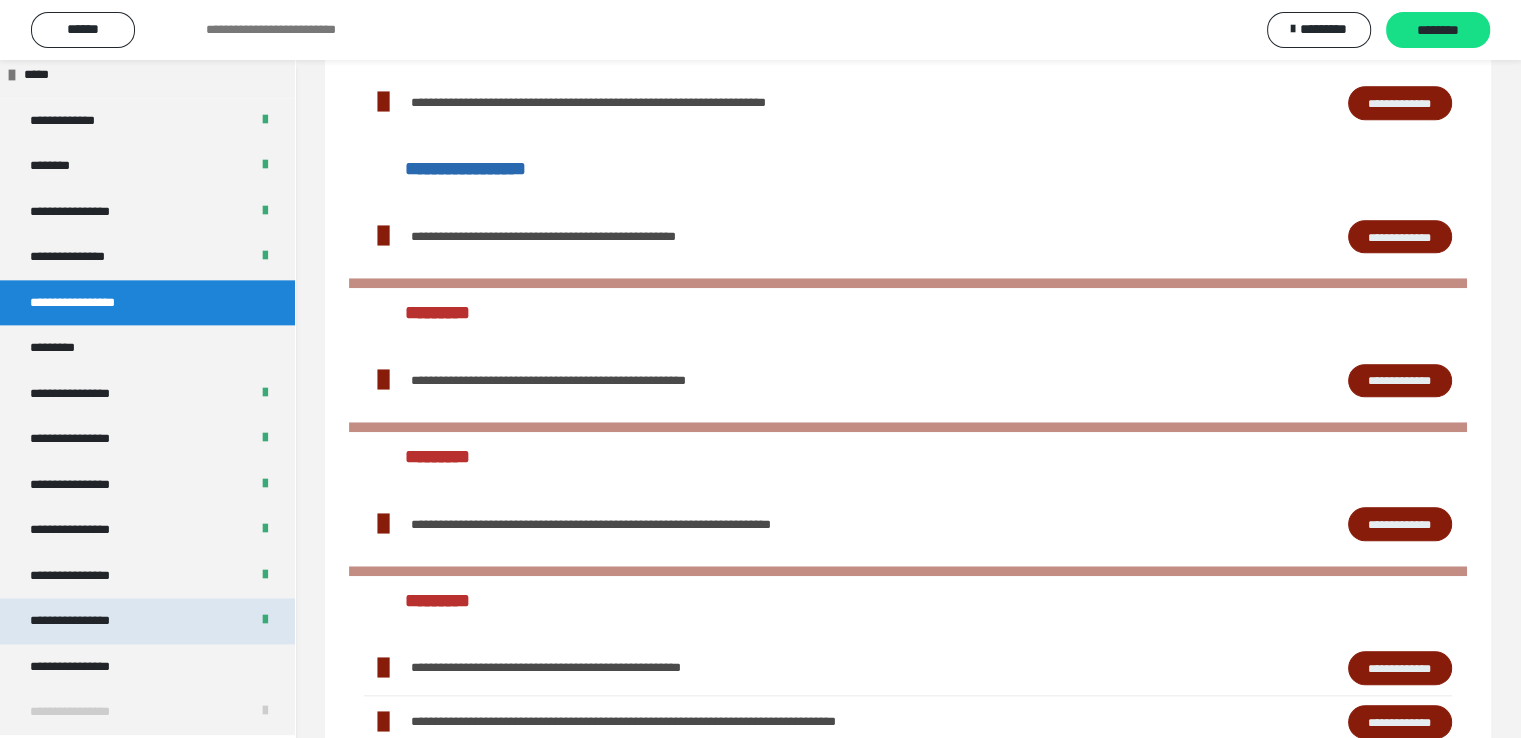click on "**********" at bounding box center (87, 621) 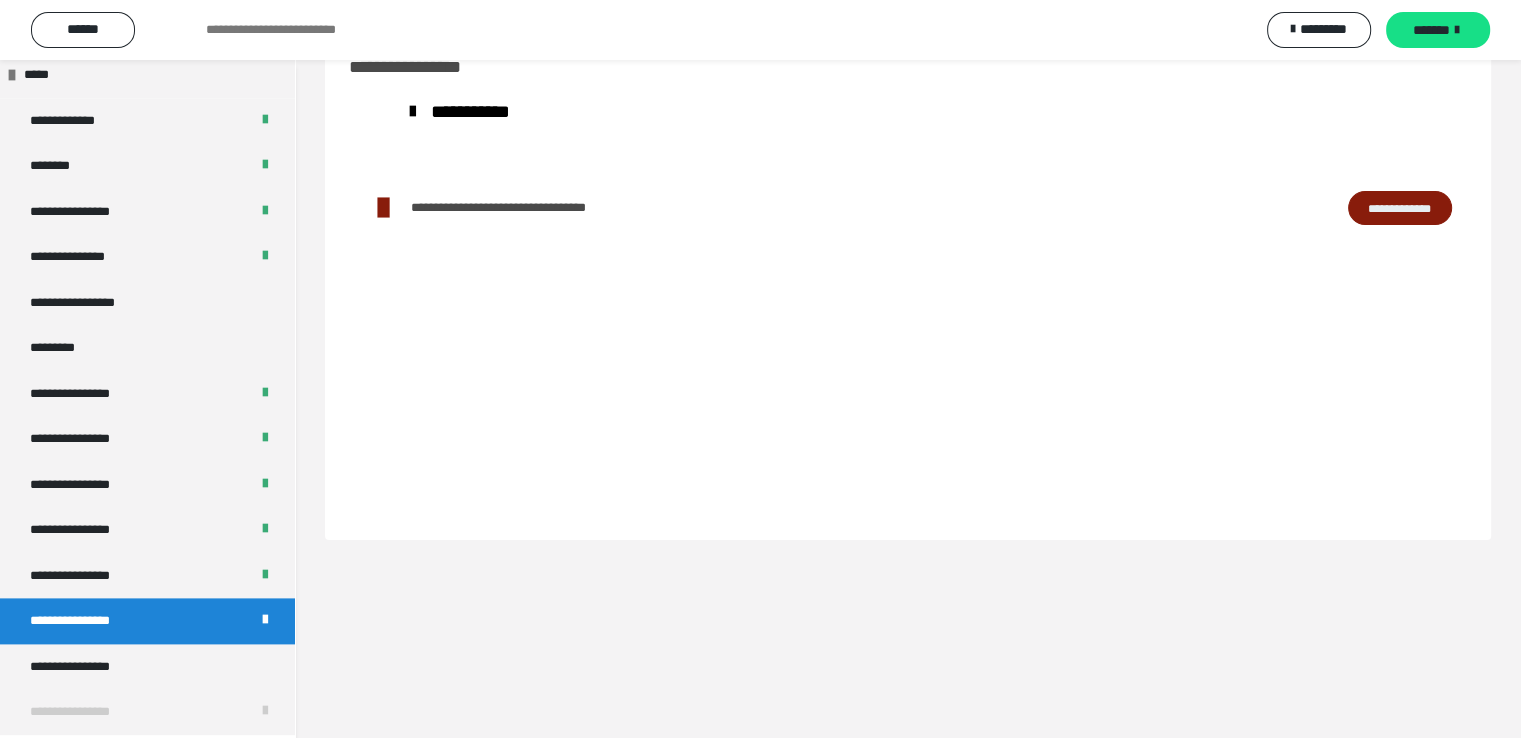 scroll, scrollTop: 60, scrollLeft: 0, axis: vertical 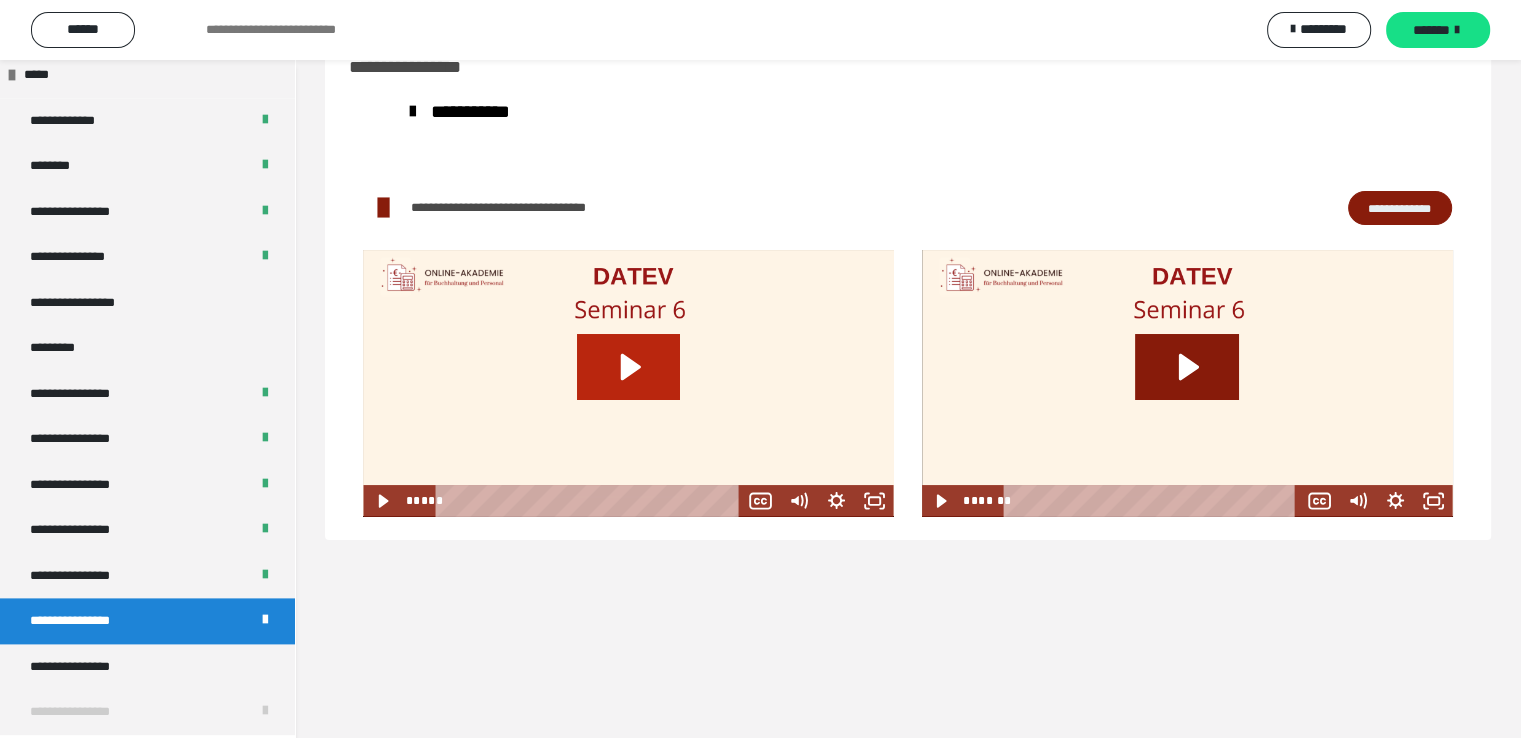 click 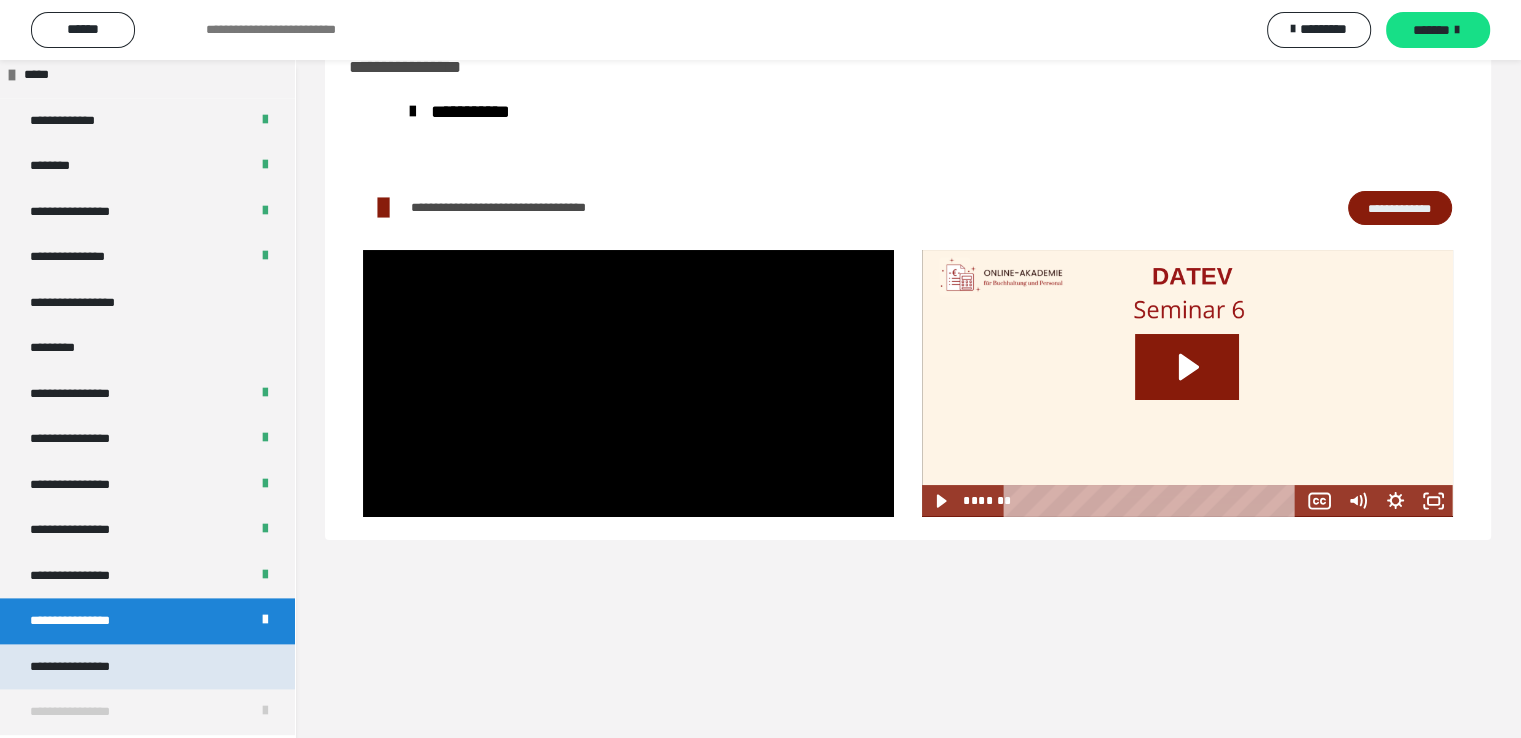 click on "**********" at bounding box center (87, 667) 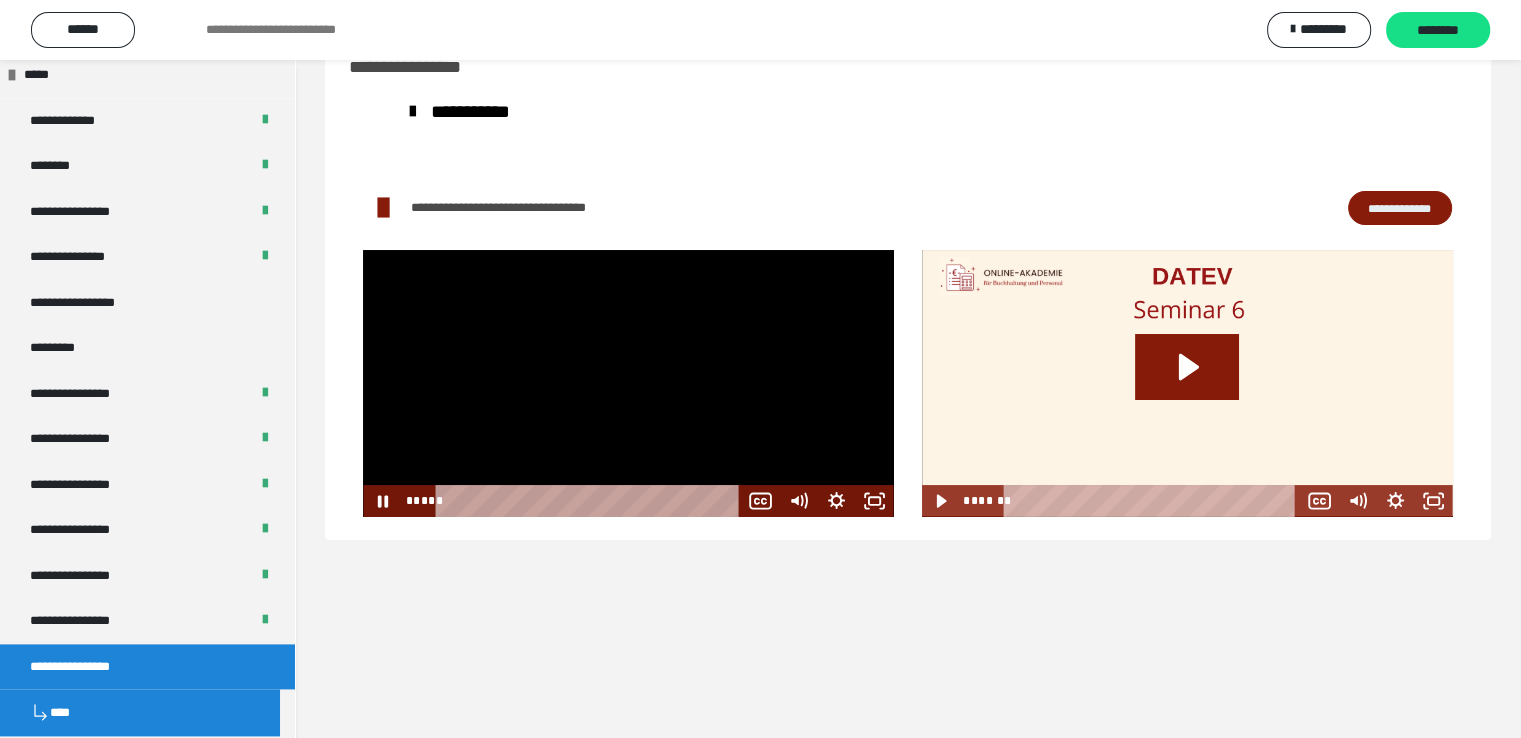 scroll, scrollTop: 2476, scrollLeft: 0, axis: vertical 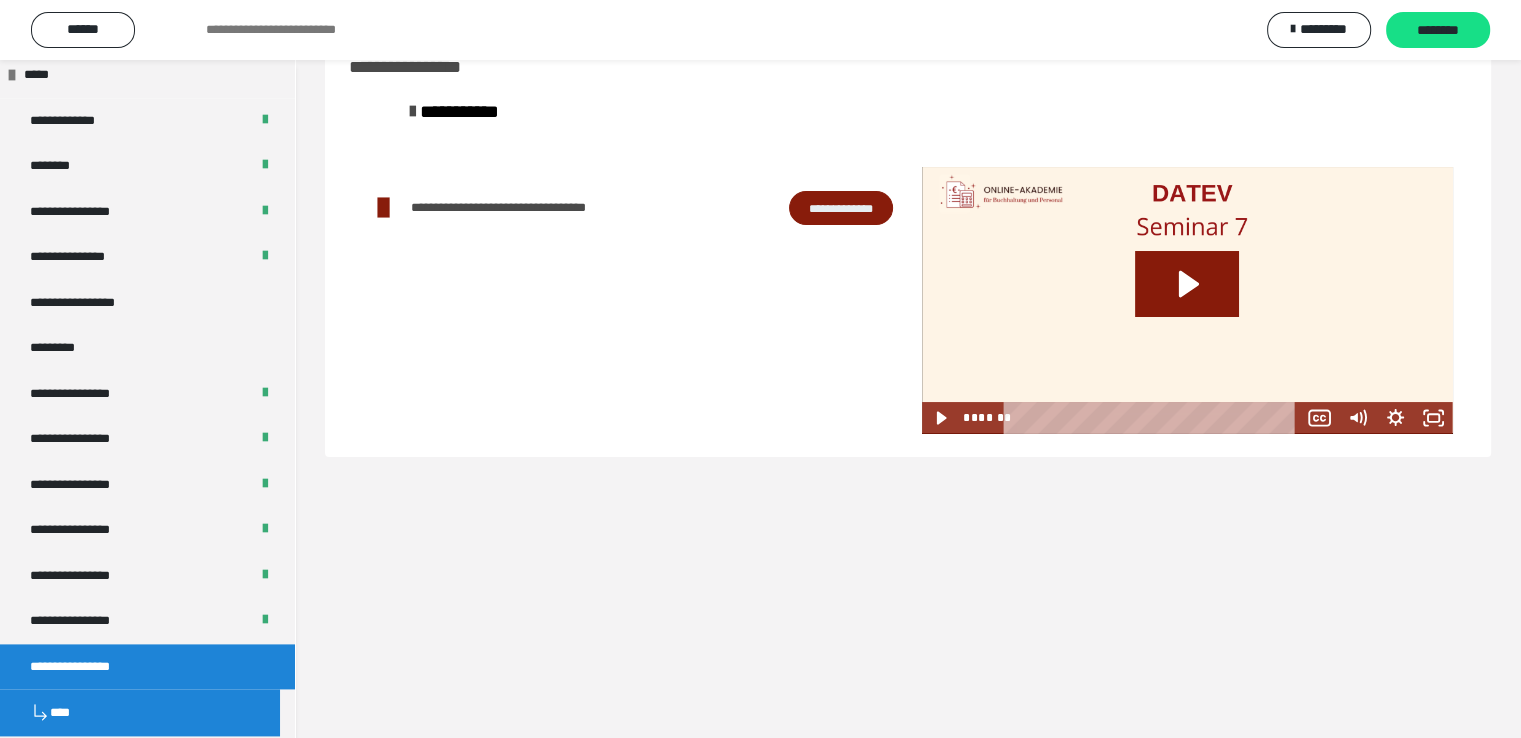 click on "**********" at bounding box center [841, 208] 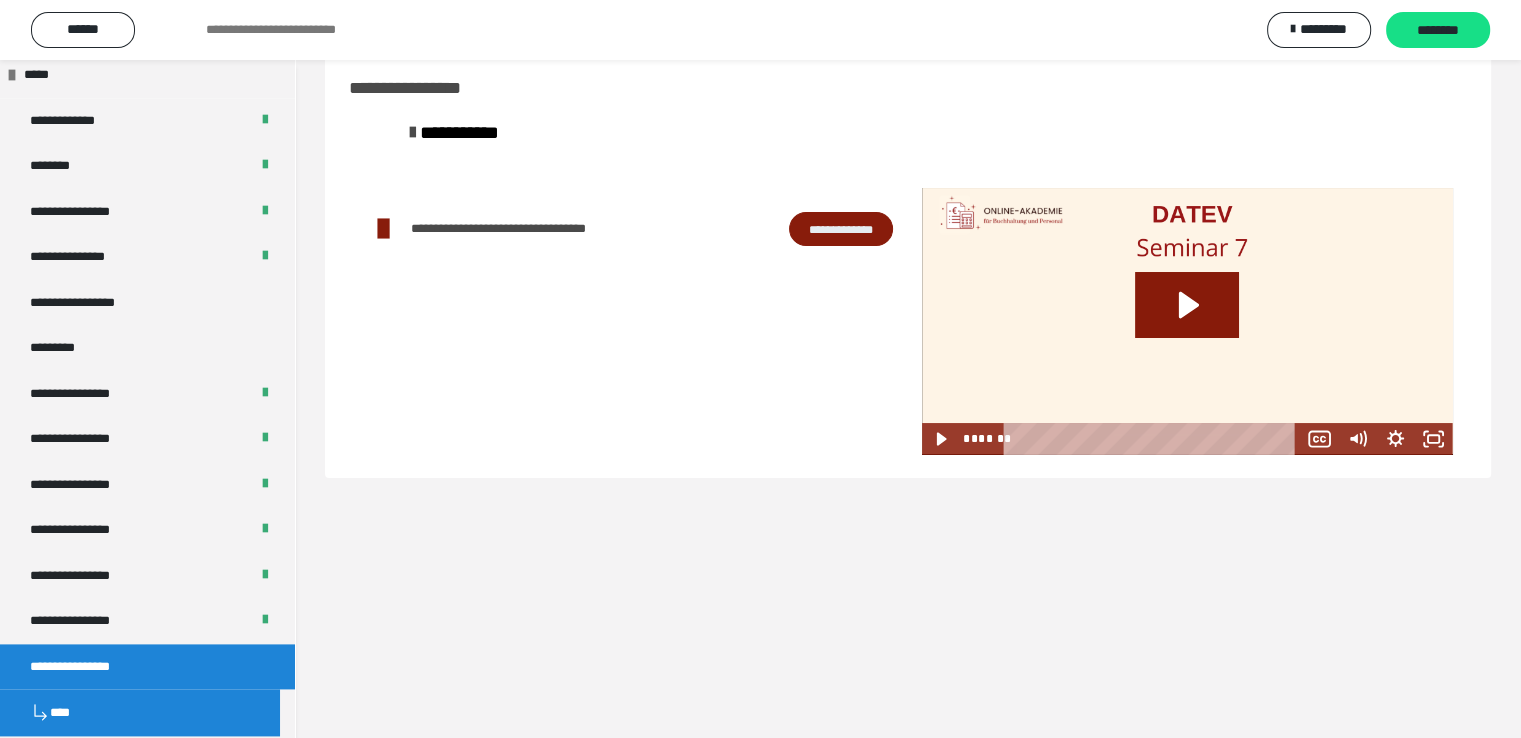 scroll, scrollTop: 60, scrollLeft: 0, axis: vertical 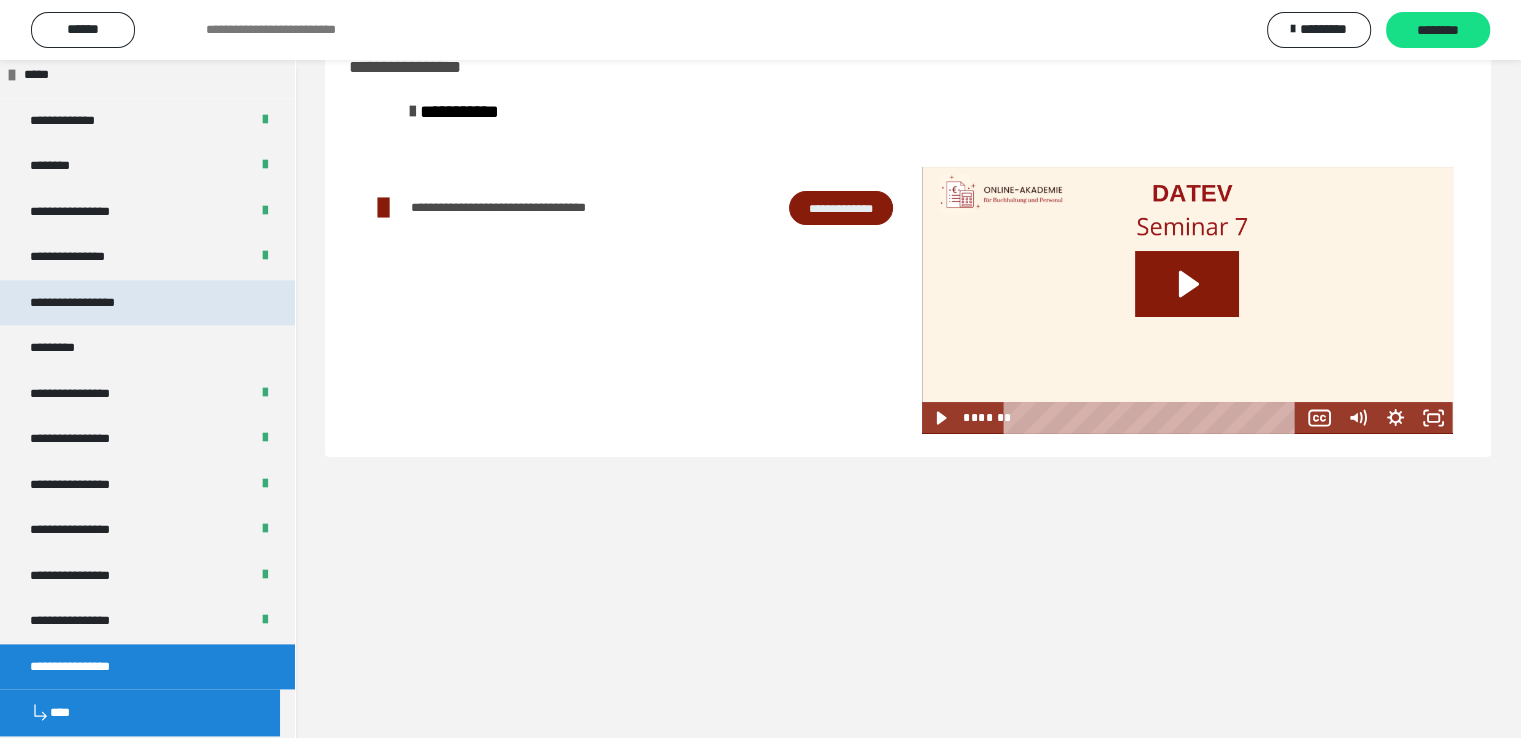 click on "**********" at bounding box center [93, 303] 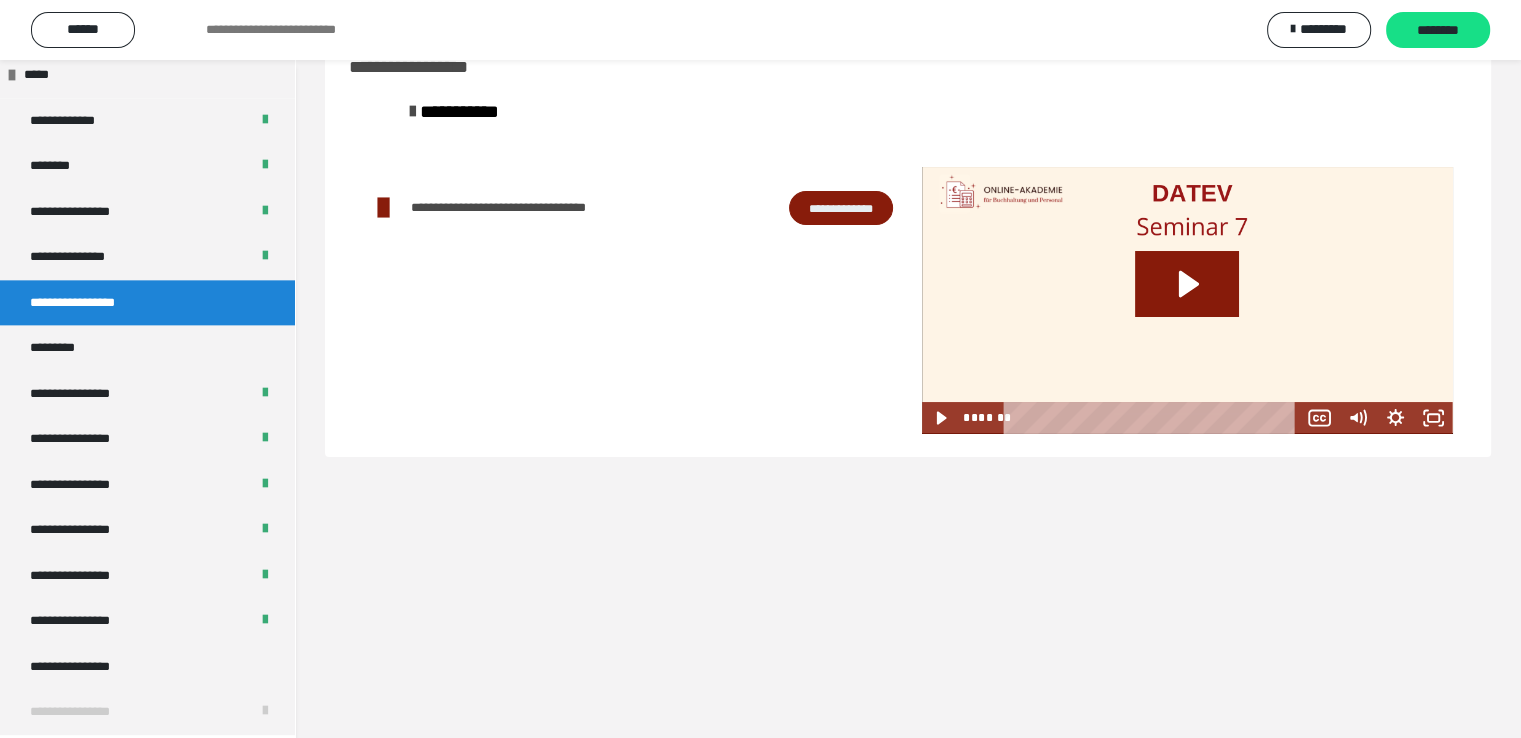 scroll, scrollTop: 2476, scrollLeft: 0, axis: vertical 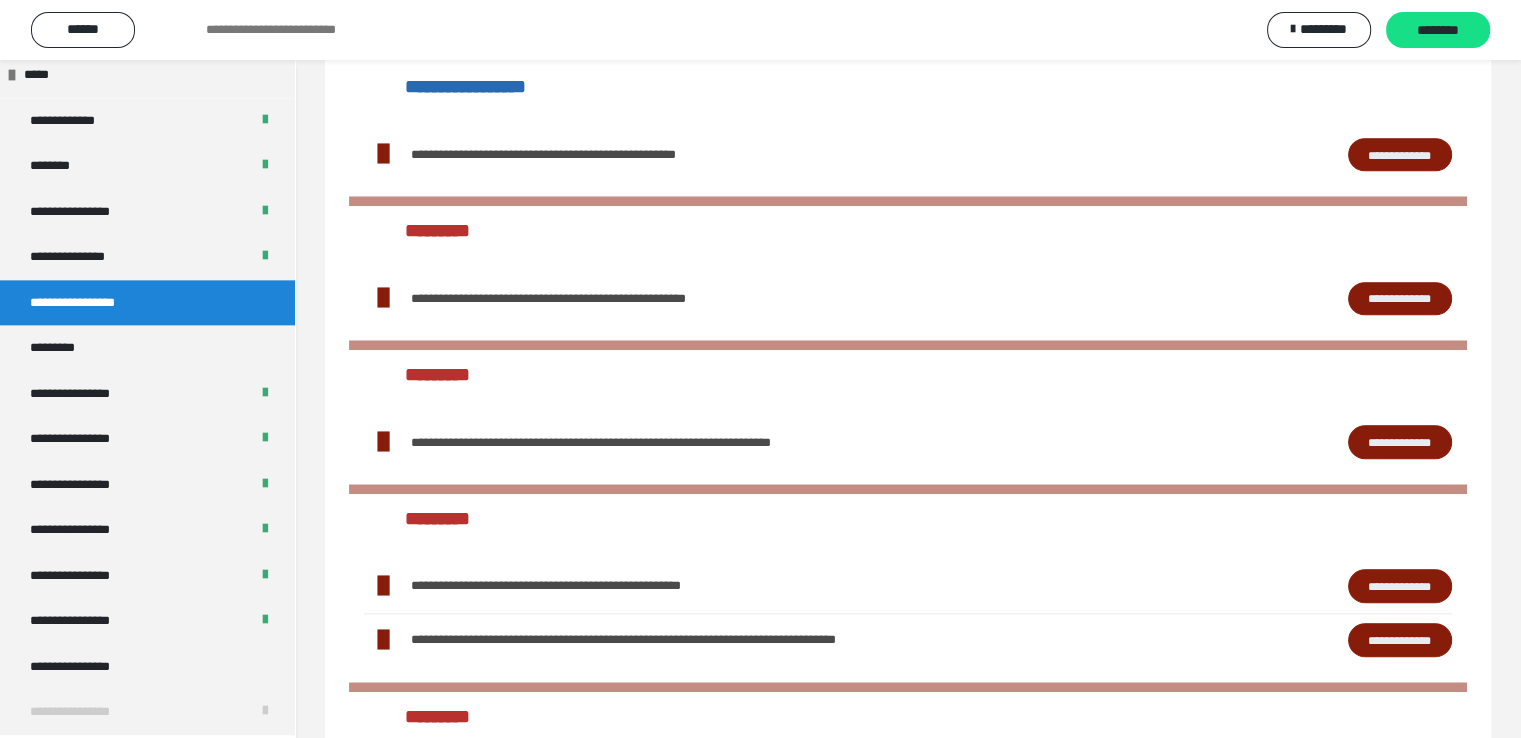click on "**********" at bounding box center [1400, 442] 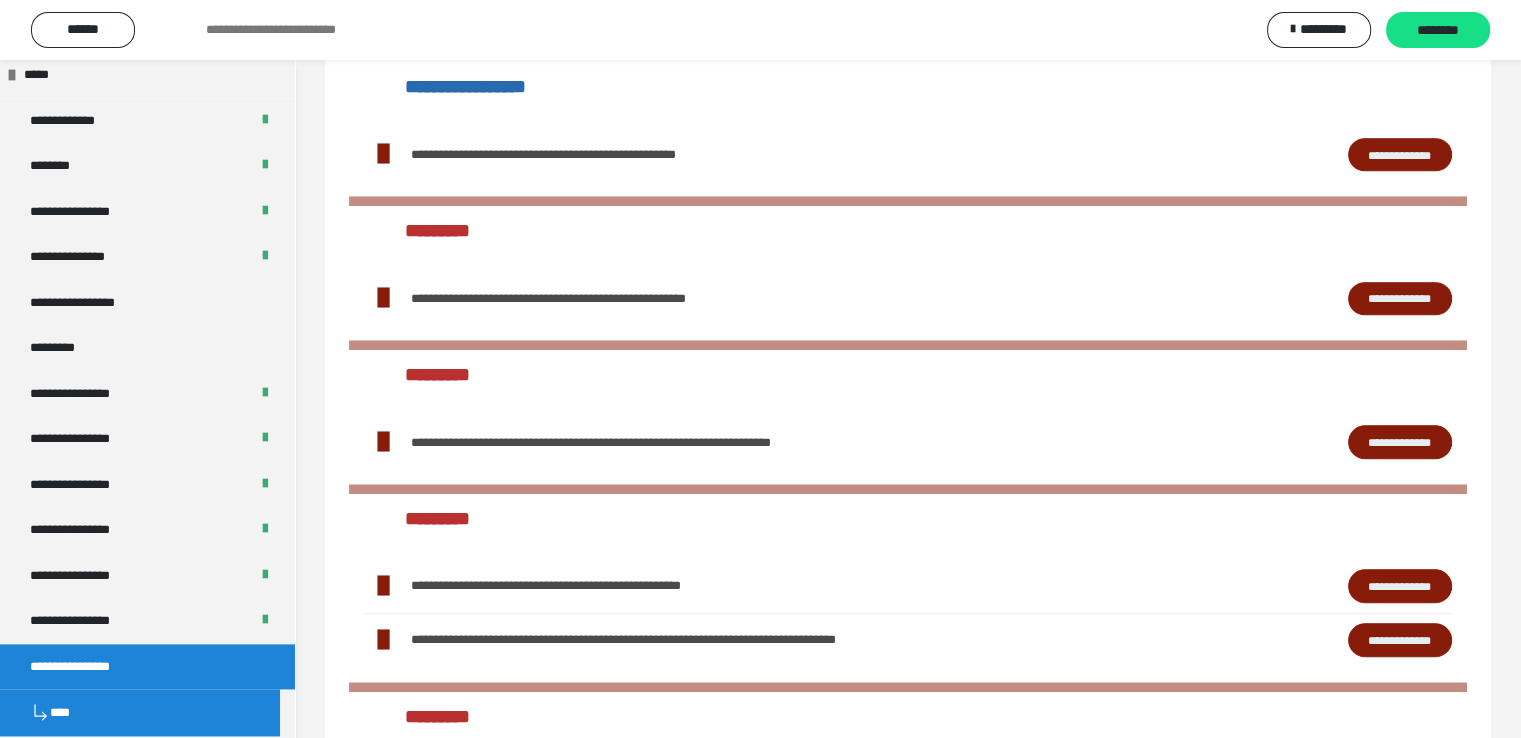 scroll, scrollTop: 2476, scrollLeft: 0, axis: vertical 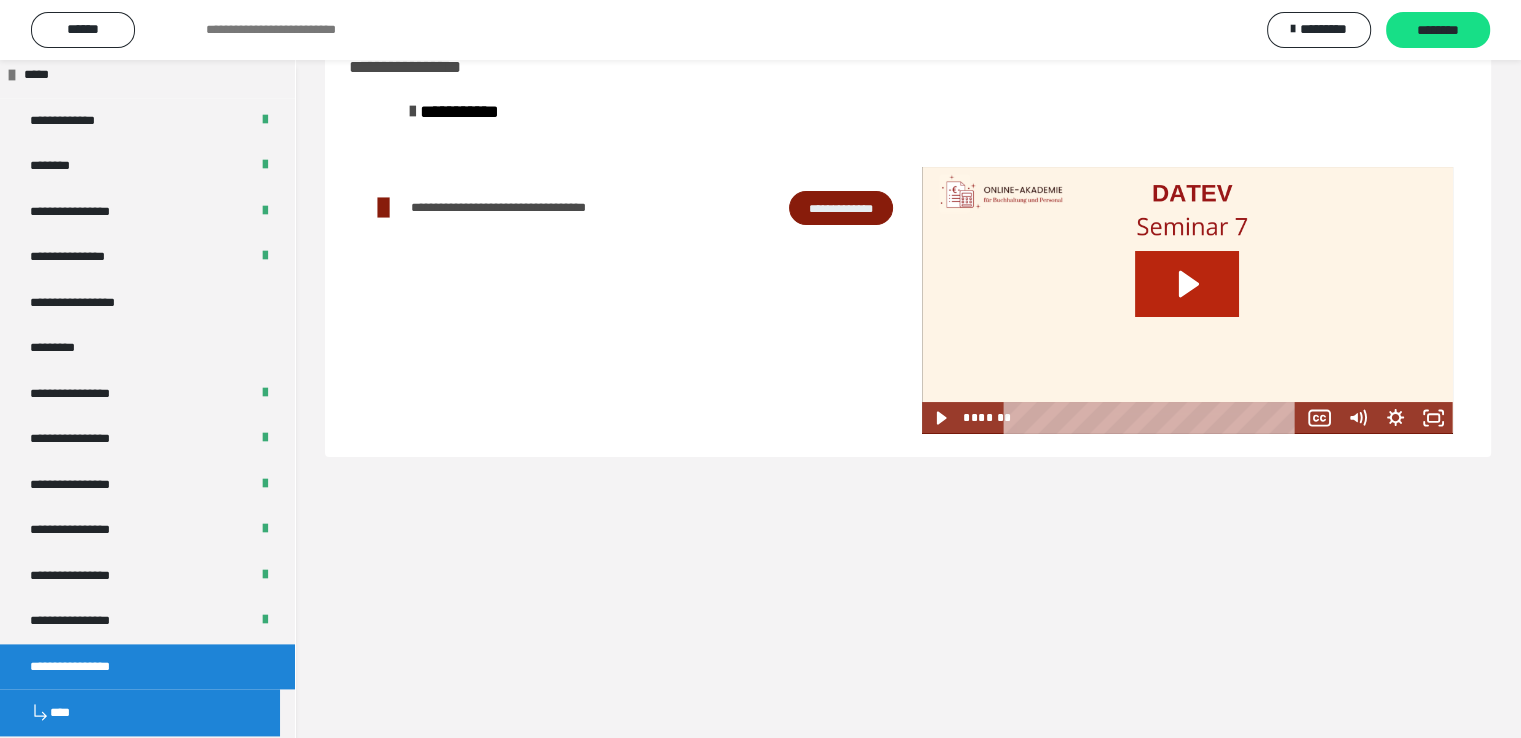 click 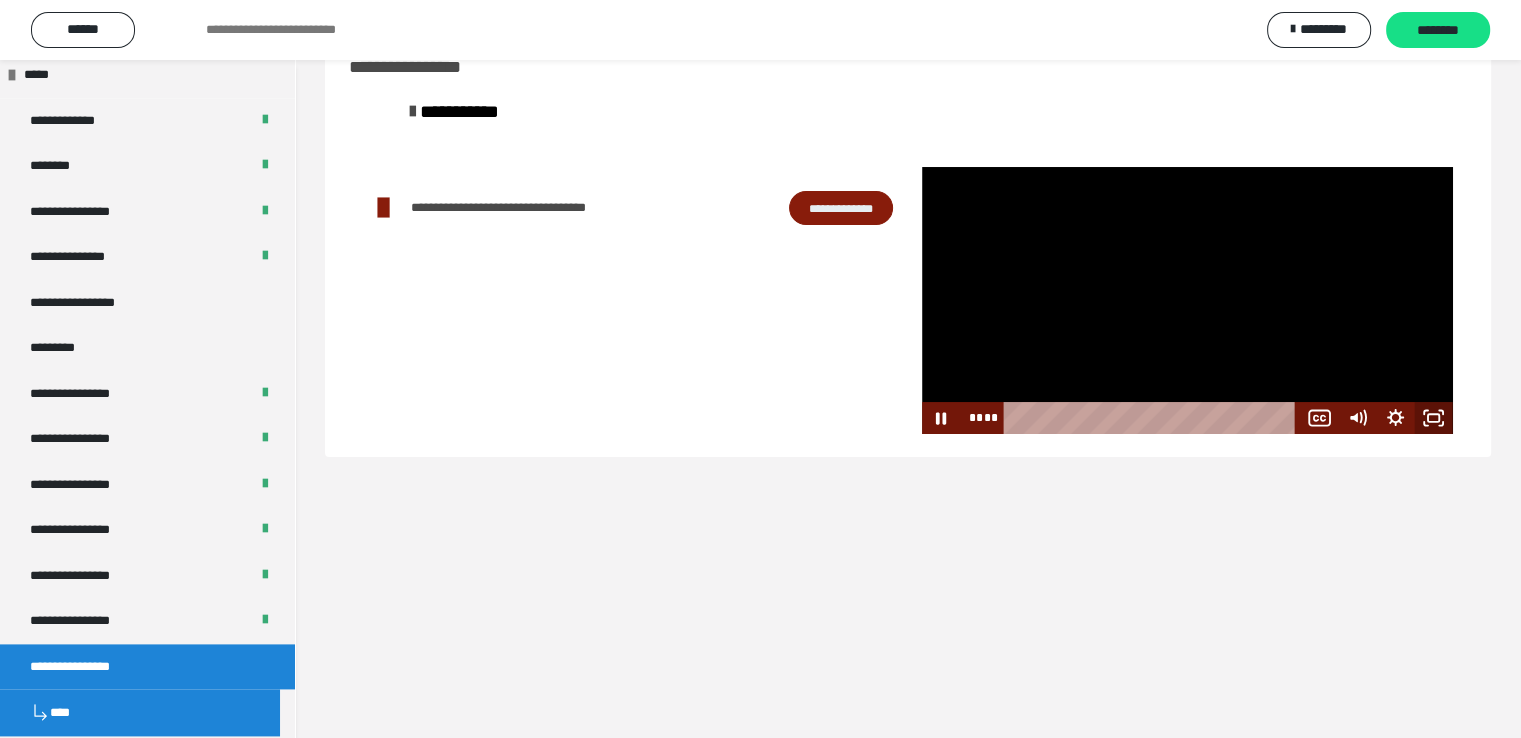 click 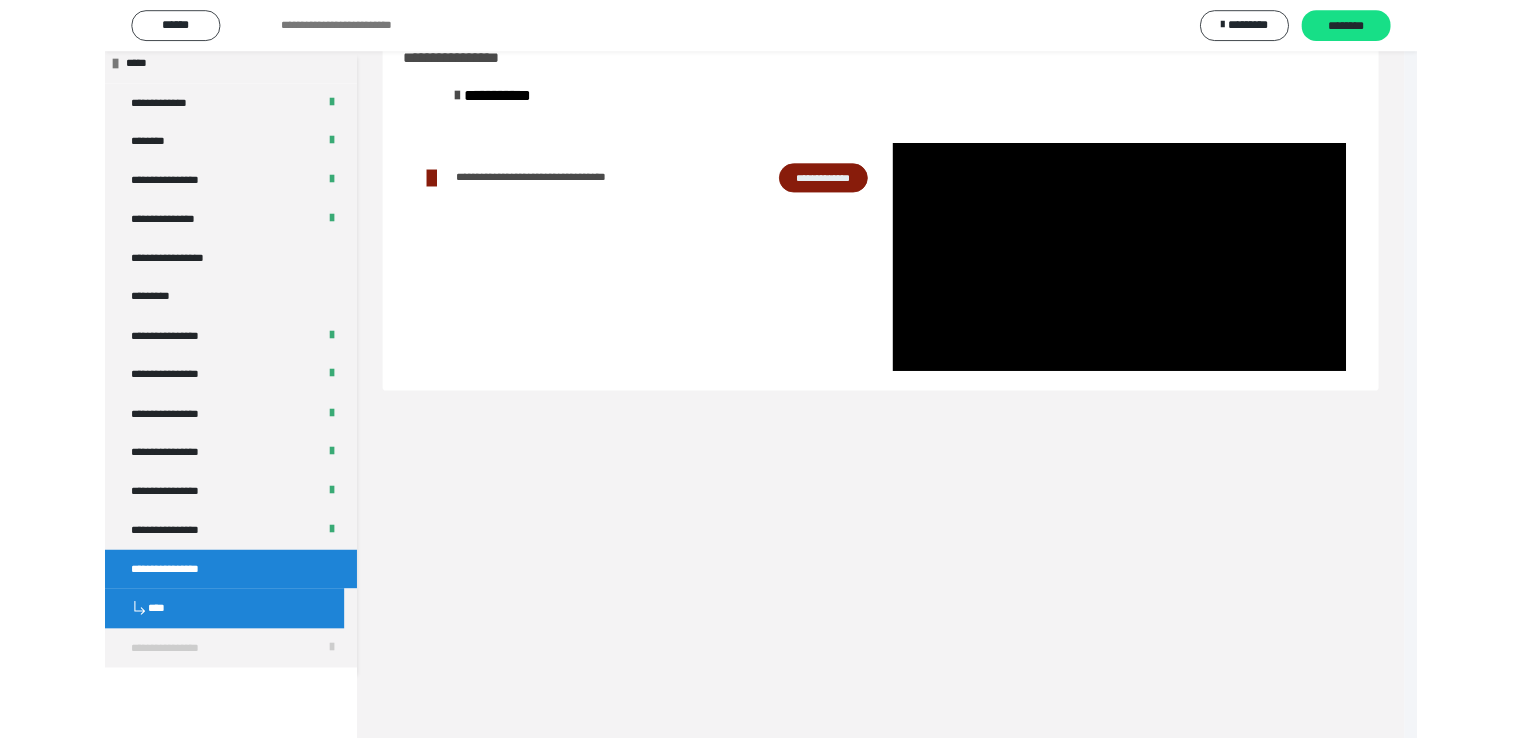 scroll, scrollTop: 2396, scrollLeft: 0, axis: vertical 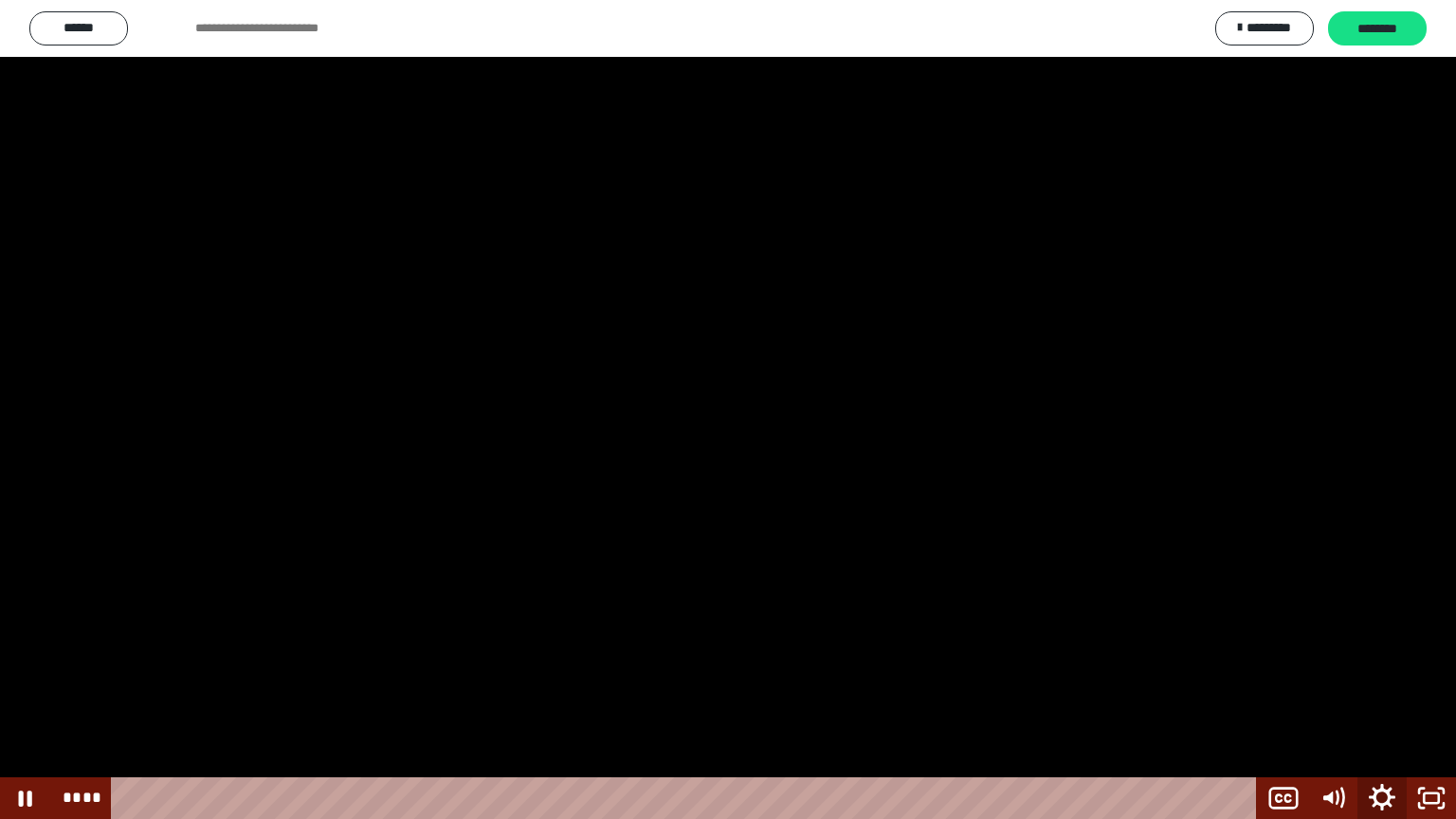 click 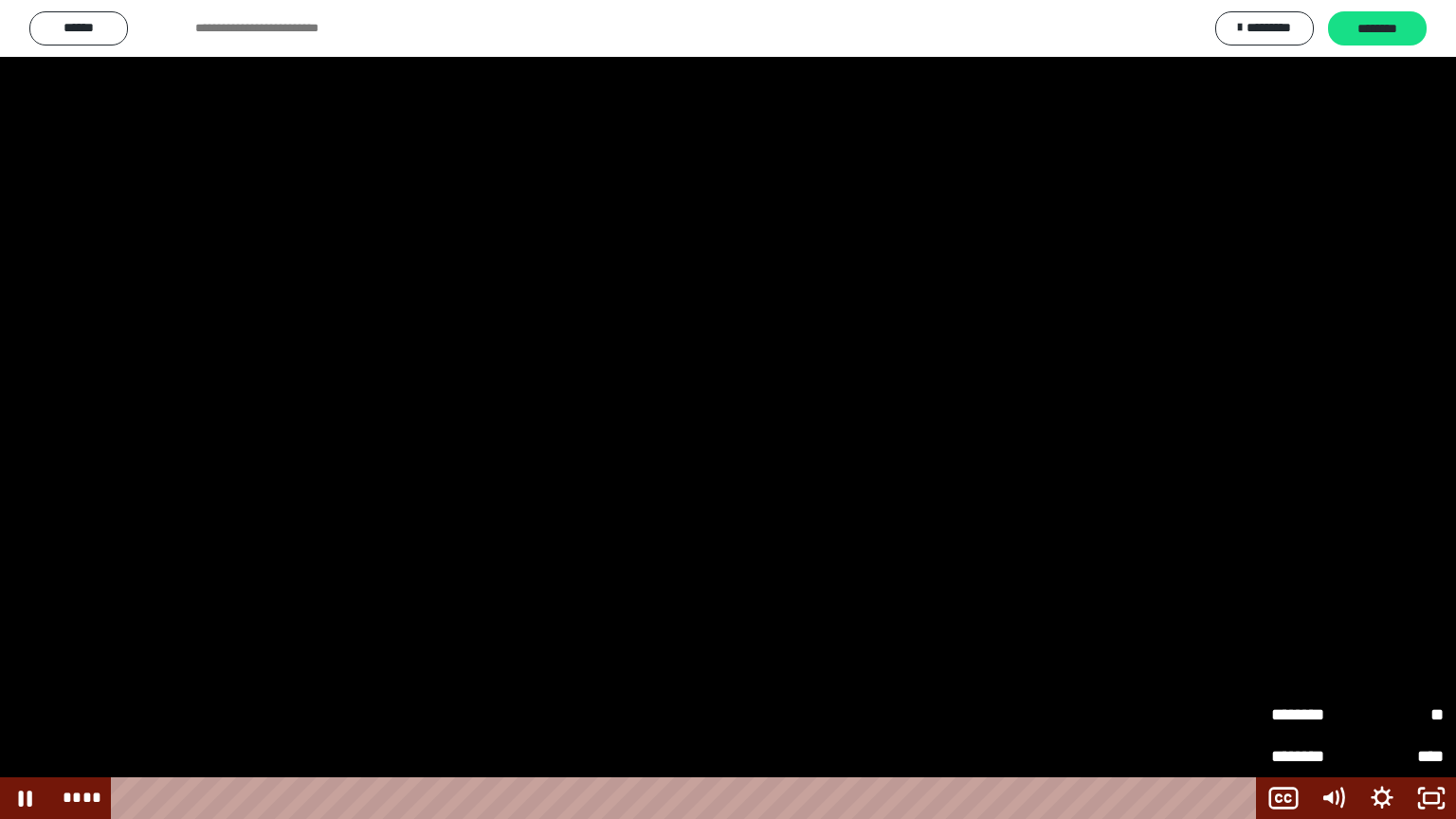 click on "****" at bounding box center [1400, 756] 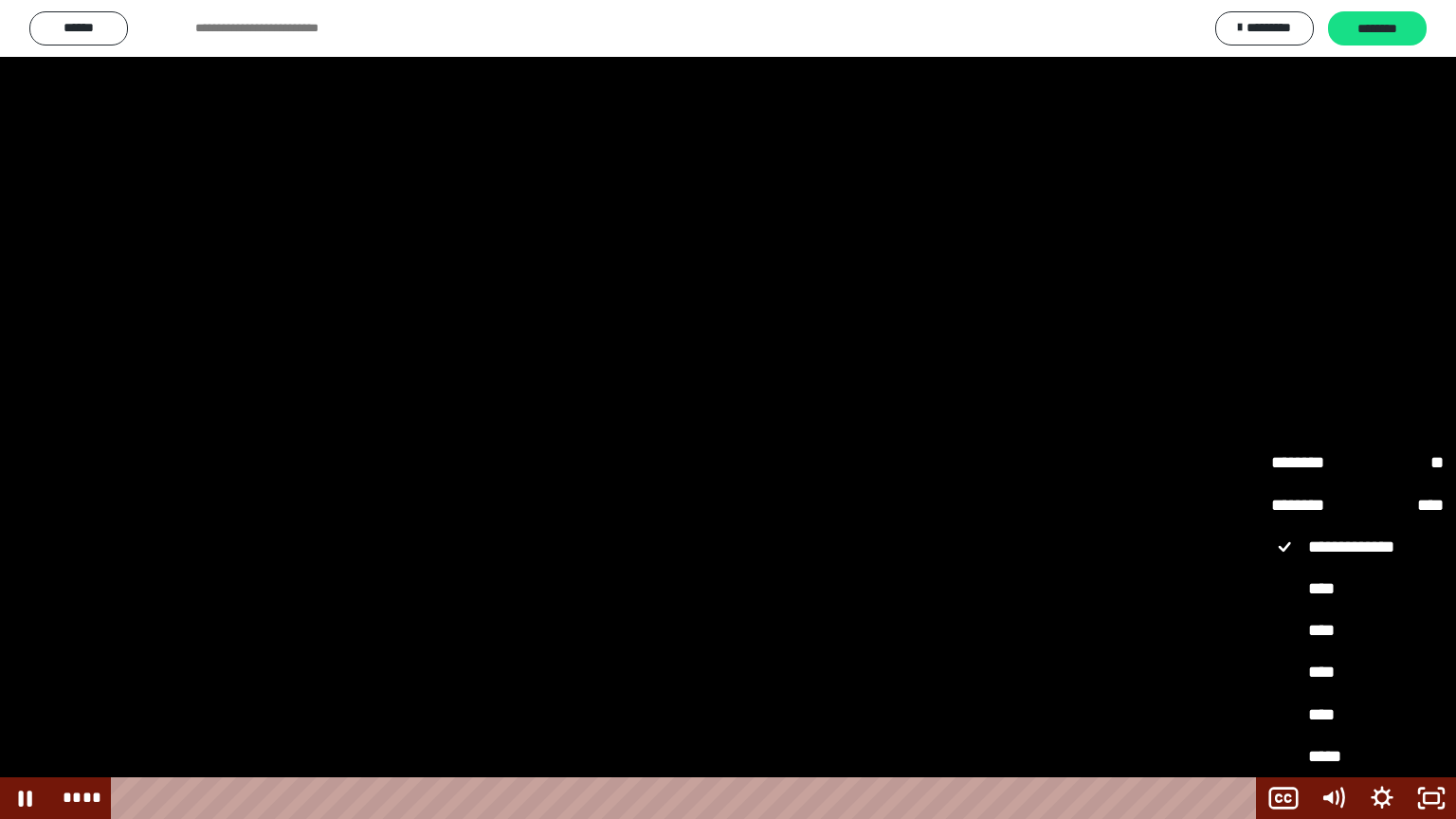click on "*****" at bounding box center (1357, 757) 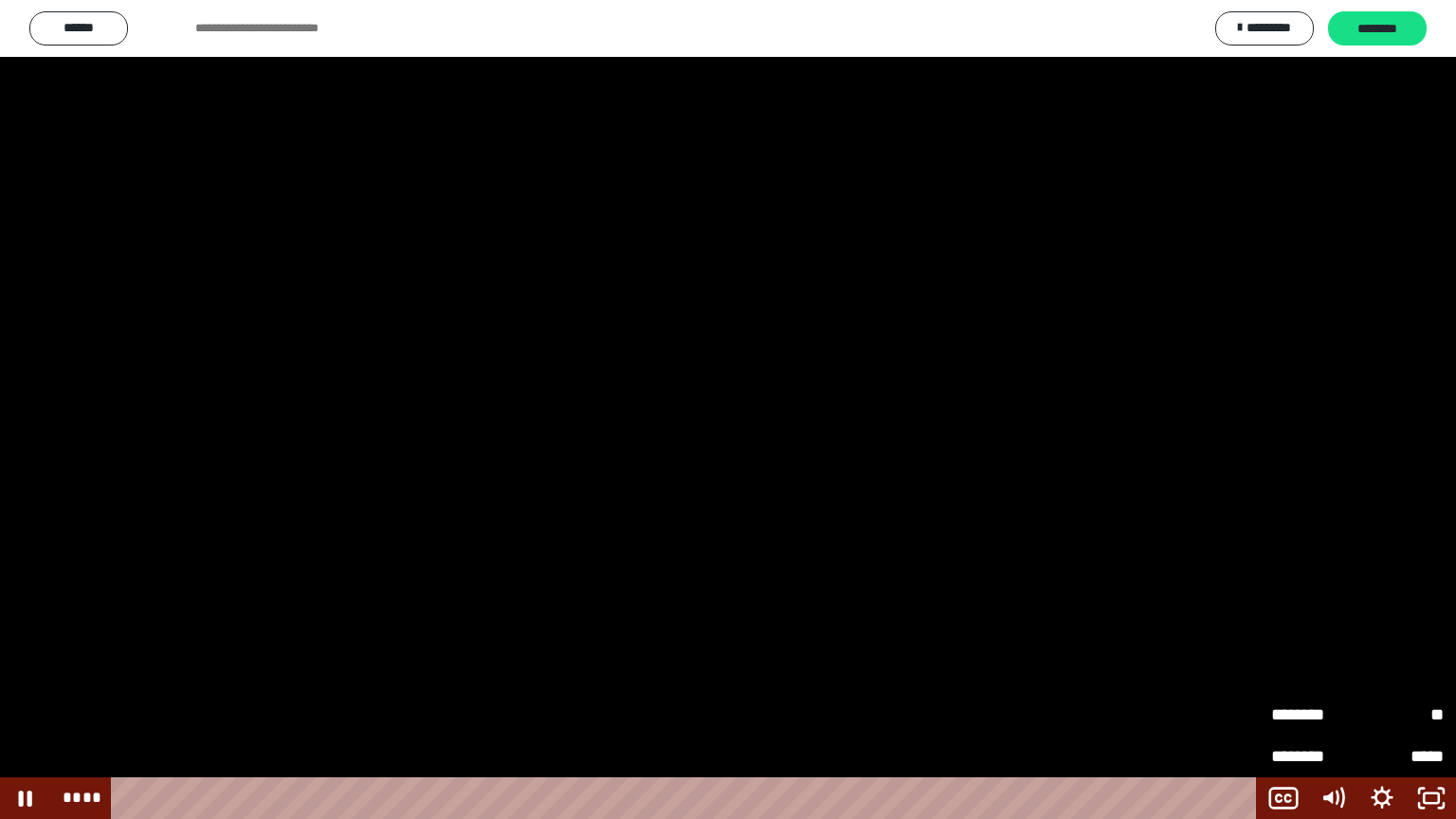 click at bounding box center [728, 410] 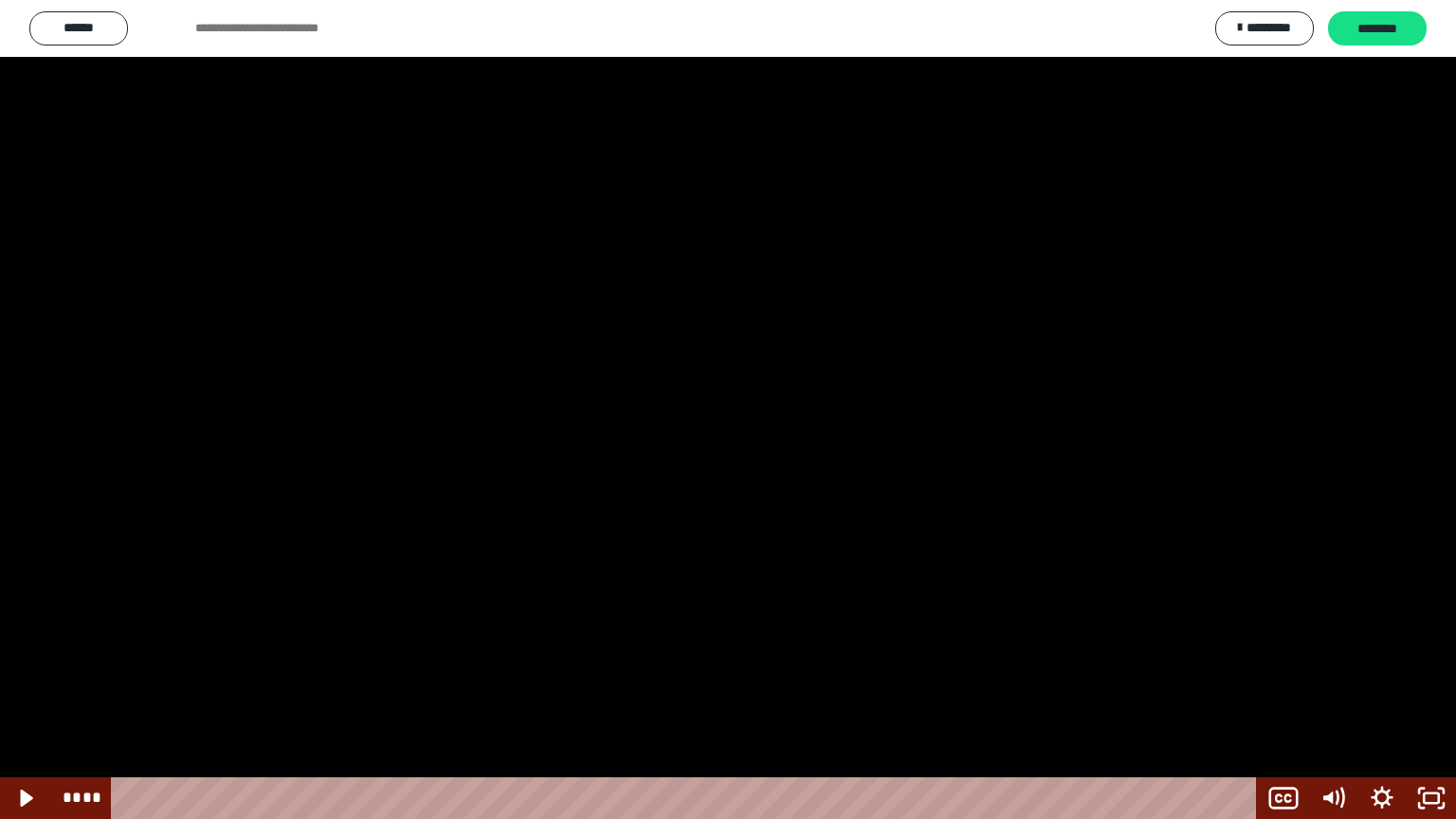 click at bounding box center (728, 410) 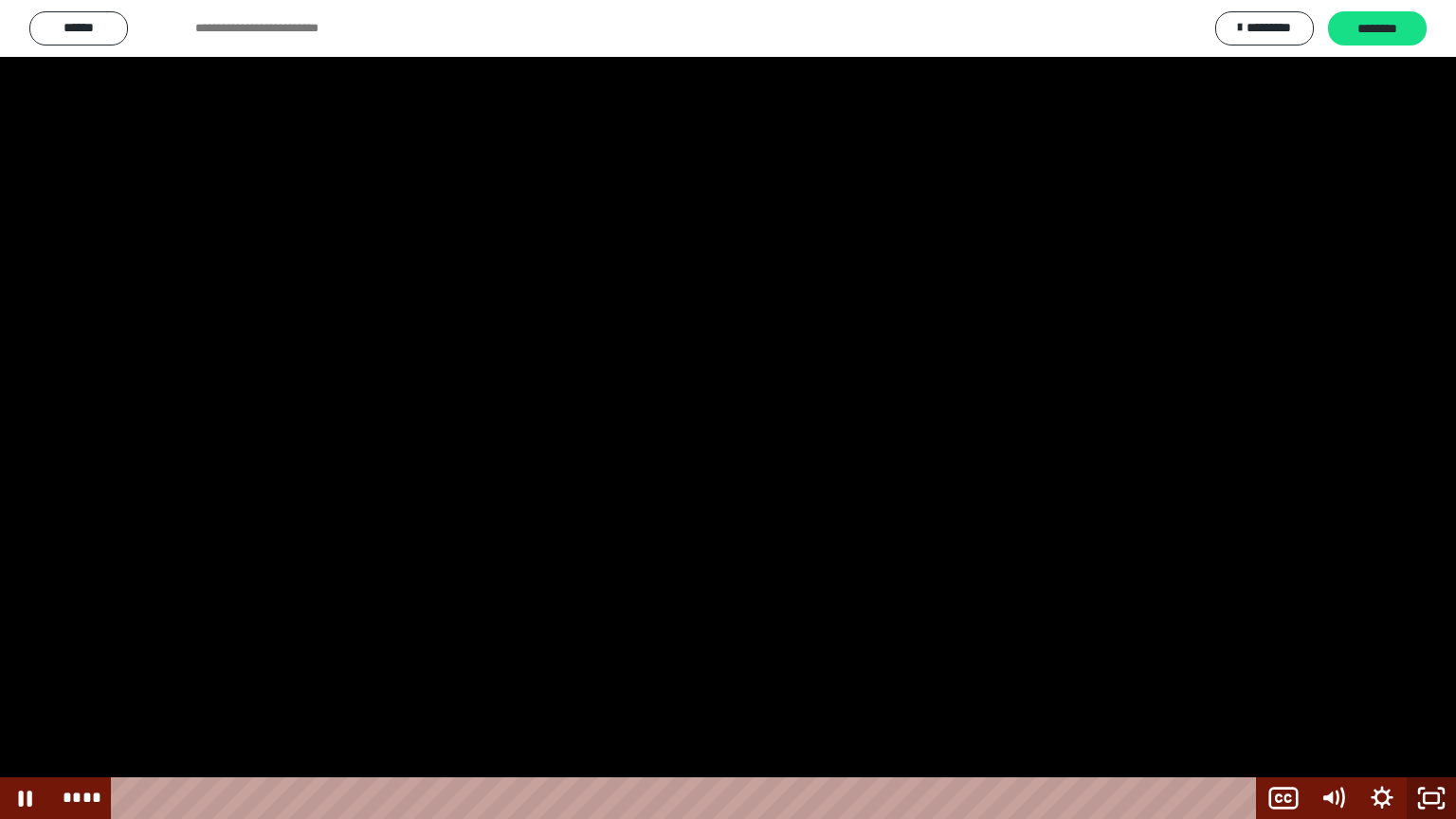 click 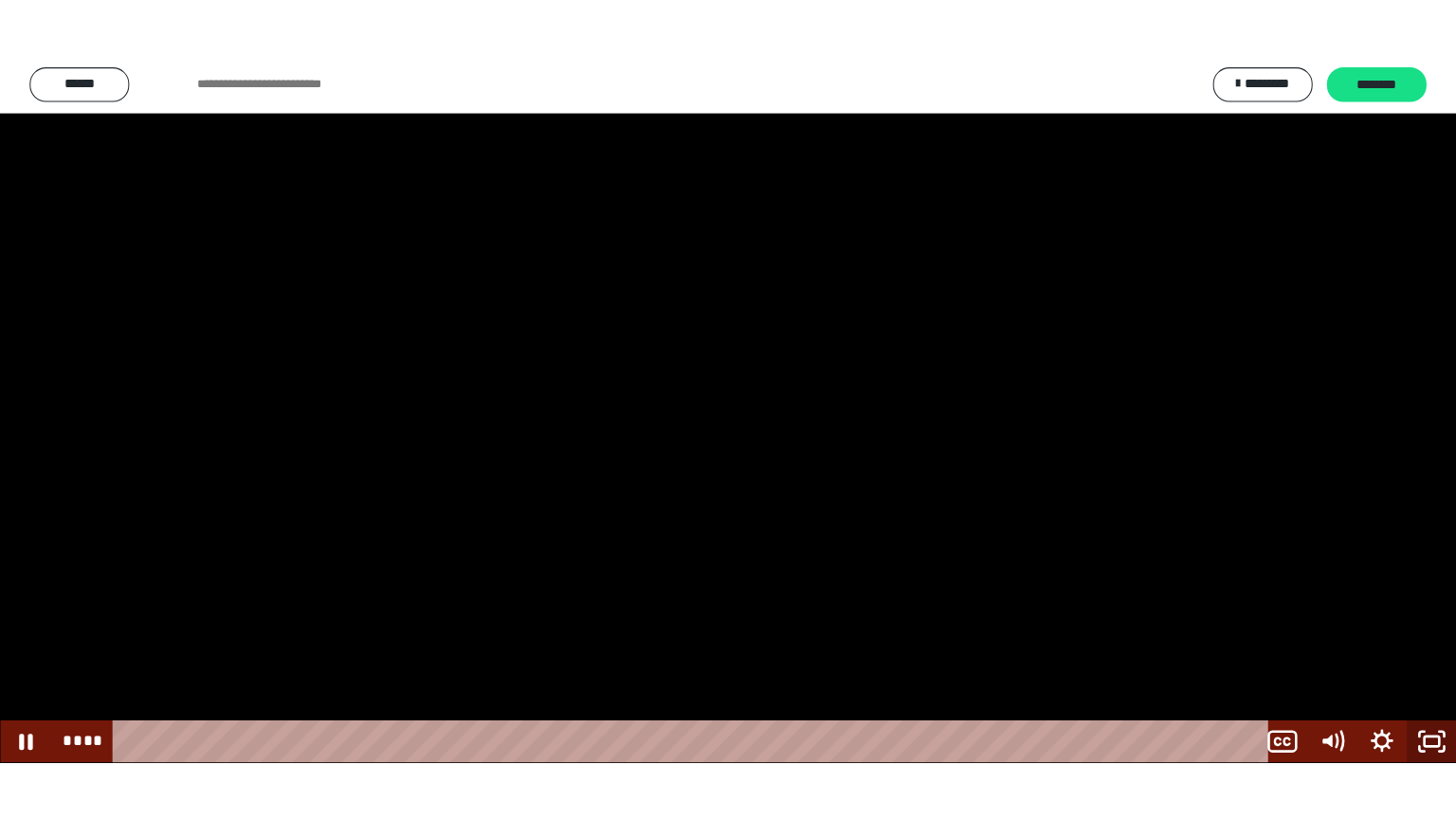 scroll, scrollTop: 2347, scrollLeft: 0, axis: vertical 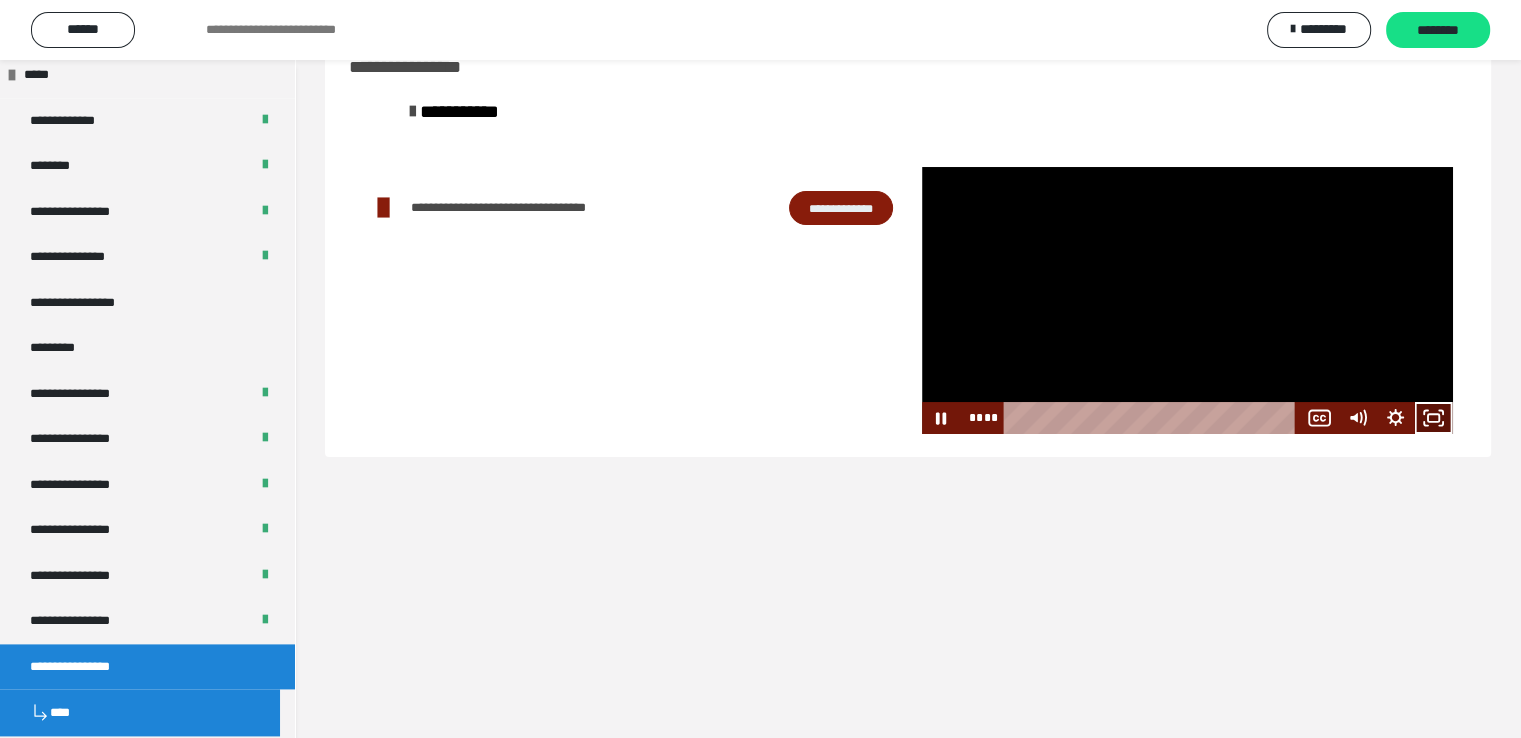 click 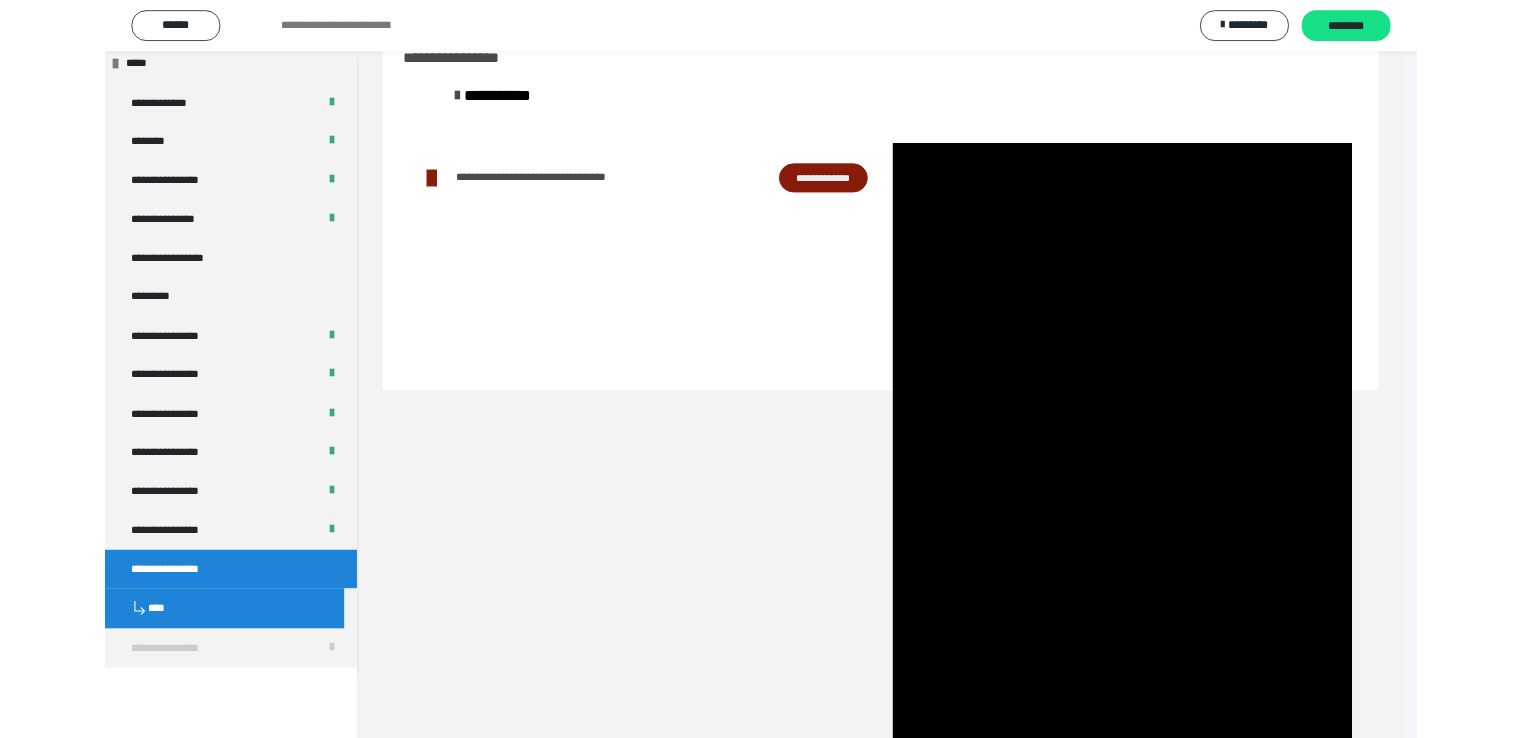 scroll, scrollTop: 2396, scrollLeft: 0, axis: vertical 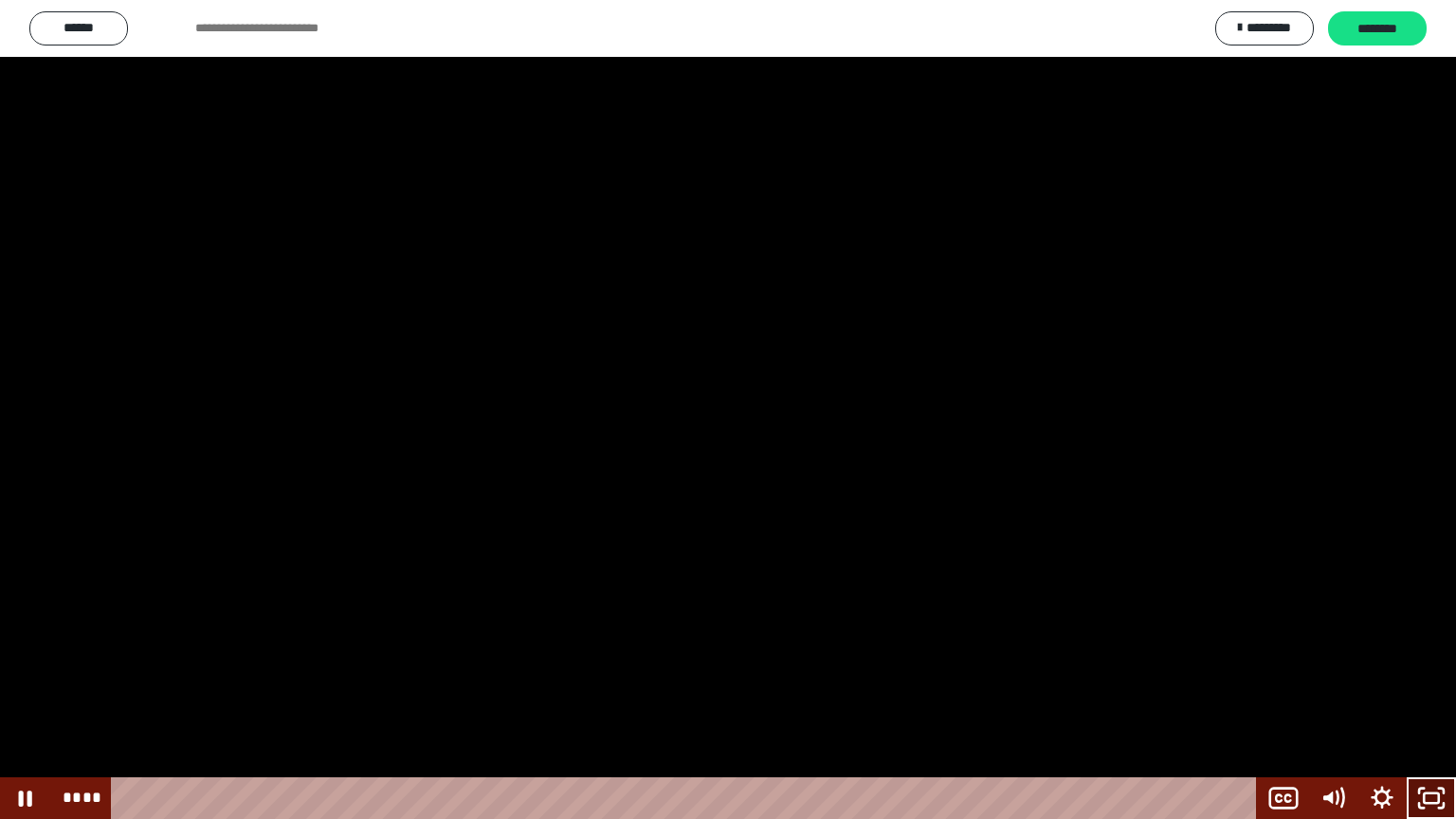 click 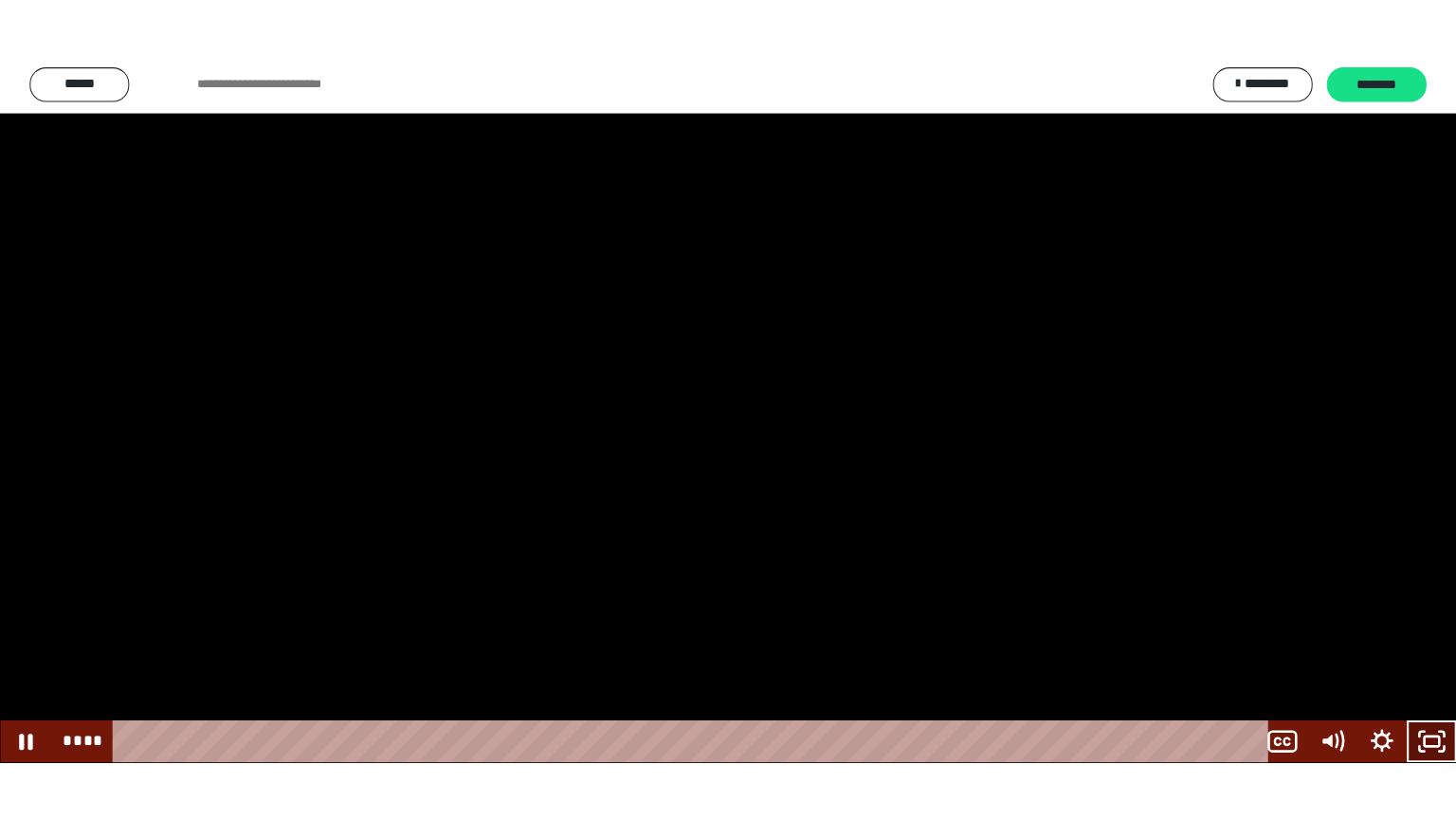 scroll, scrollTop: 2347, scrollLeft: 0, axis: vertical 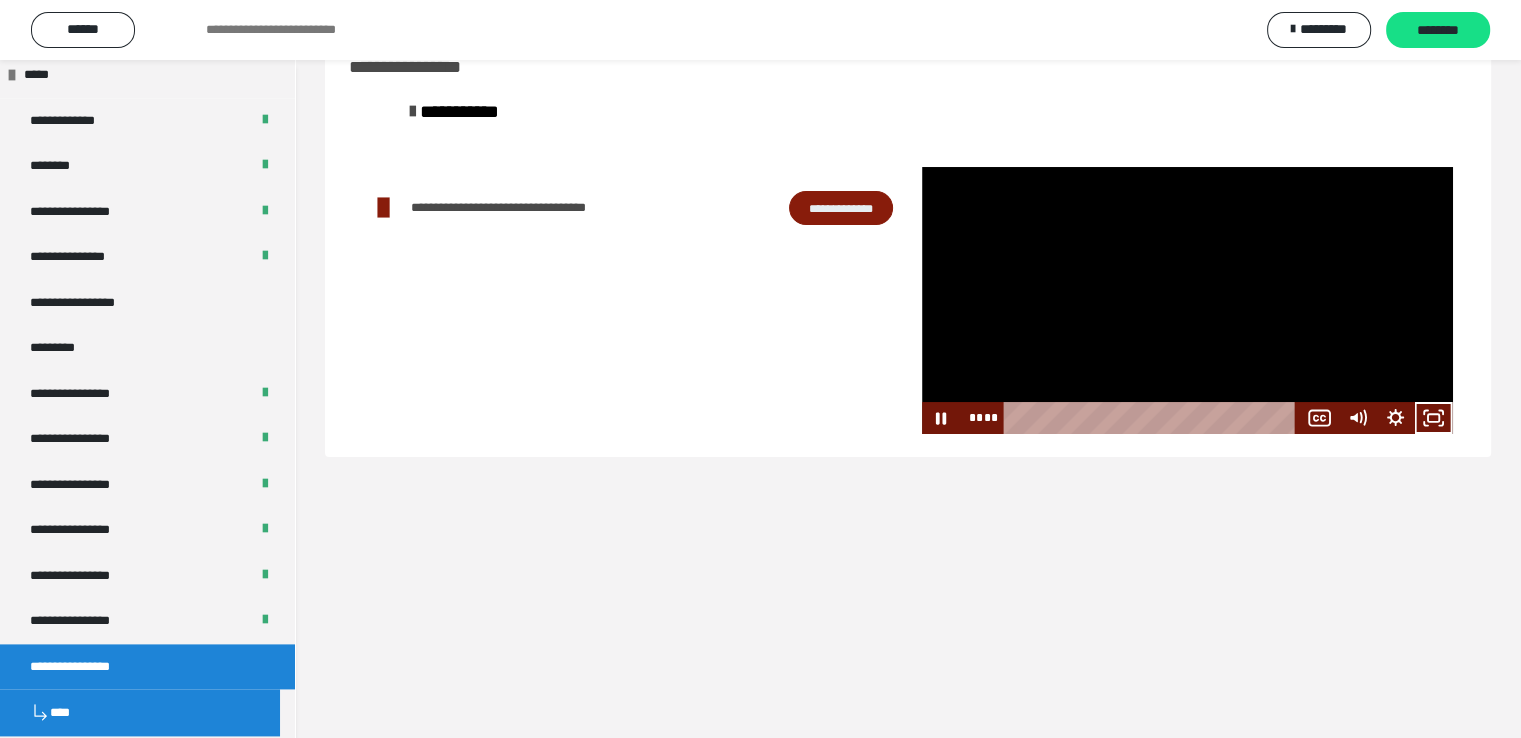 click at bounding box center [1187, 300] 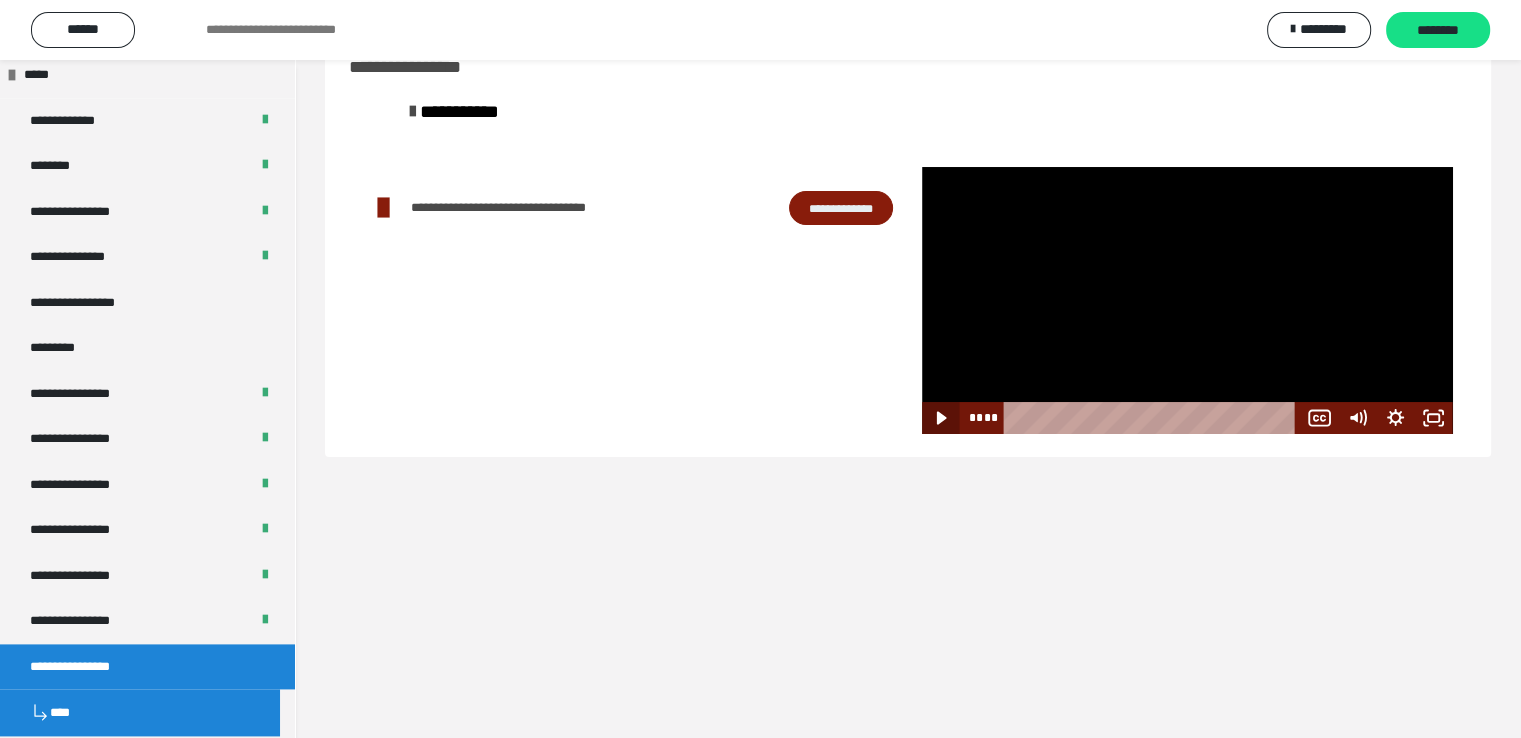drag, startPoint x: 939, startPoint y: 421, endPoint x: 964, endPoint y: 427, distance: 25.70992 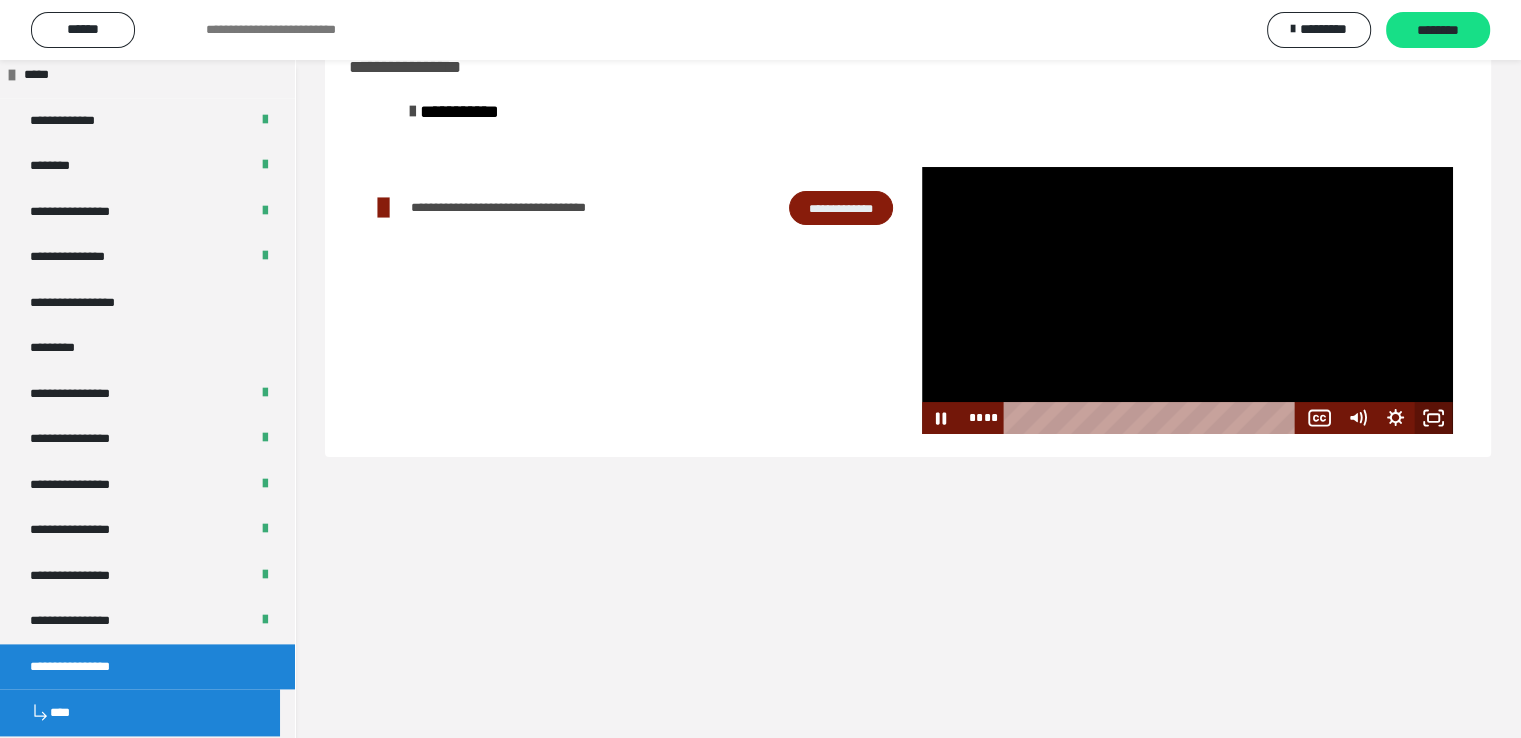 click 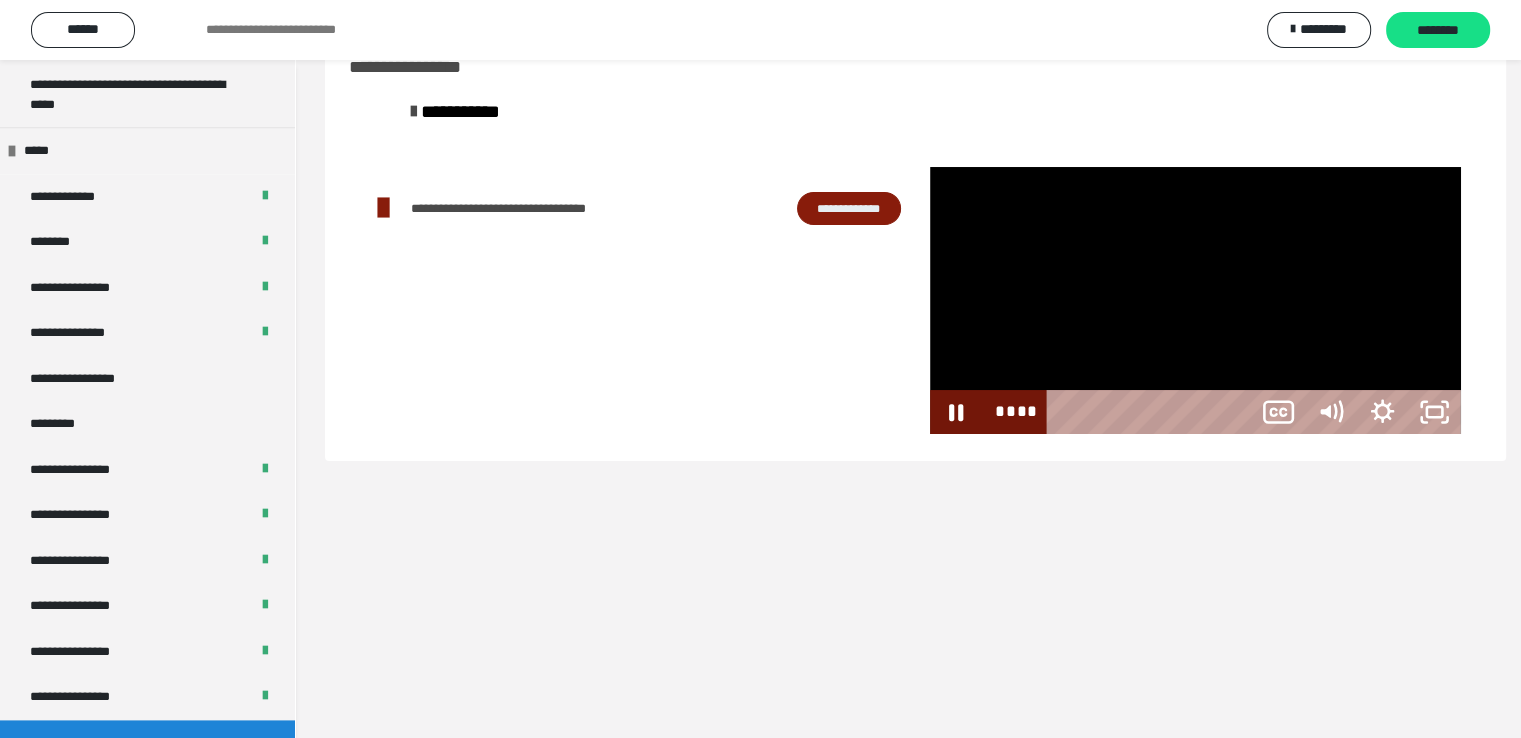scroll, scrollTop: 2396, scrollLeft: 0, axis: vertical 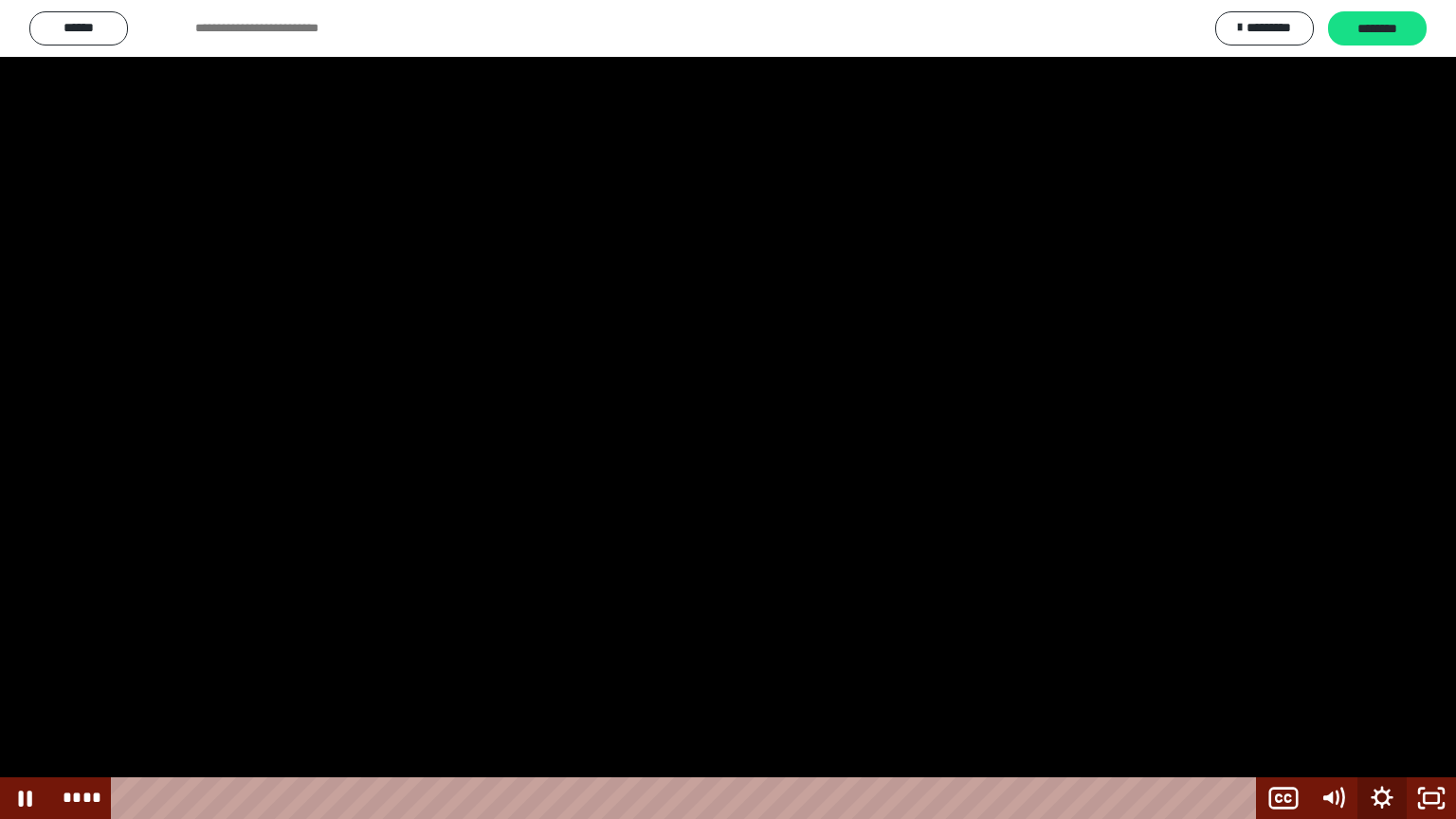 click 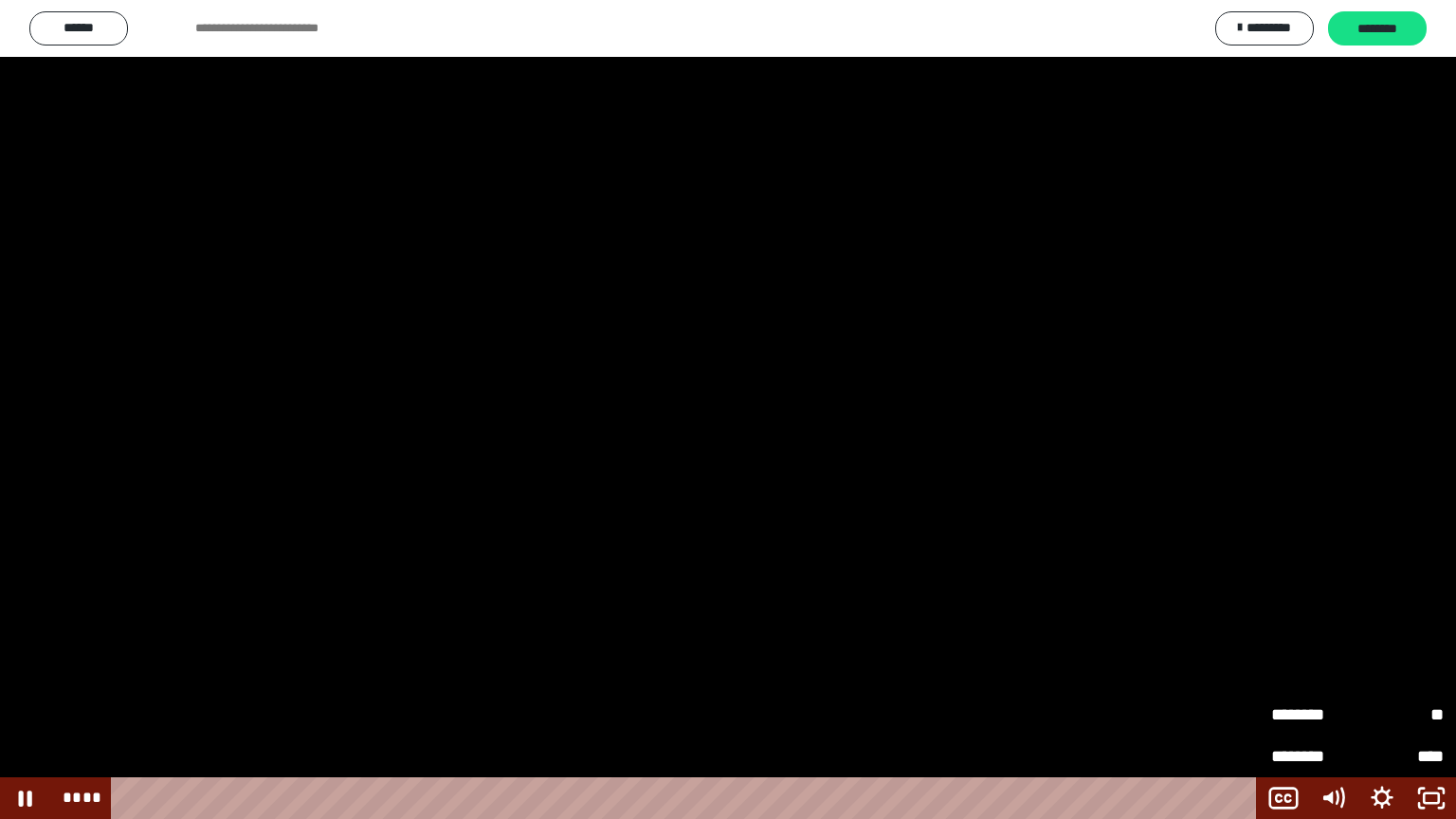 click on "****" at bounding box center [1400, 748] 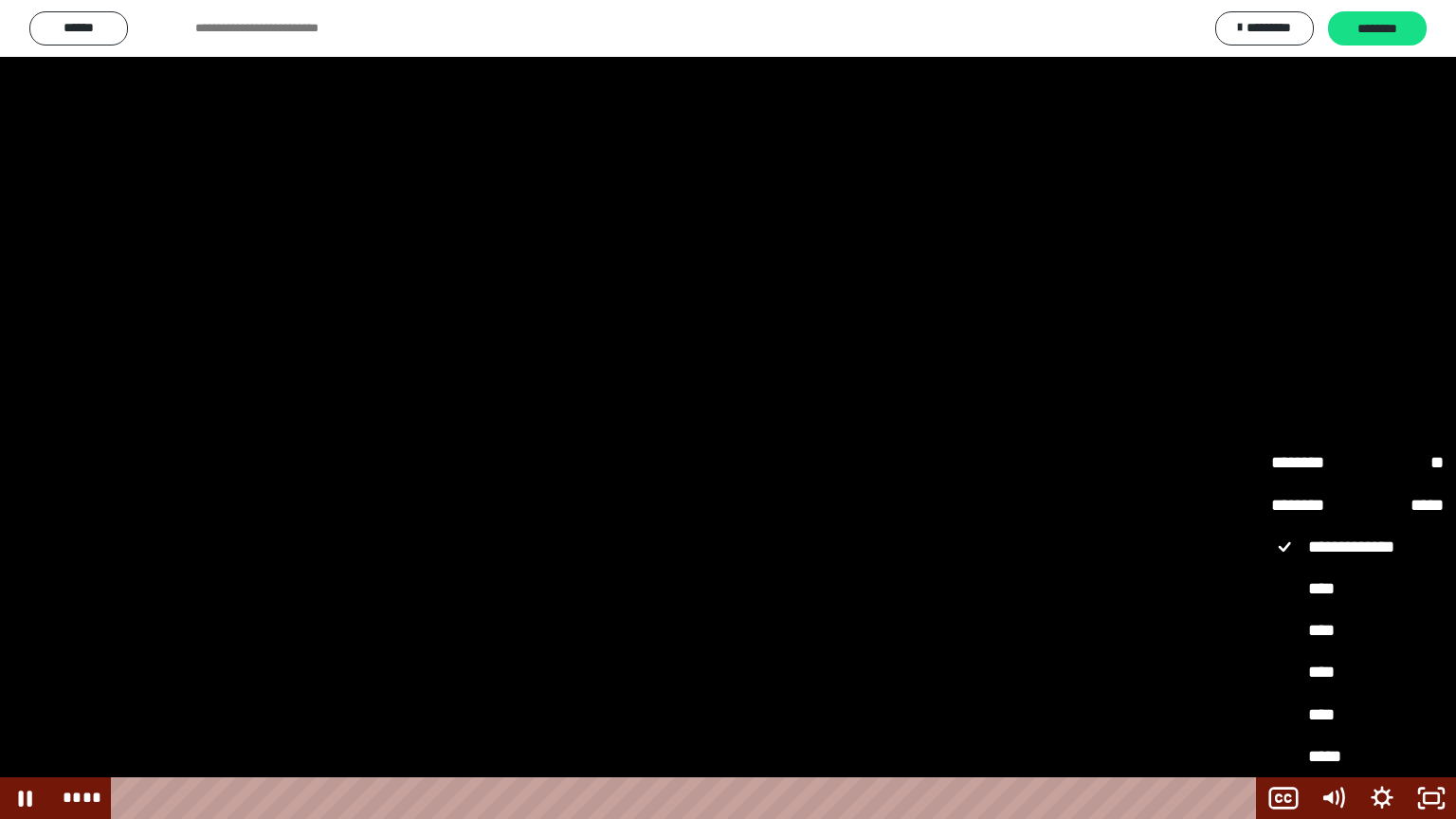 click on "*****" at bounding box center (1400, 505) 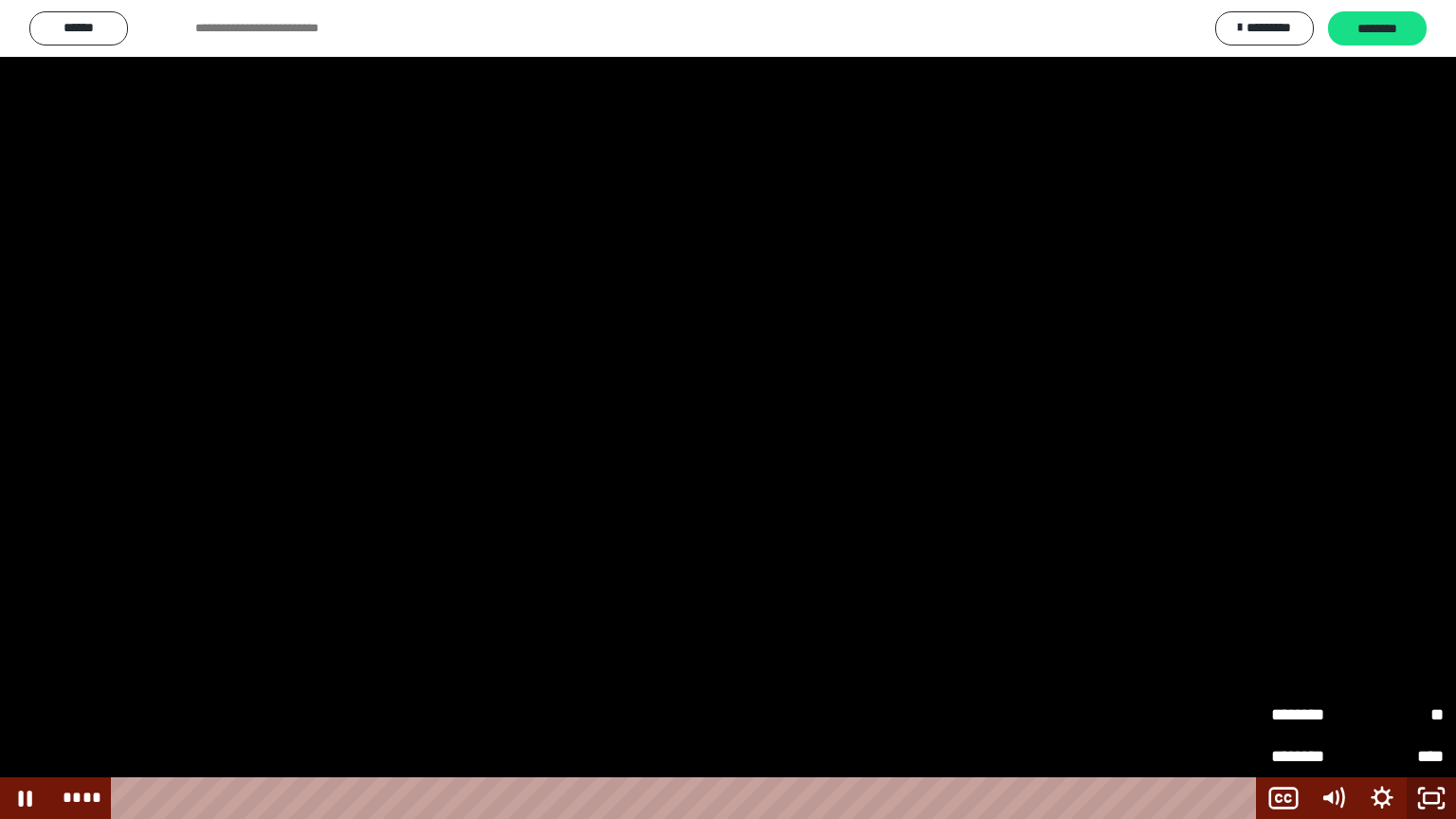 click 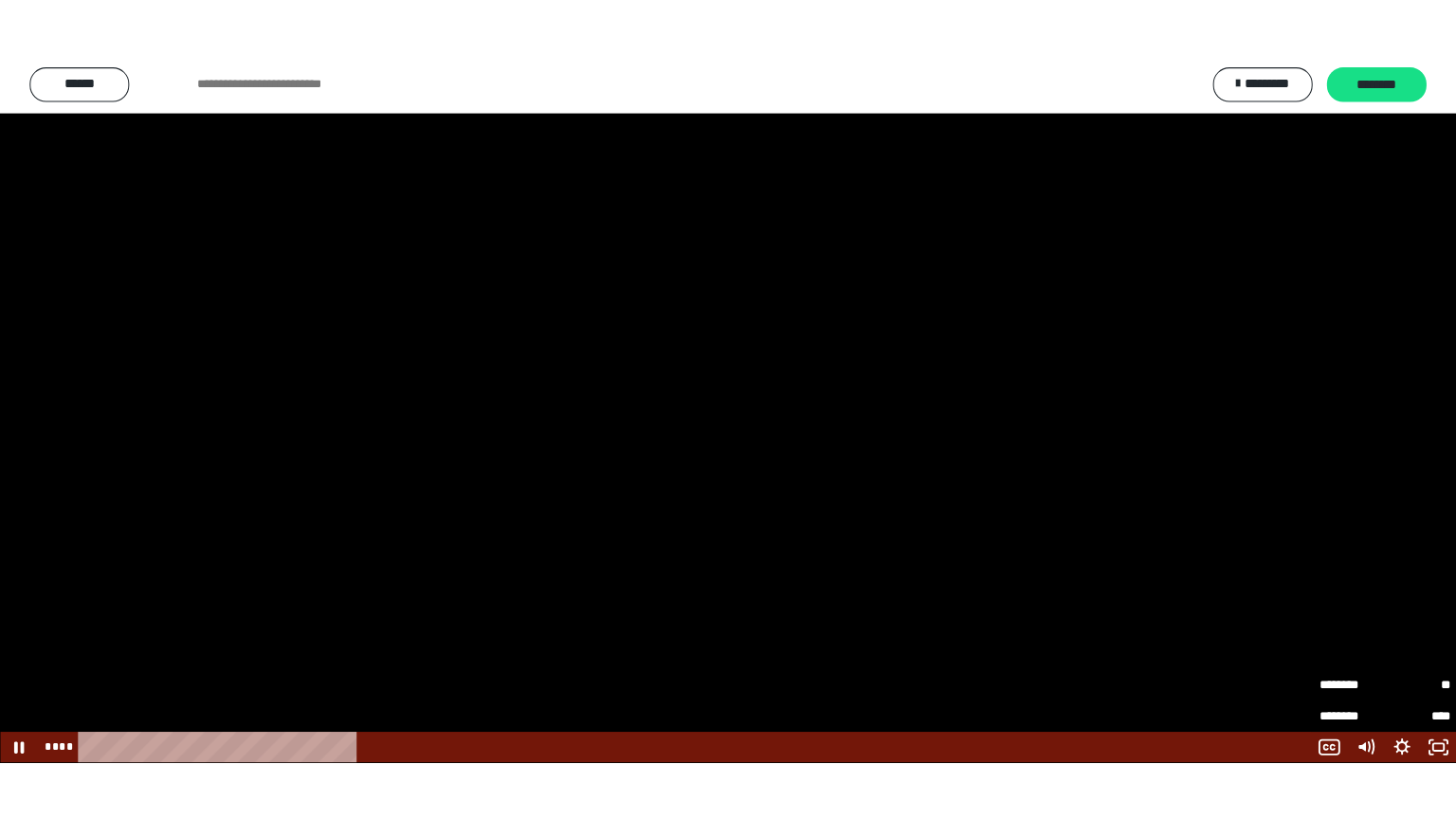 scroll, scrollTop: 2347, scrollLeft: 0, axis: vertical 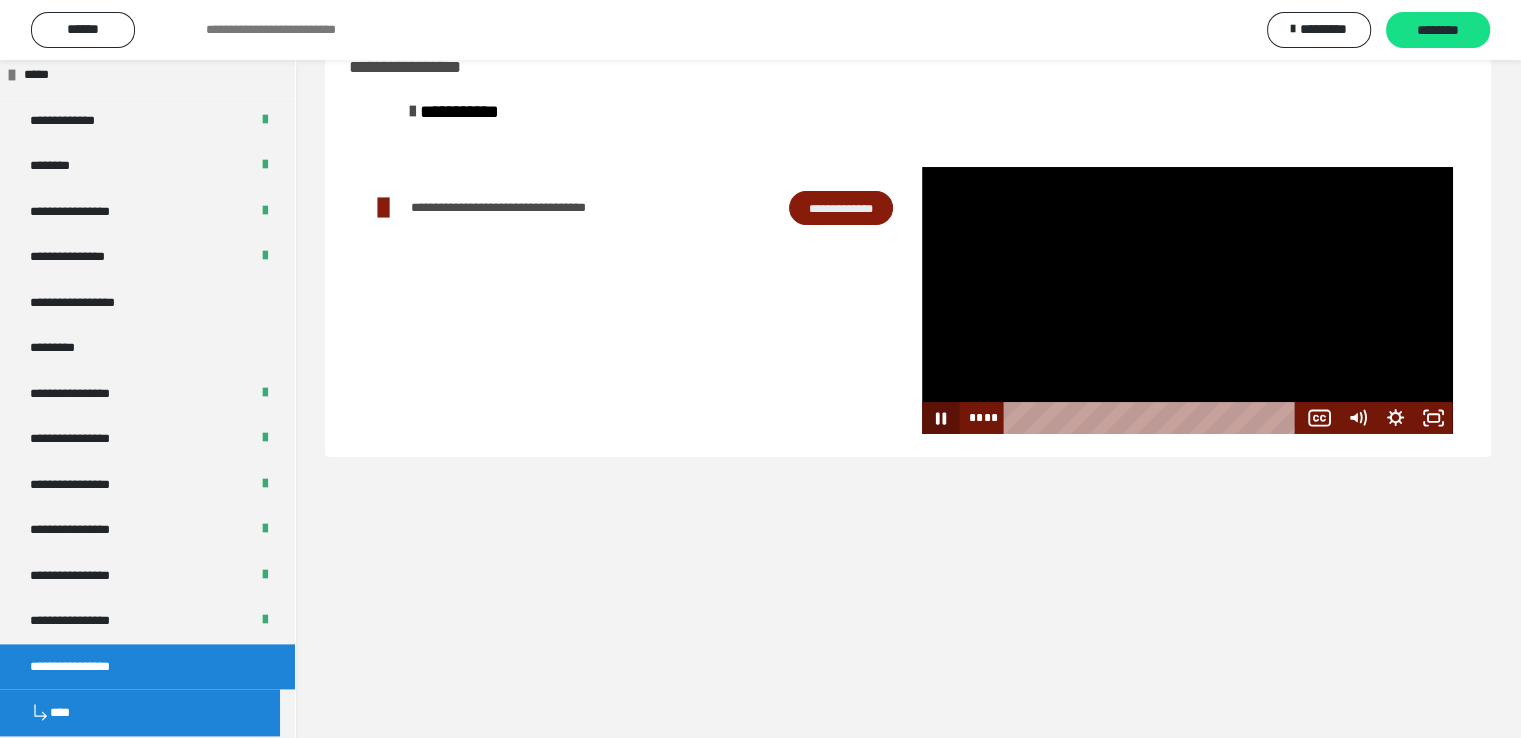 click 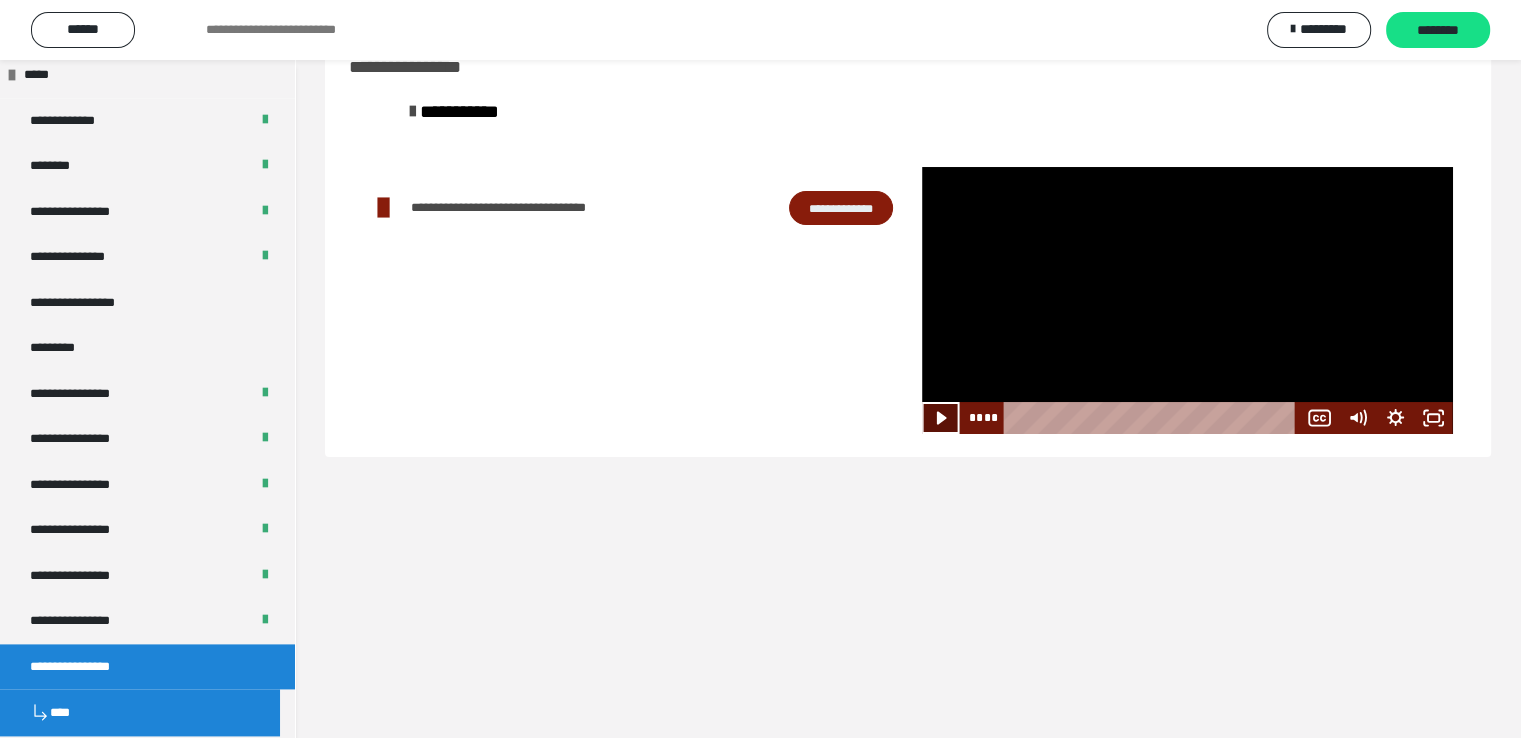 drag, startPoint x: 946, startPoint y: 421, endPoint x: 959, endPoint y: 417, distance: 13.601471 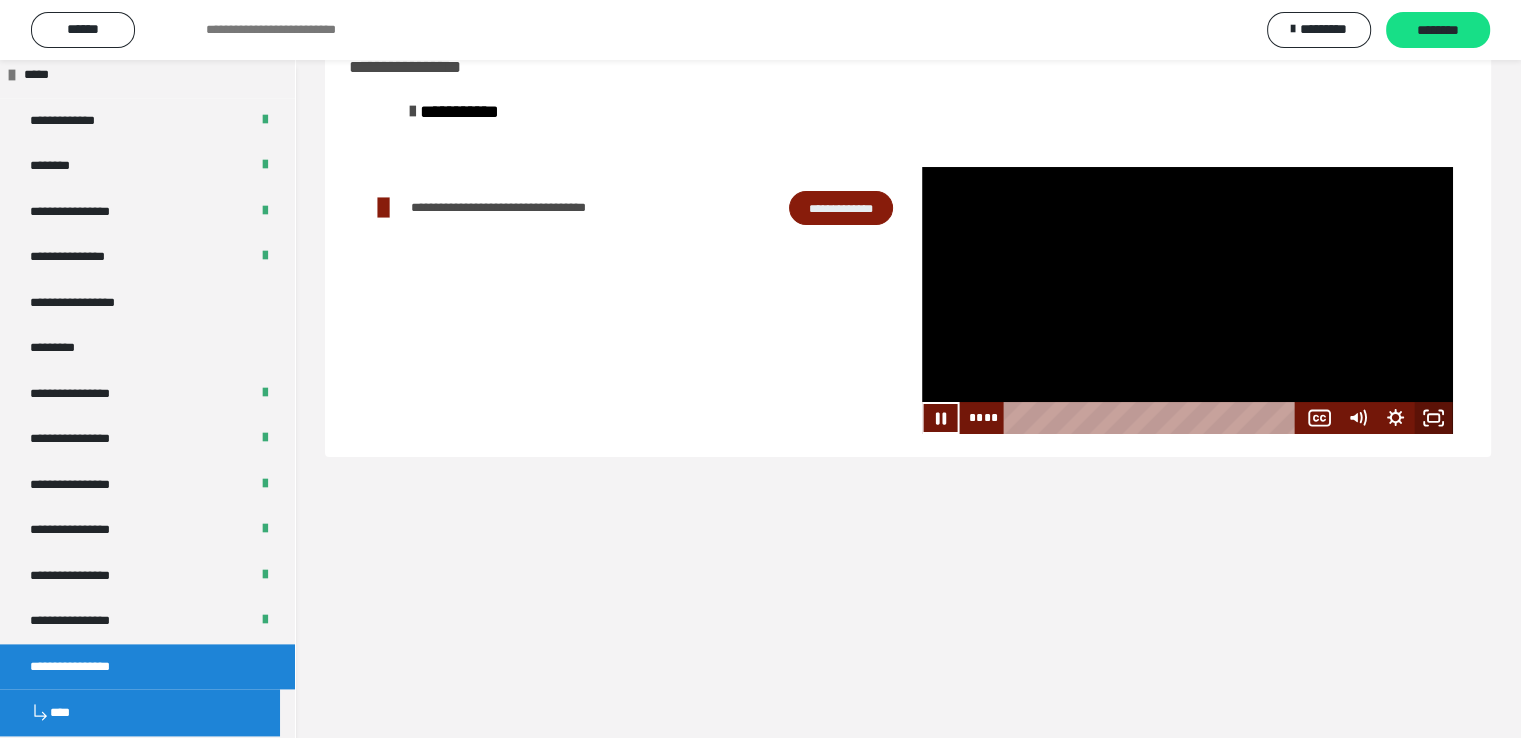 click 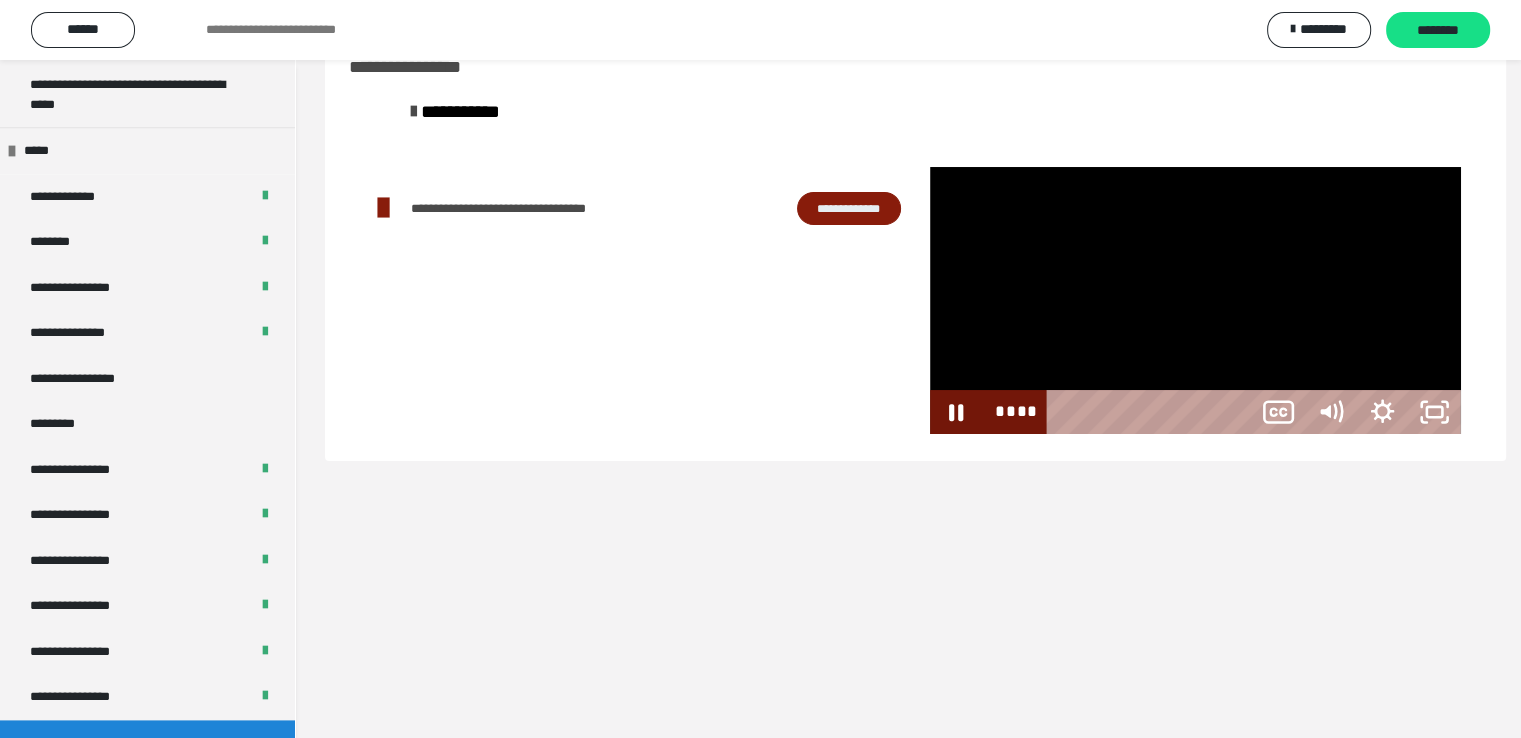 scroll, scrollTop: 2396, scrollLeft: 0, axis: vertical 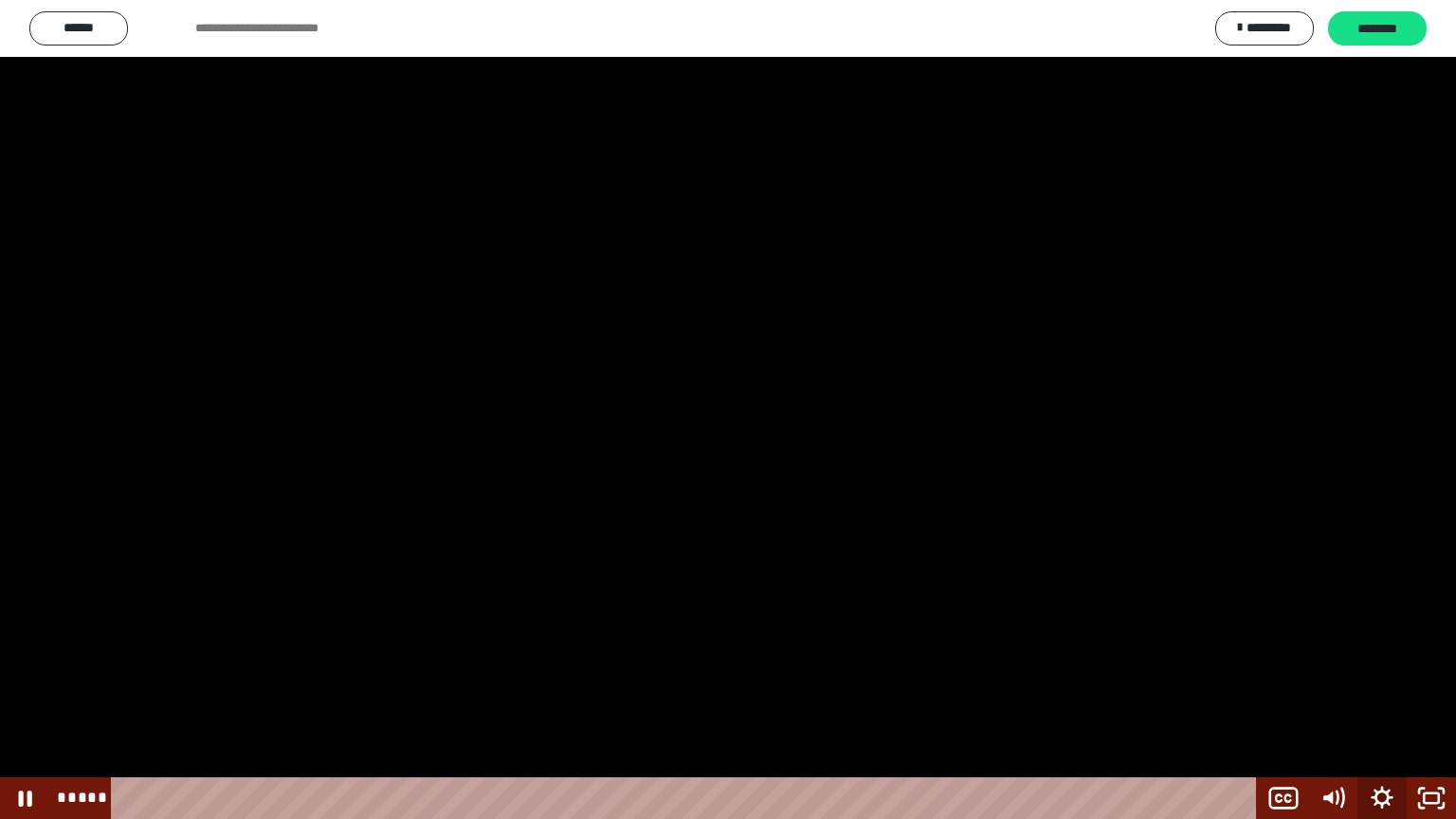 click 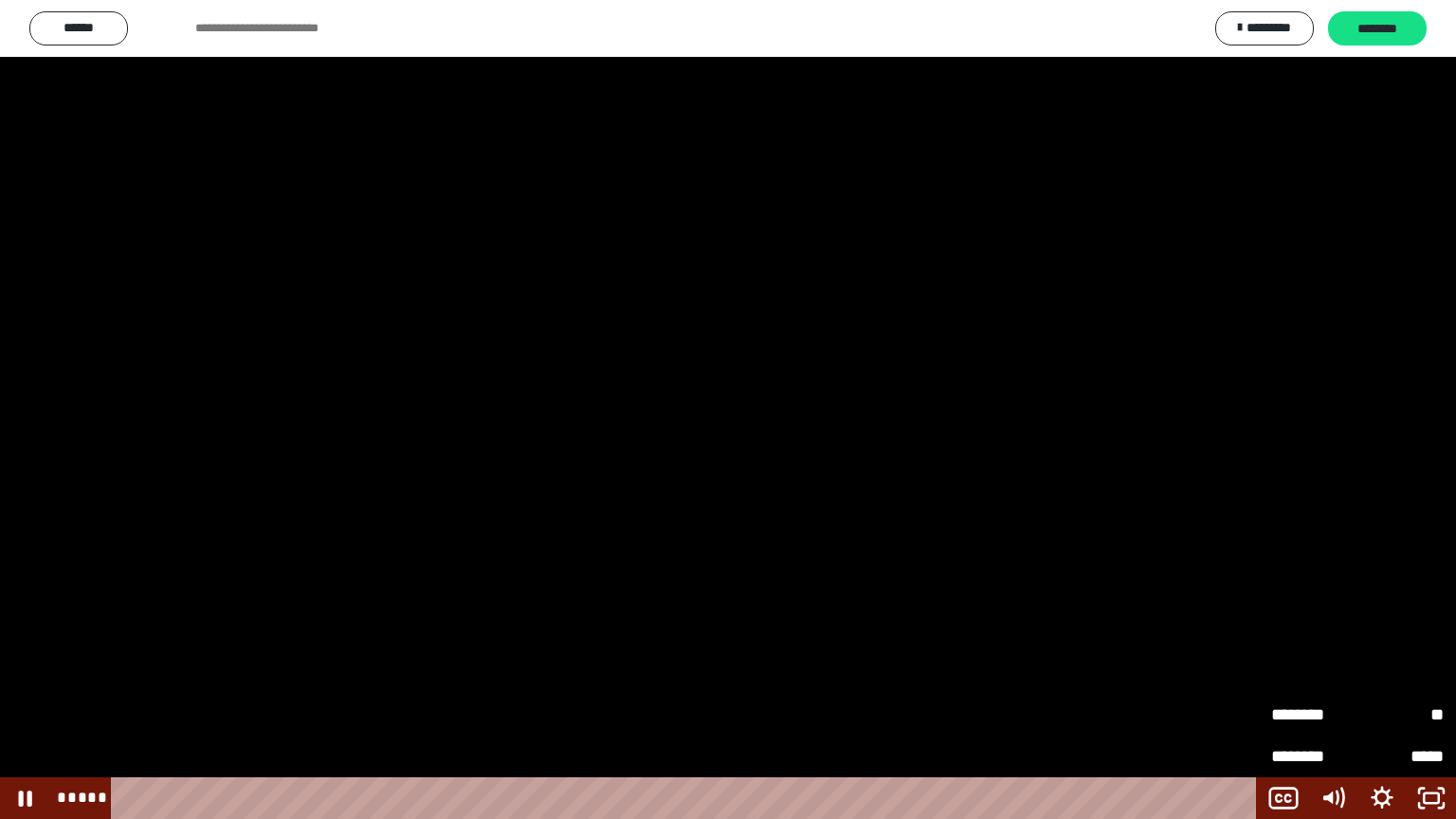 click on "********" at bounding box center (1314, 754) 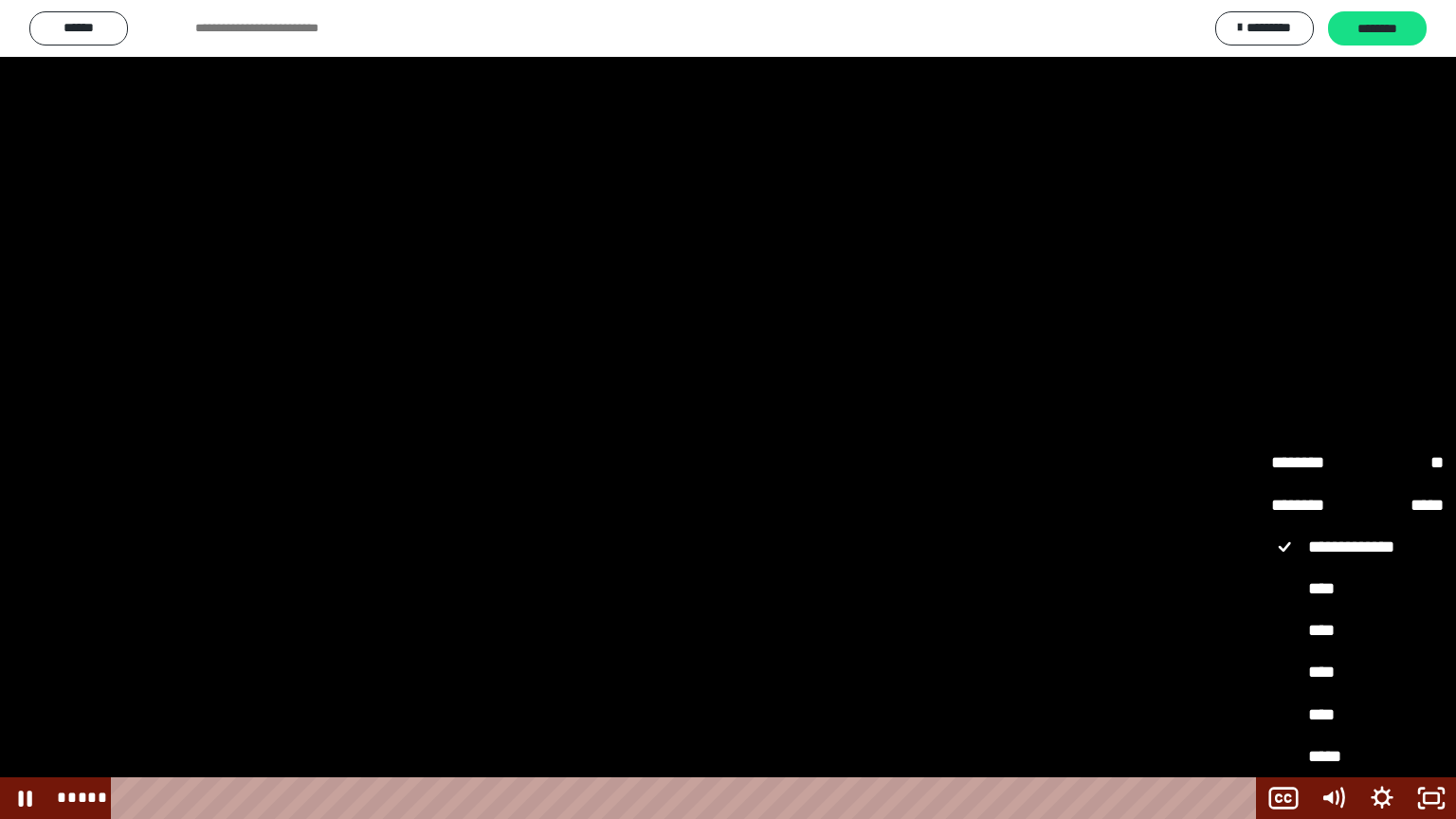 click on "**********" at bounding box center [1357, 548] 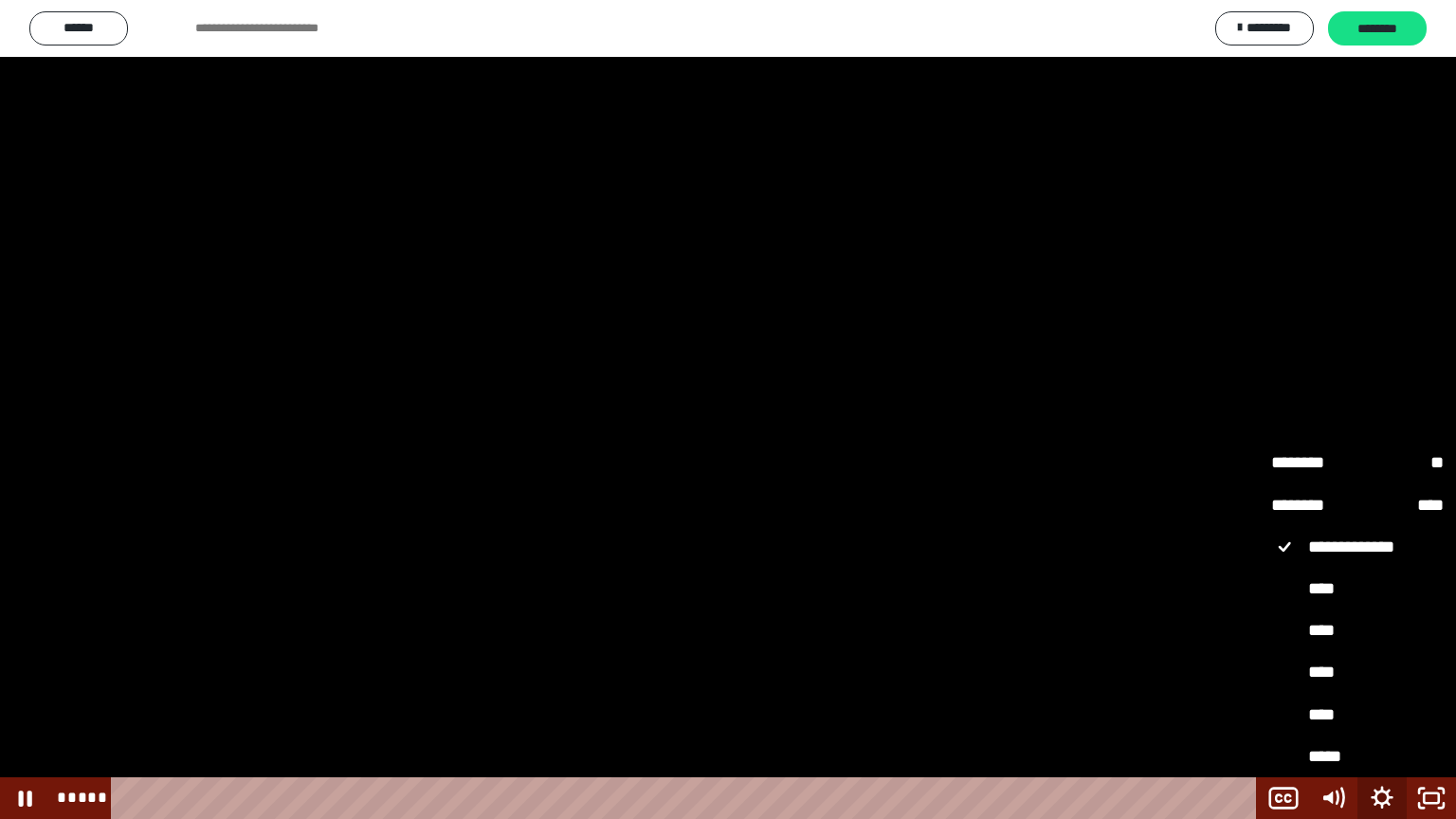 drag, startPoint x: 1383, startPoint y: 800, endPoint x: 1364, endPoint y: 790, distance: 21.470911 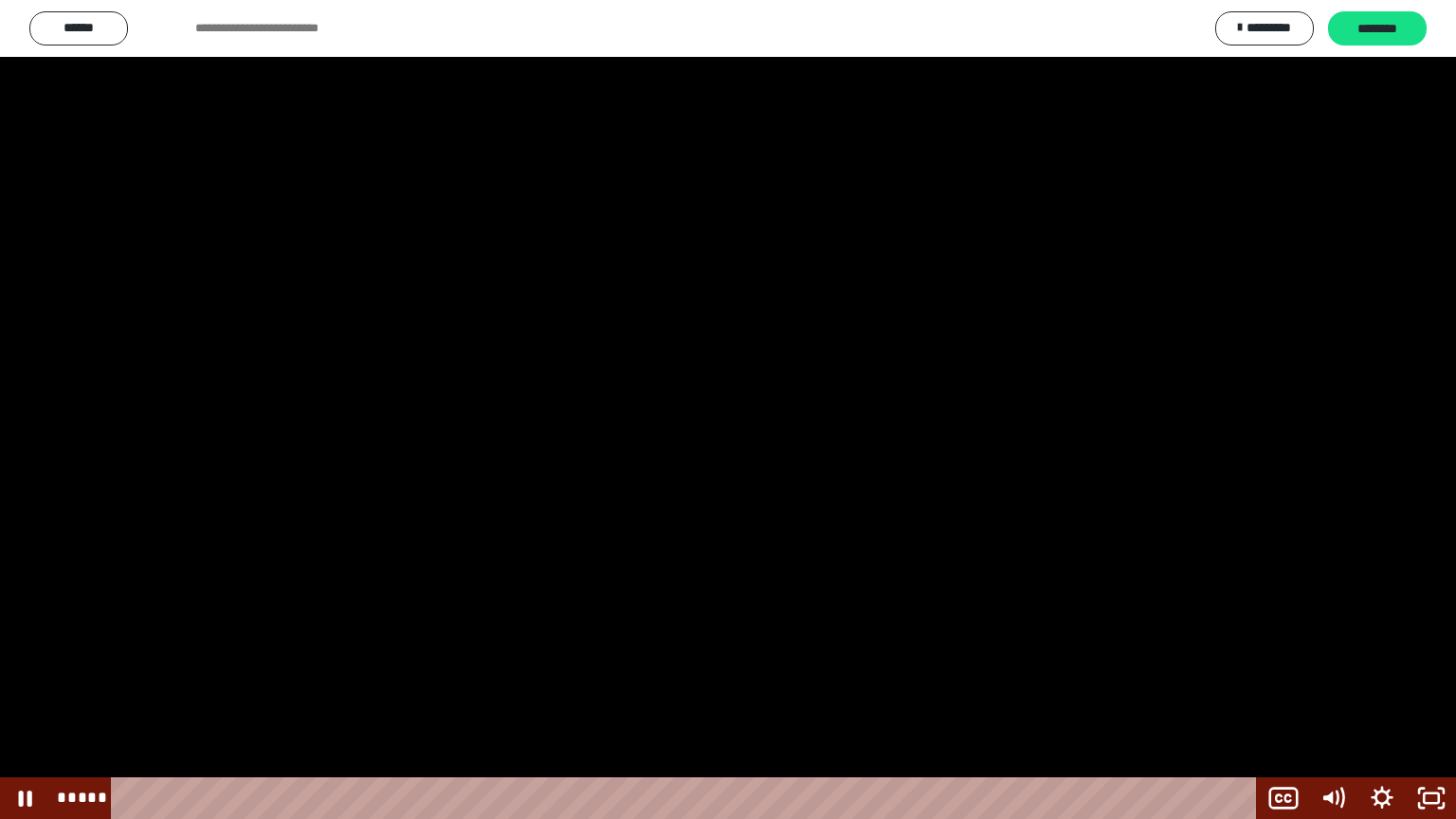 drag, startPoint x: 1304, startPoint y: 406, endPoint x: 1318, endPoint y: 430, distance: 27.784888 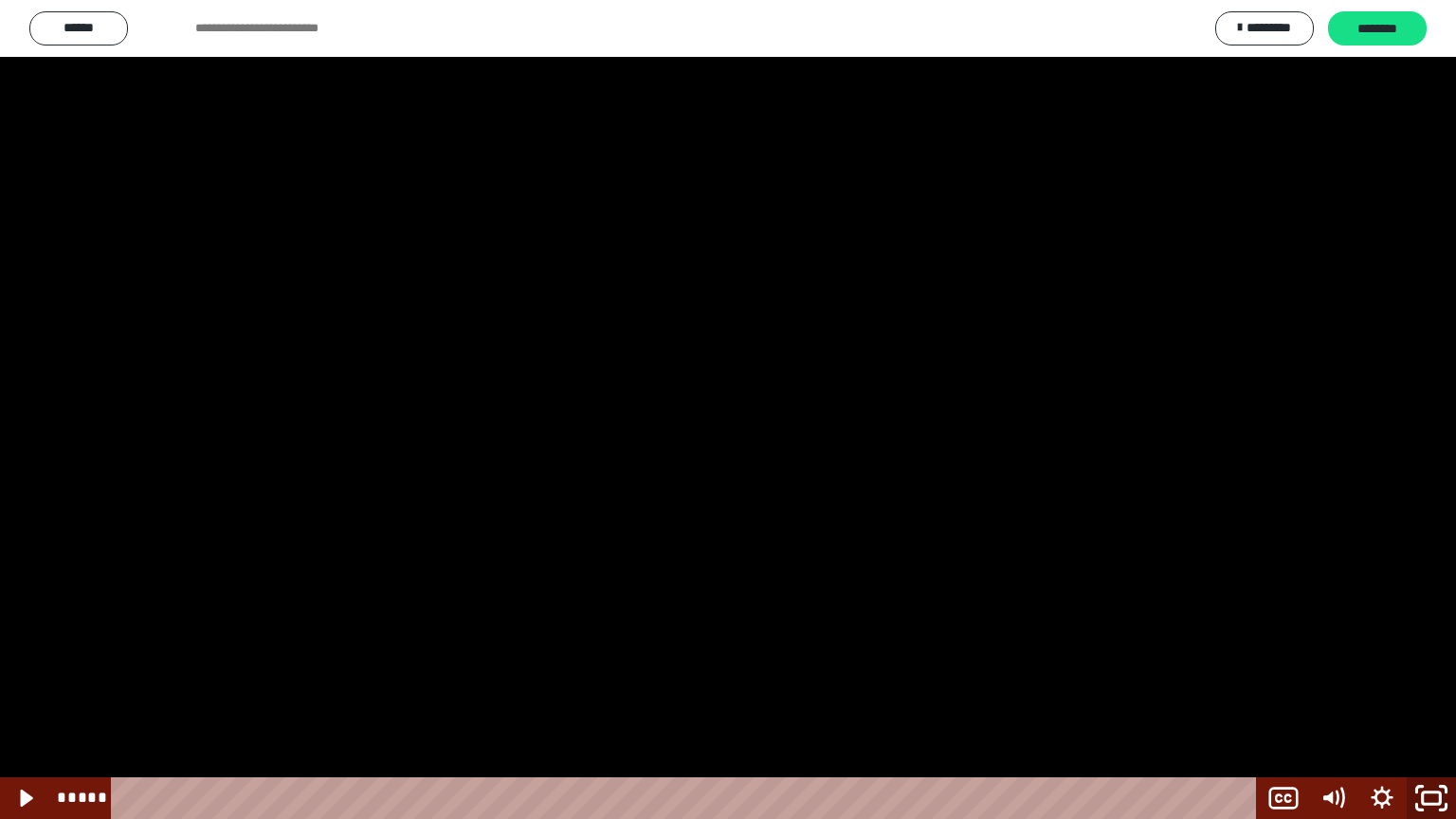 click 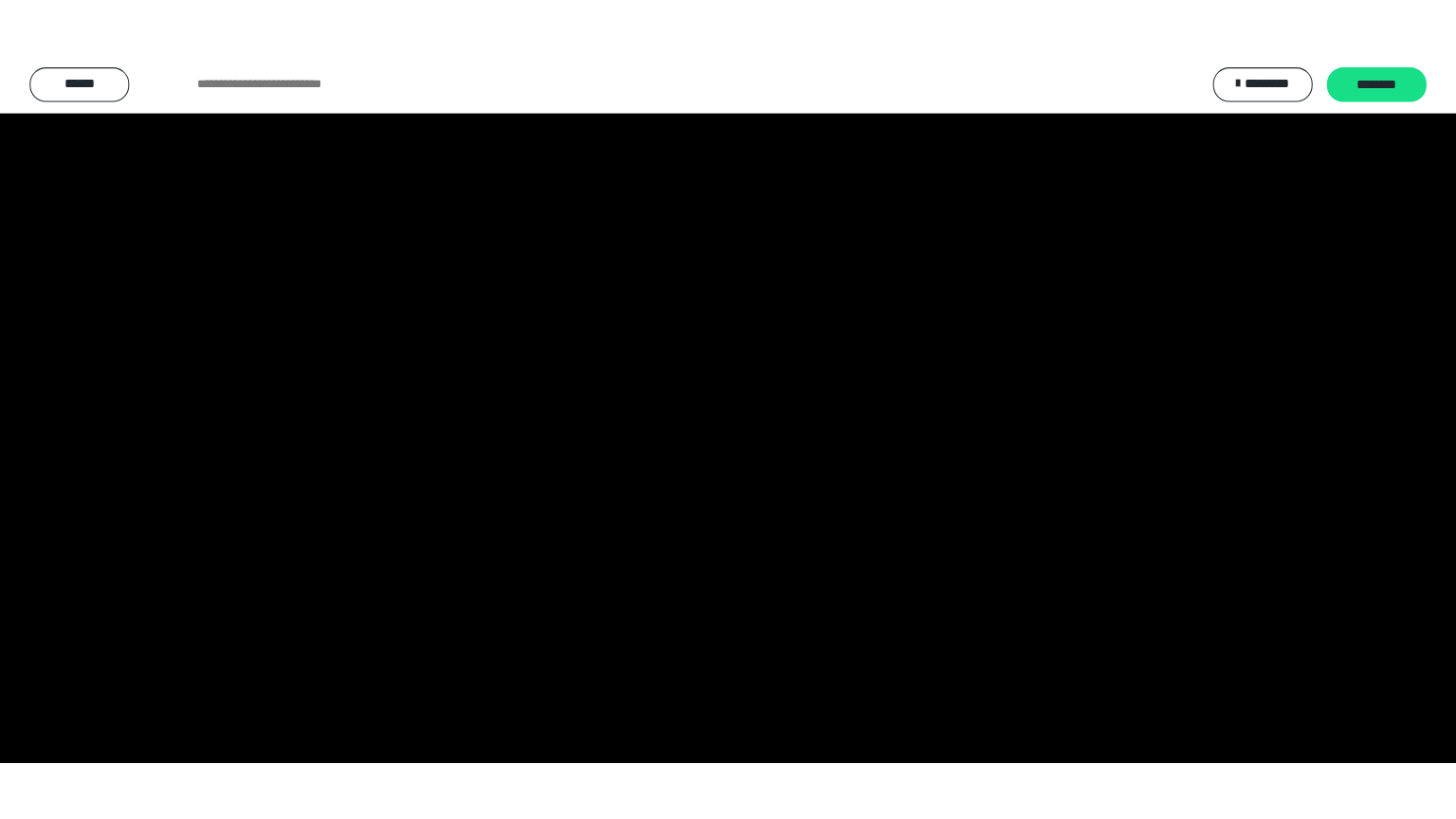 scroll, scrollTop: 2347, scrollLeft: 0, axis: vertical 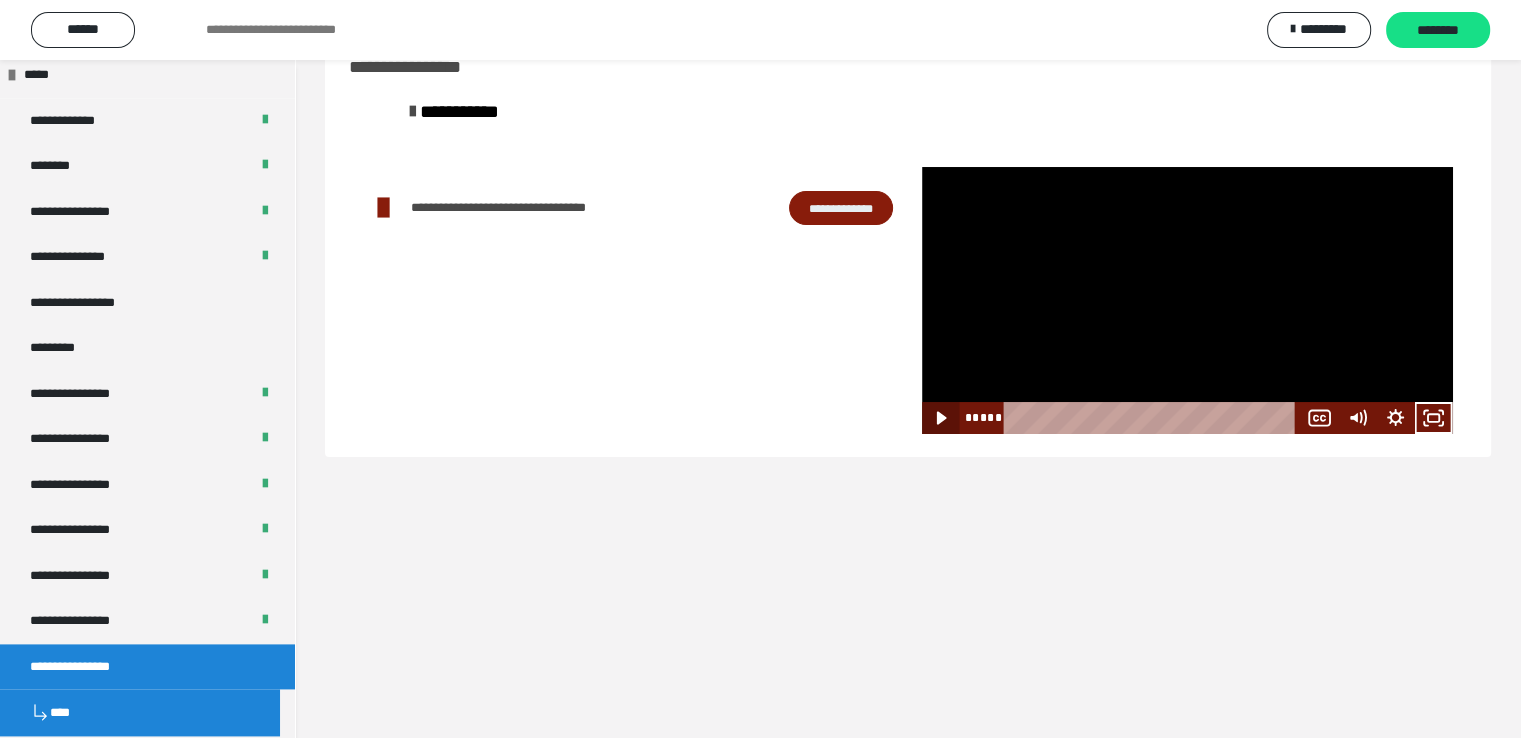 drag, startPoint x: 945, startPoint y: 423, endPoint x: 967, endPoint y: 420, distance: 22.203604 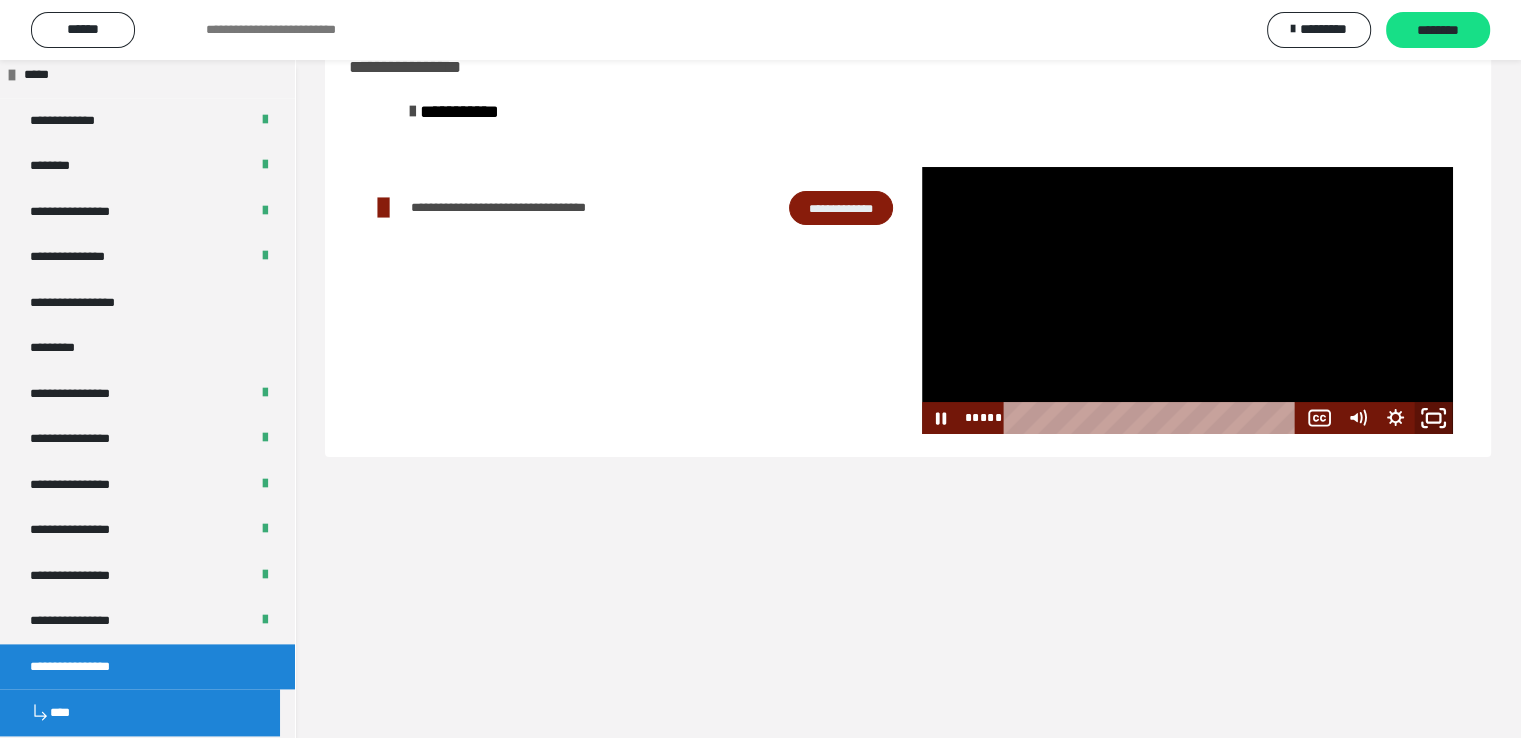 click 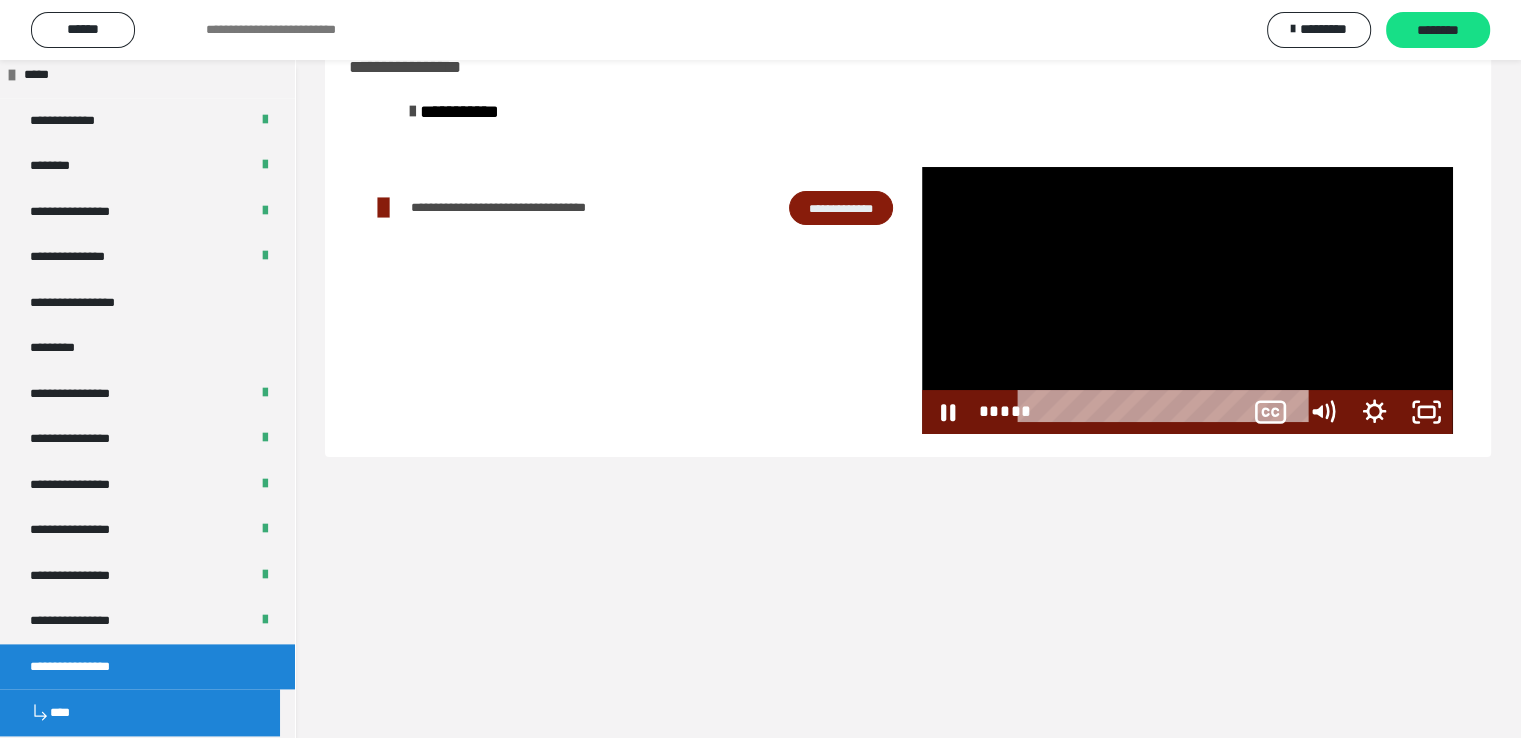 scroll, scrollTop: 2396, scrollLeft: 0, axis: vertical 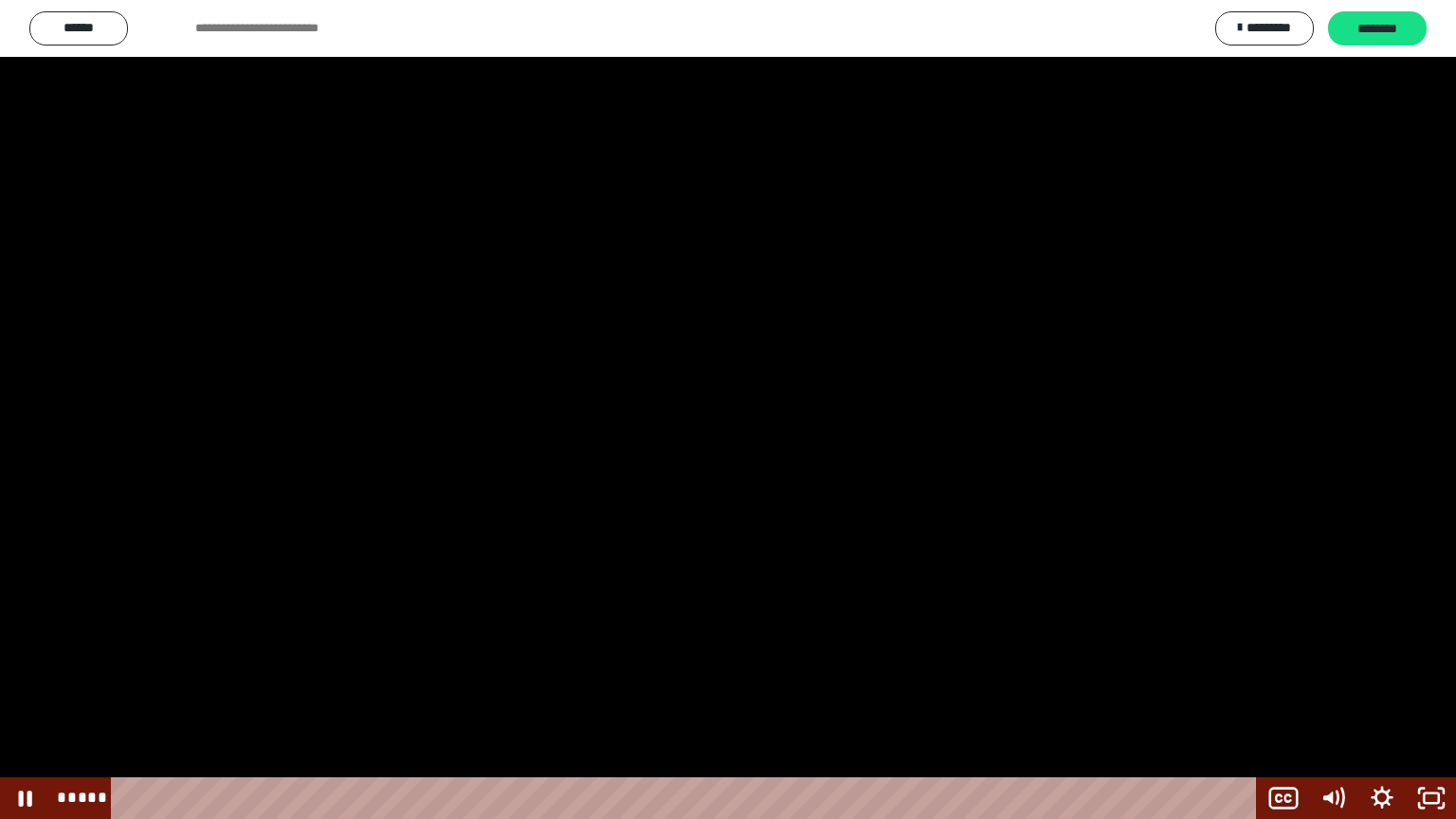 click at bounding box center [728, 410] 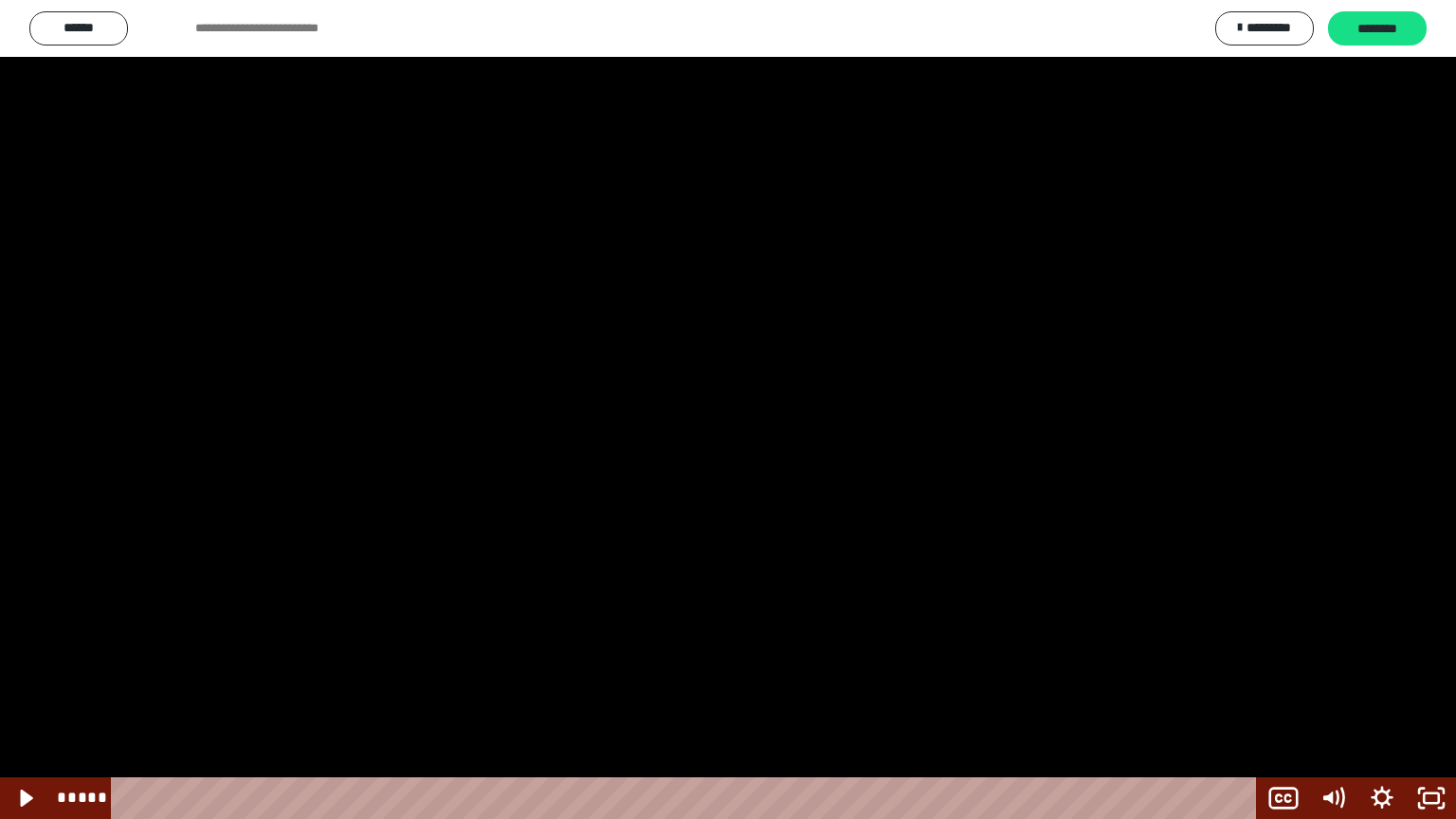 click at bounding box center (728, 410) 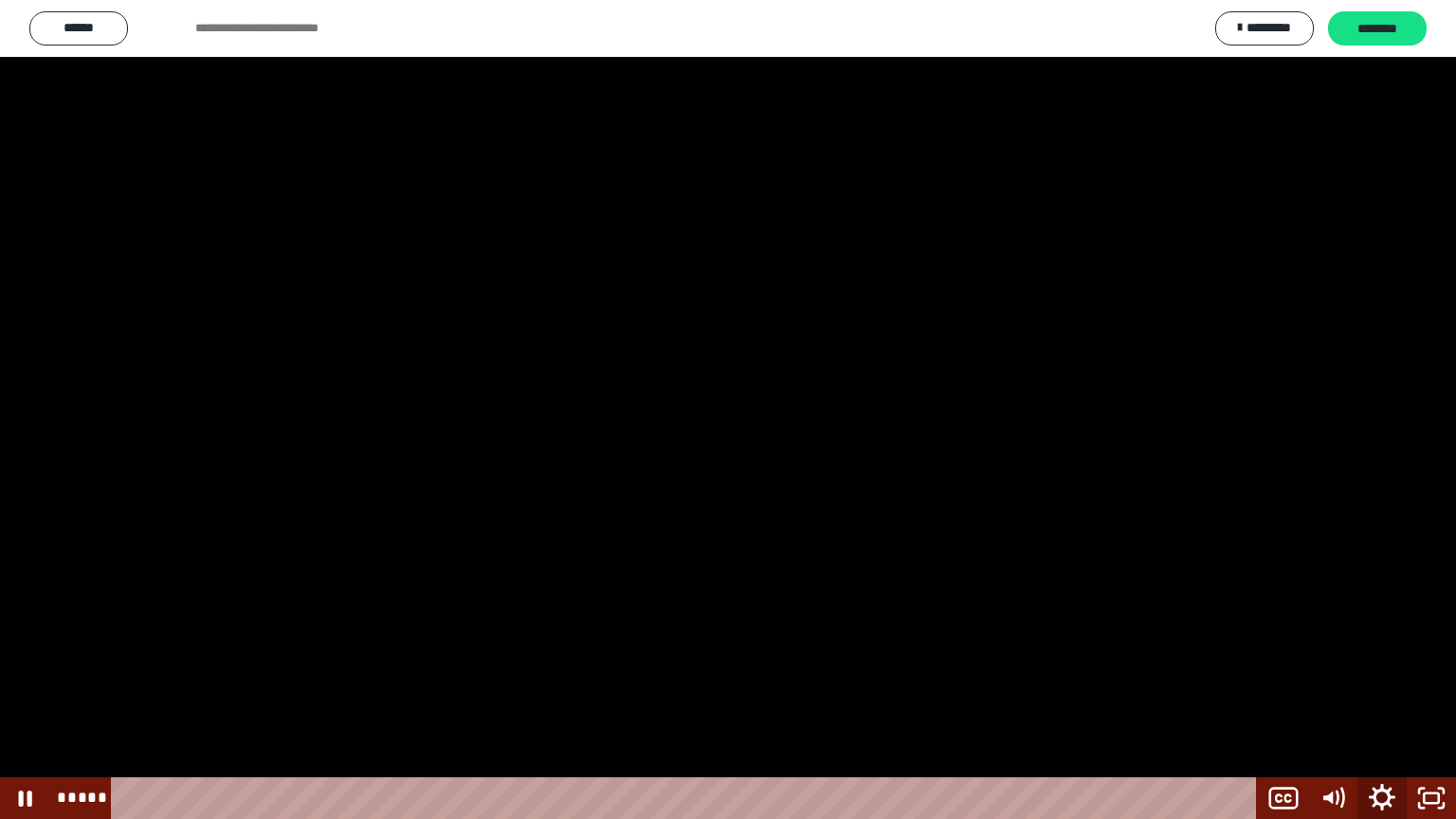 click 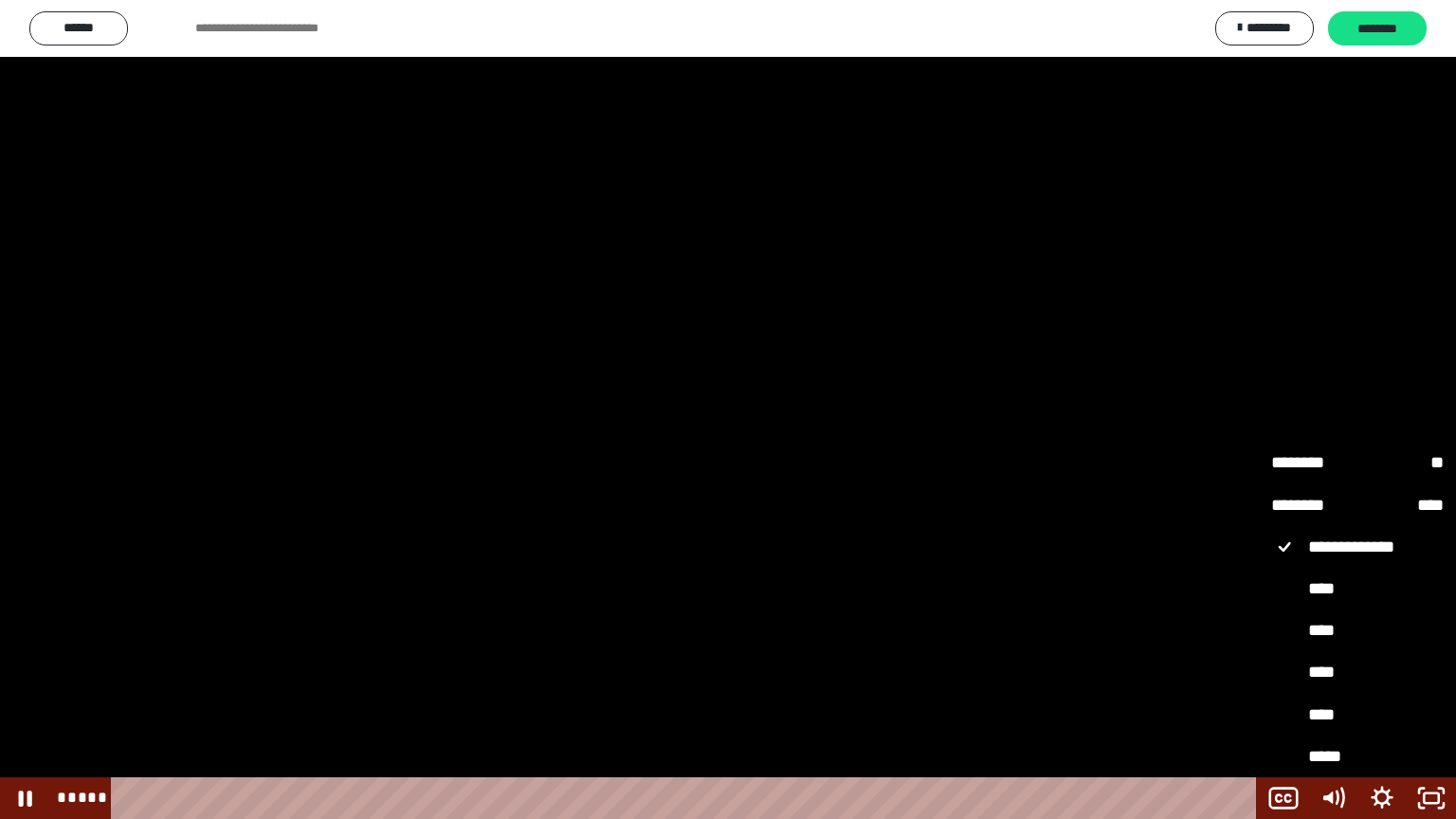 click on "*****" at bounding box center (1357, 757) 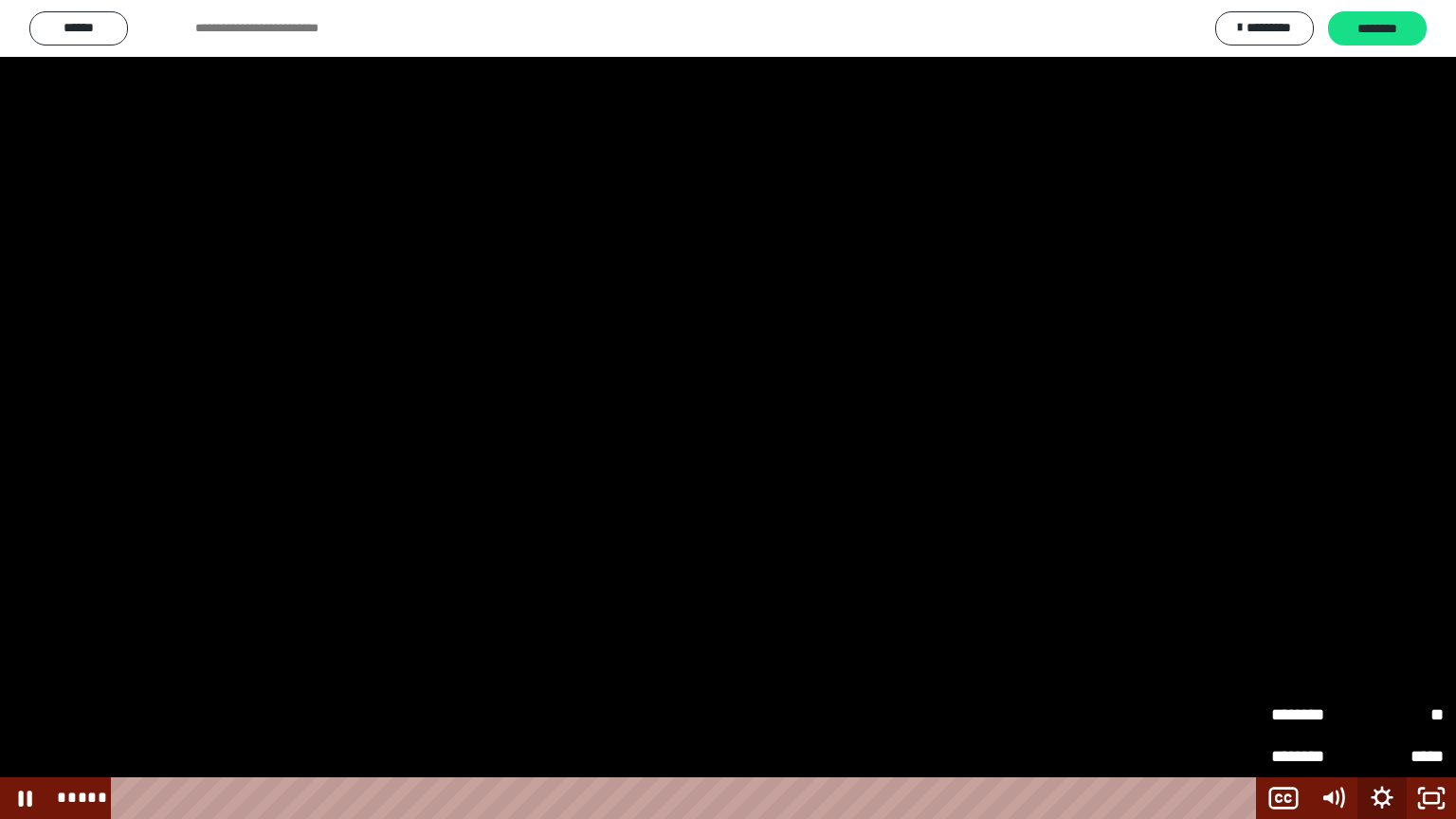 click 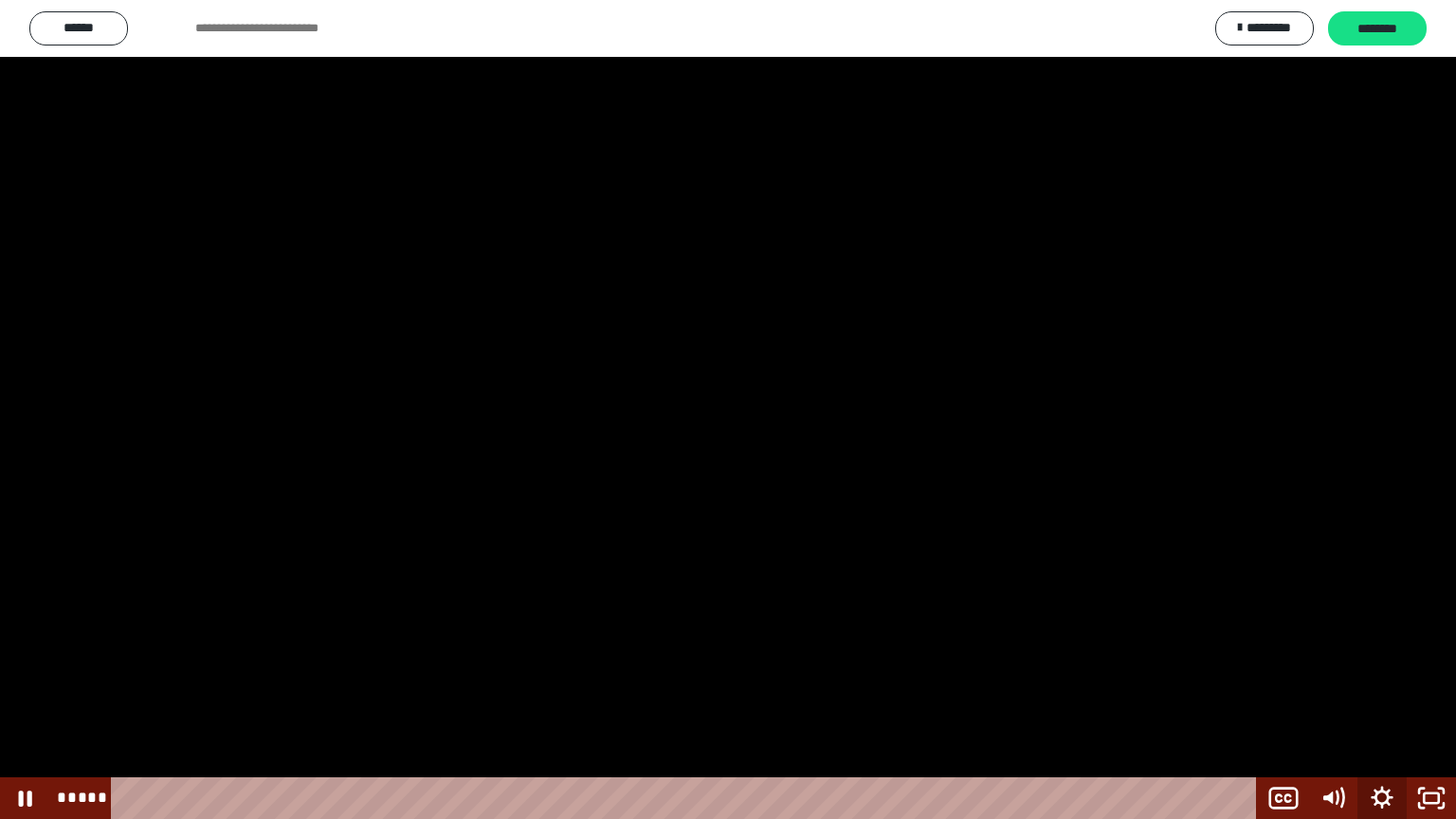 click 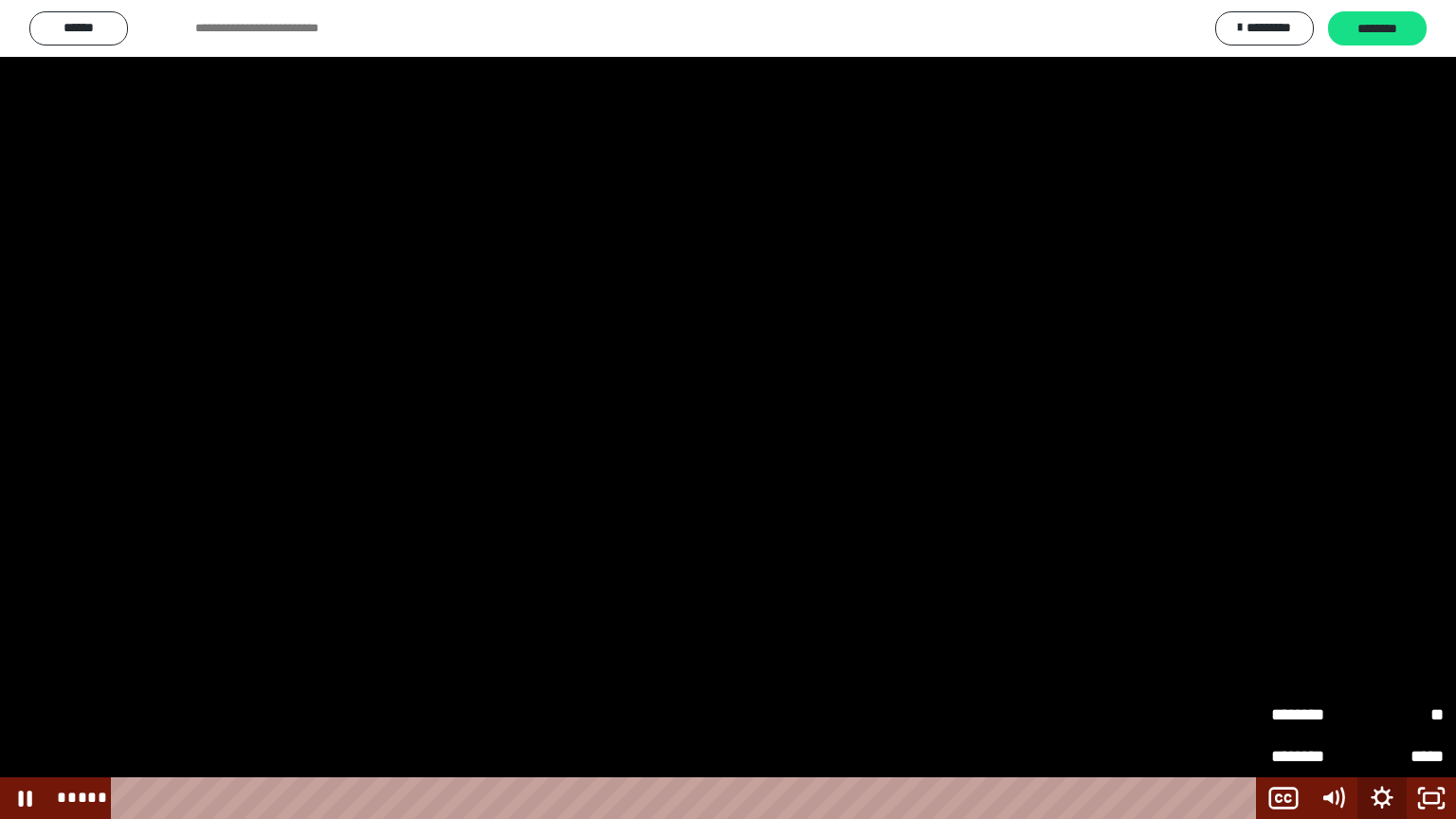 click 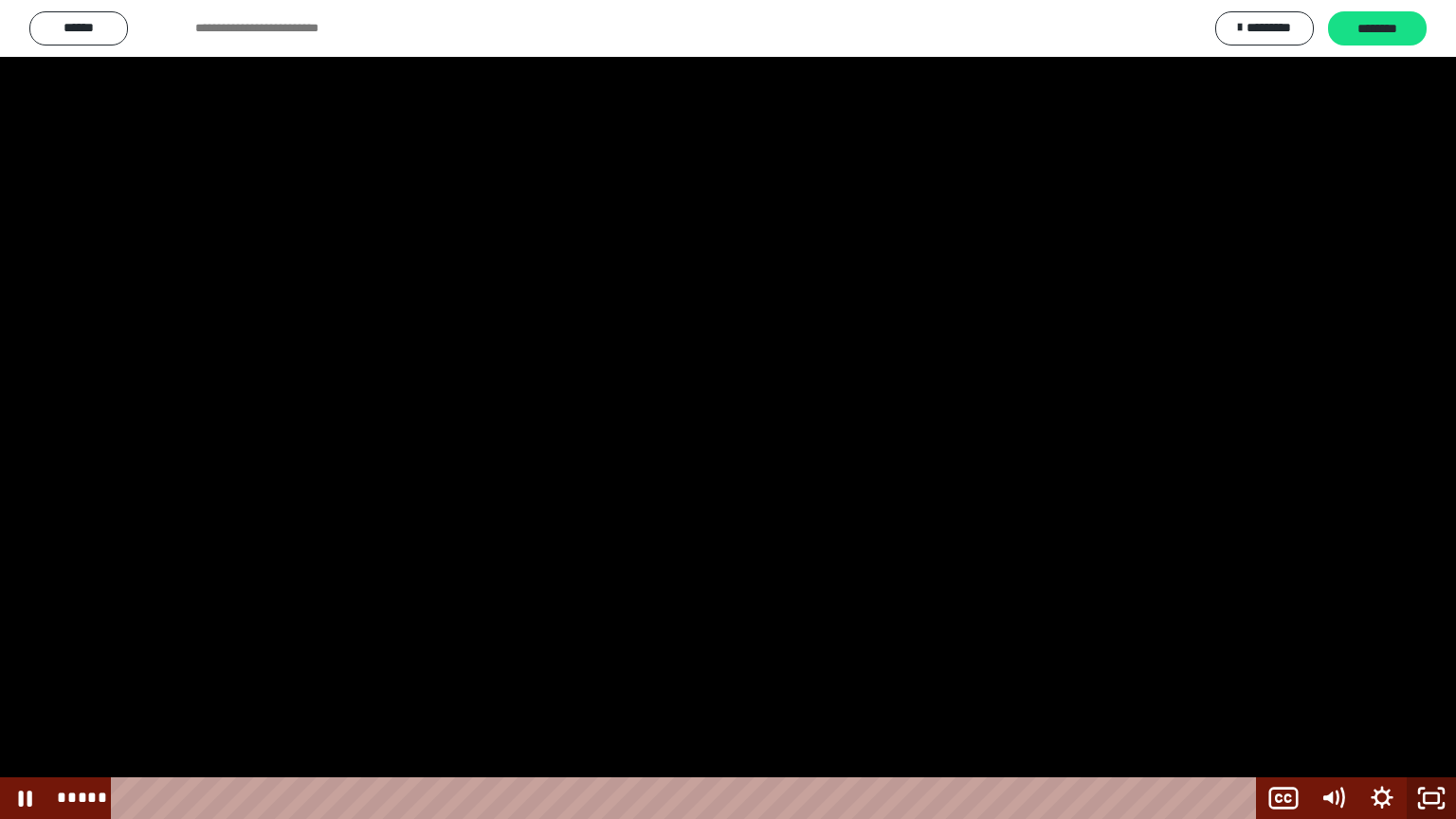 click 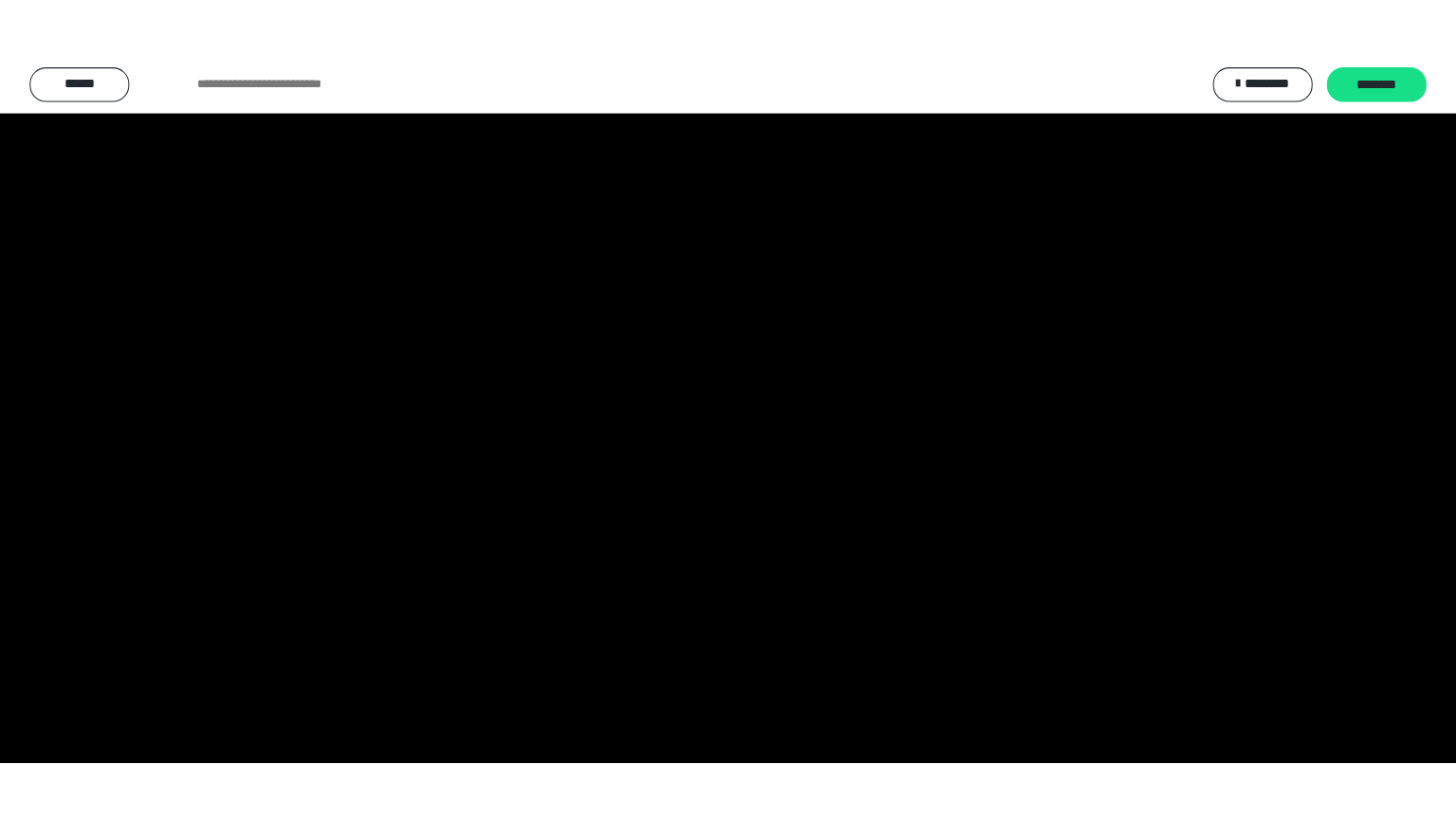 scroll, scrollTop: 2347, scrollLeft: 0, axis: vertical 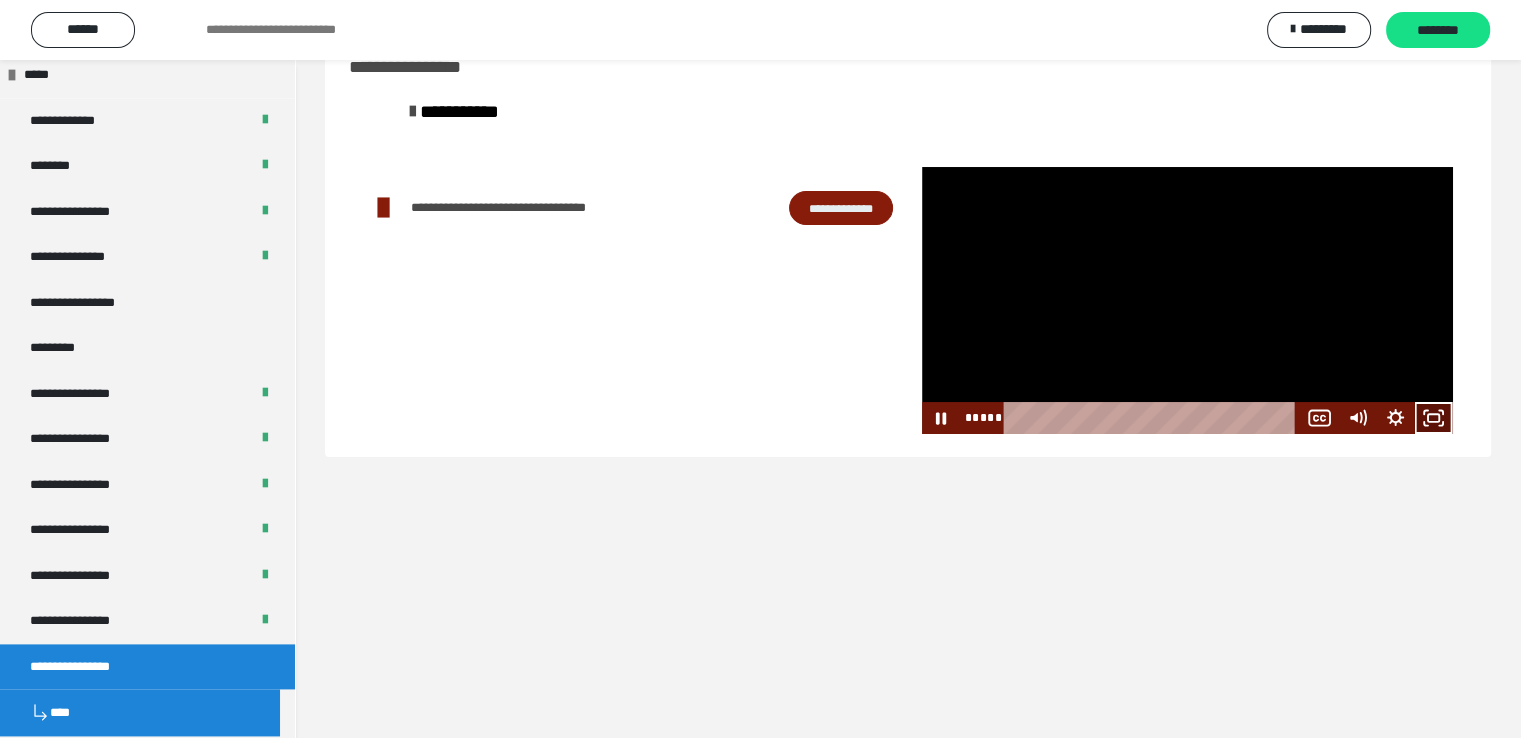 click 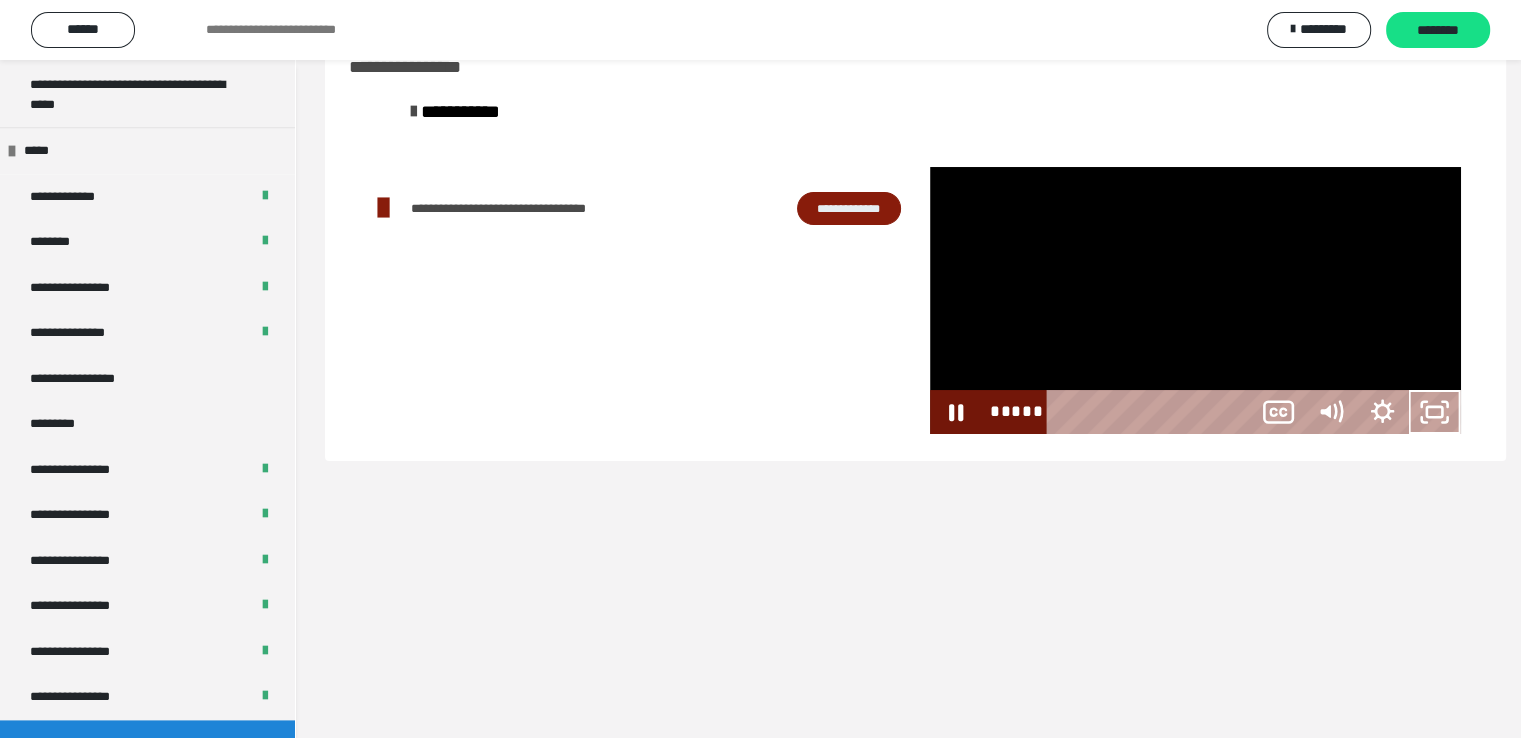 scroll, scrollTop: 2396, scrollLeft: 0, axis: vertical 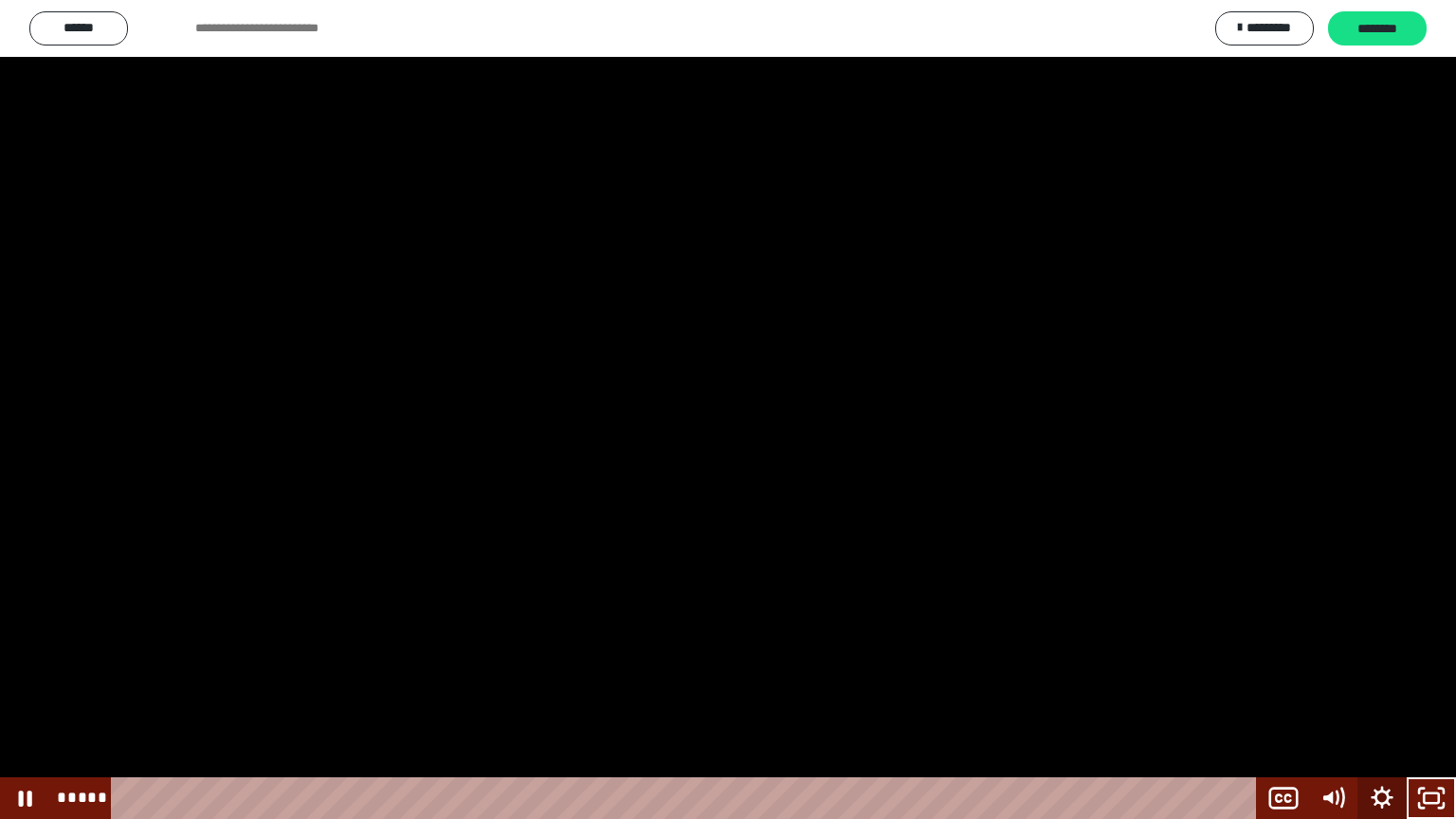 click 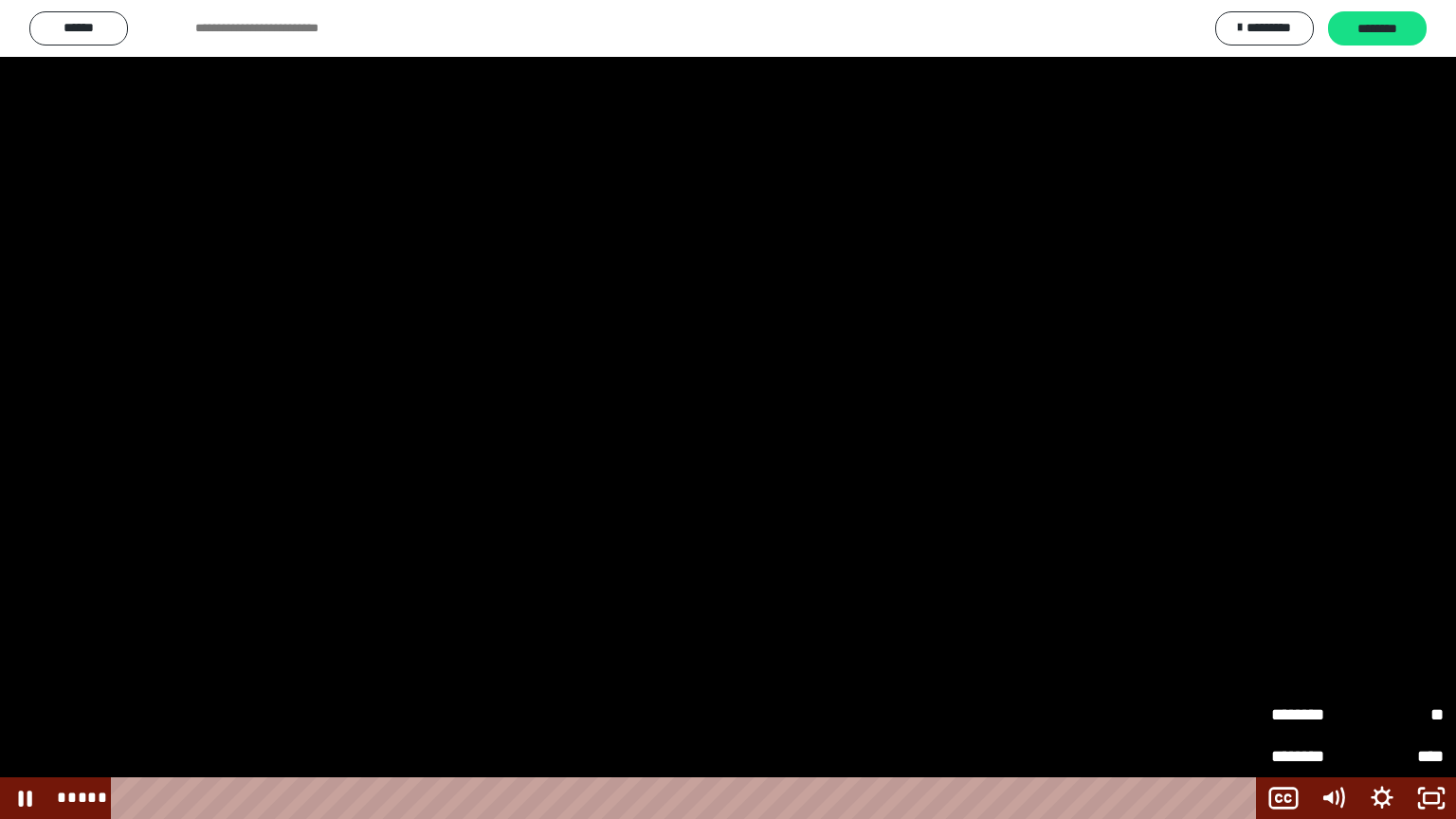 click on "****" at bounding box center [1400, 748] 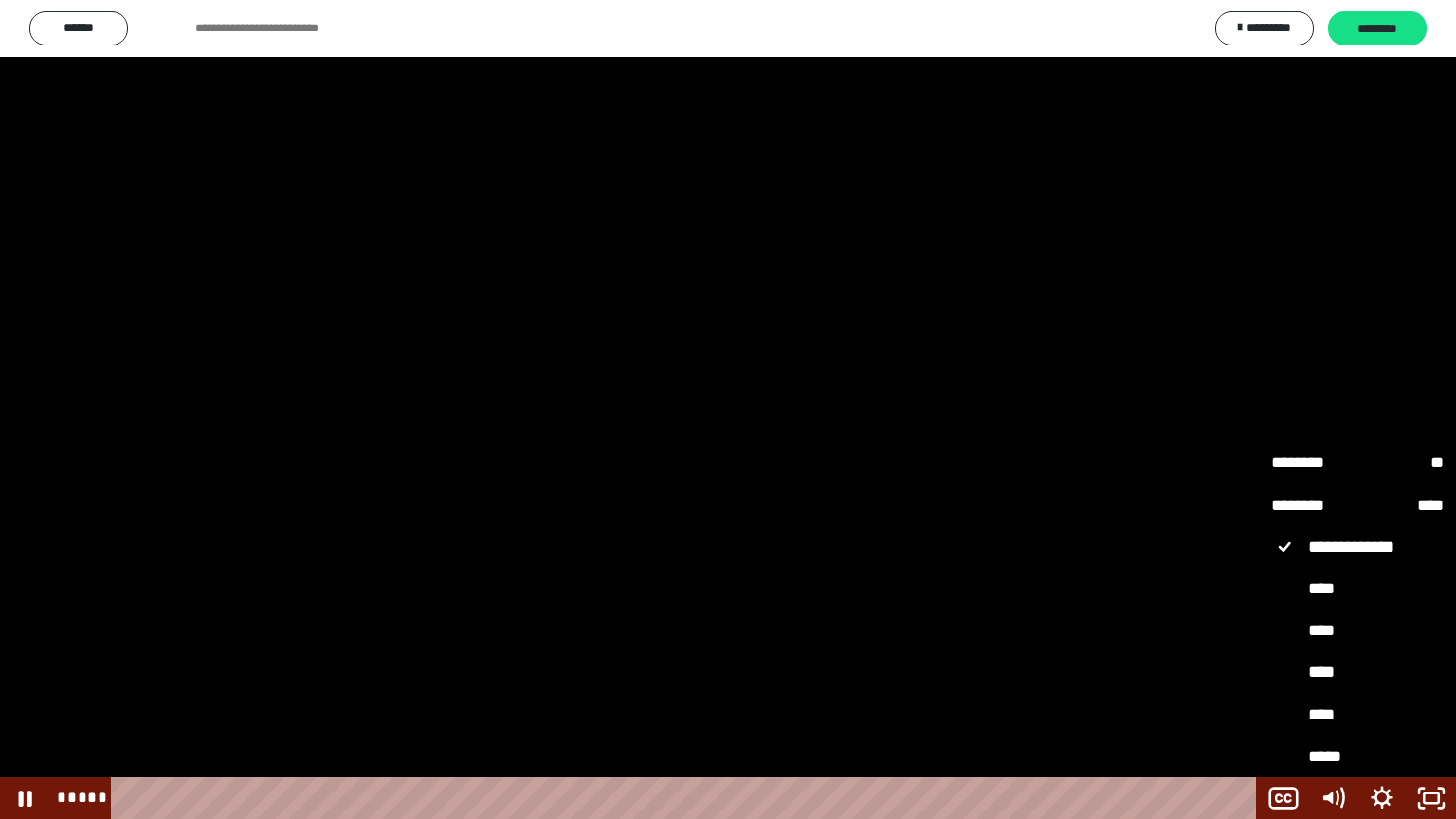 drag, startPoint x: 1356, startPoint y: 758, endPoint x: 1327, endPoint y: 749, distance: 30.364453 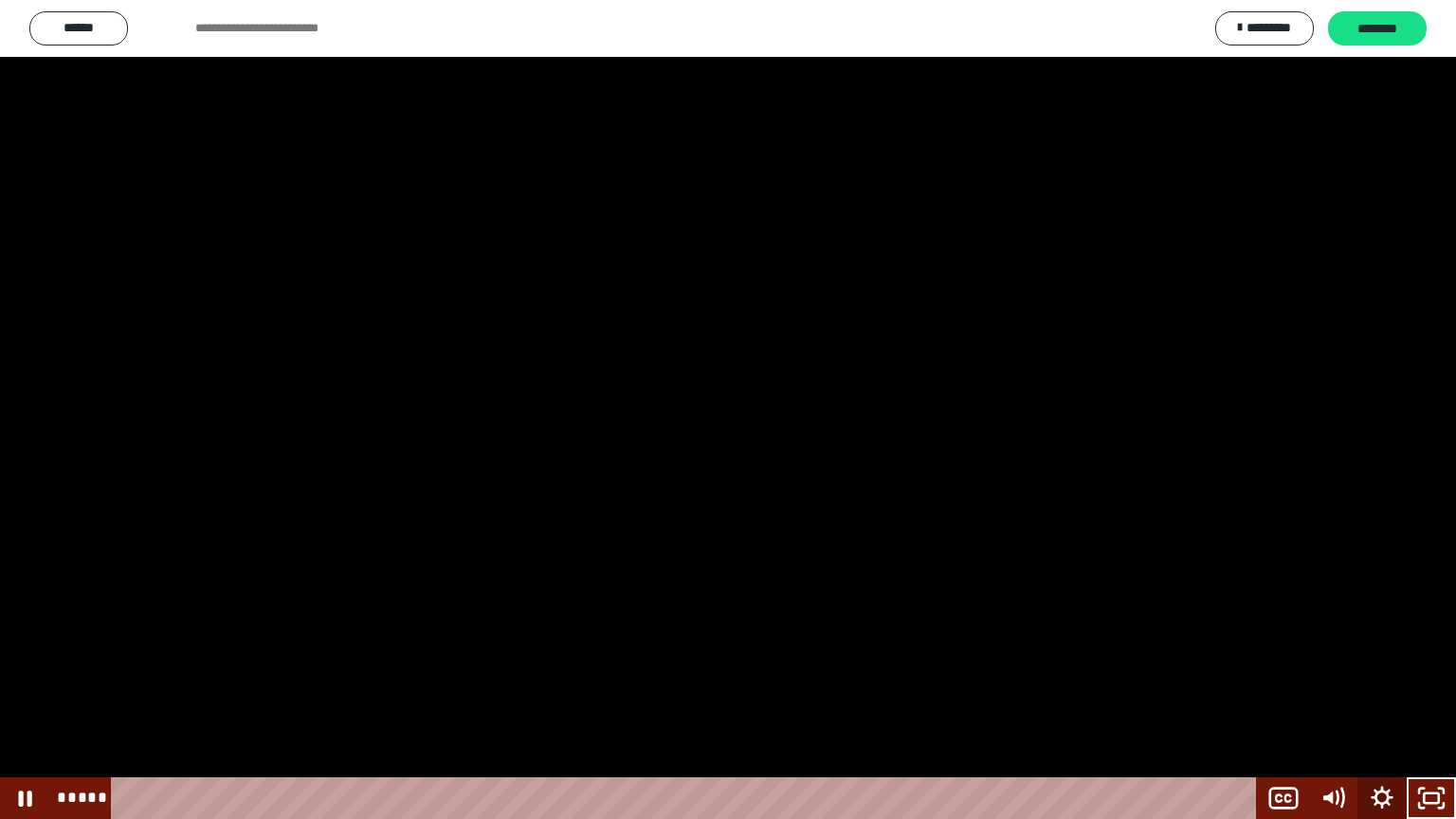 click 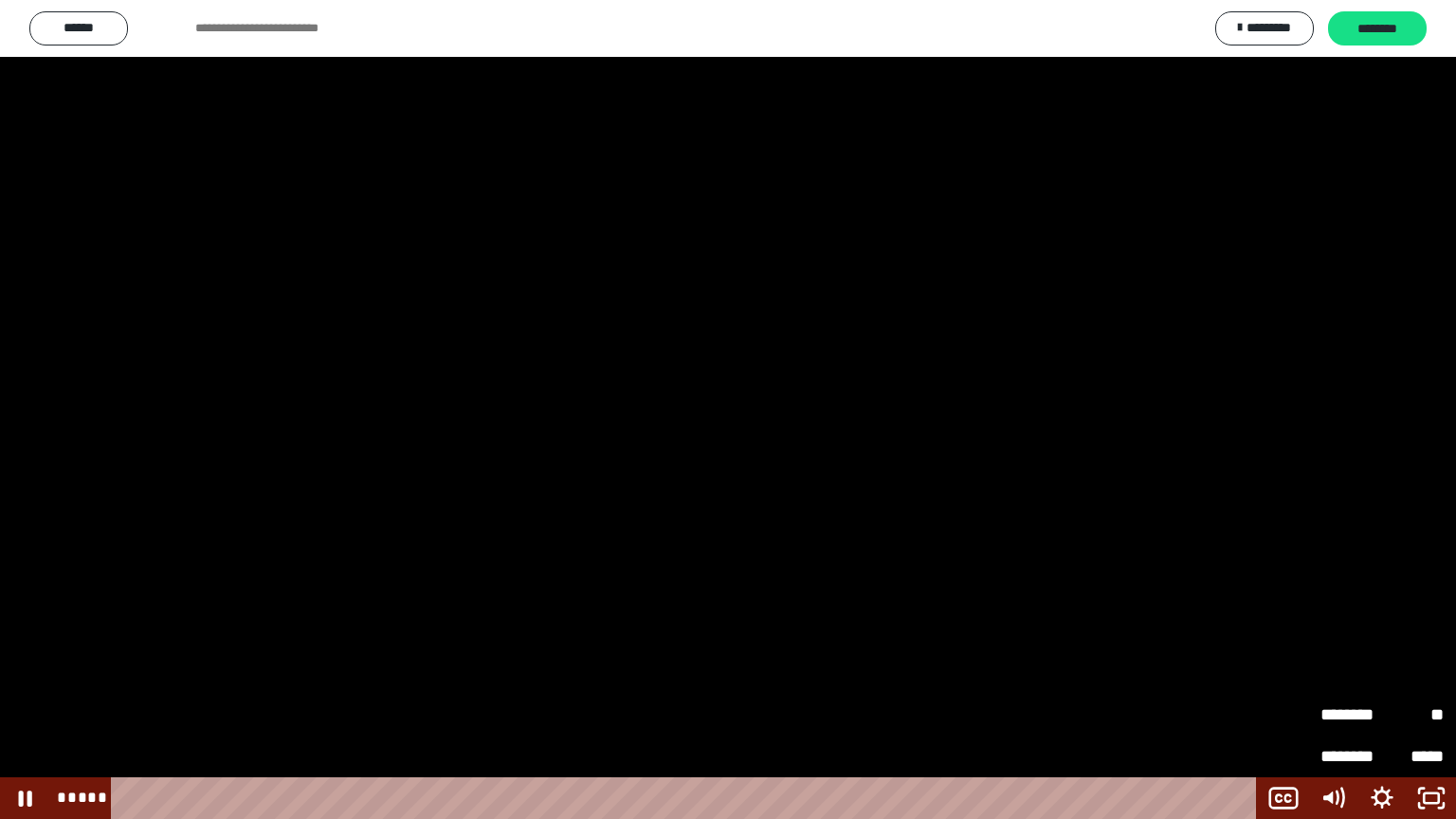 click at bounding box center [728, 410] 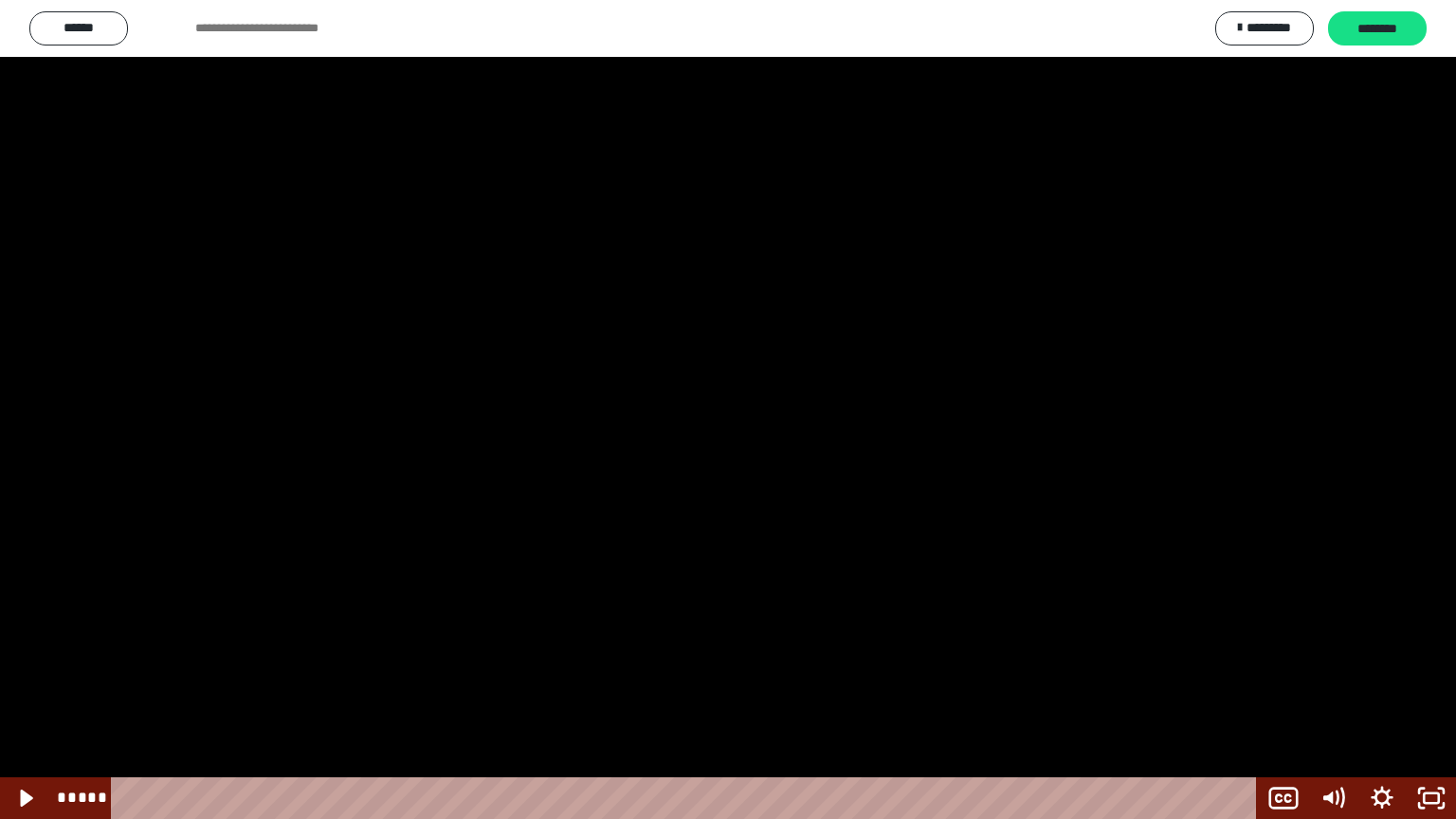 click at bounding box center [728, 410] 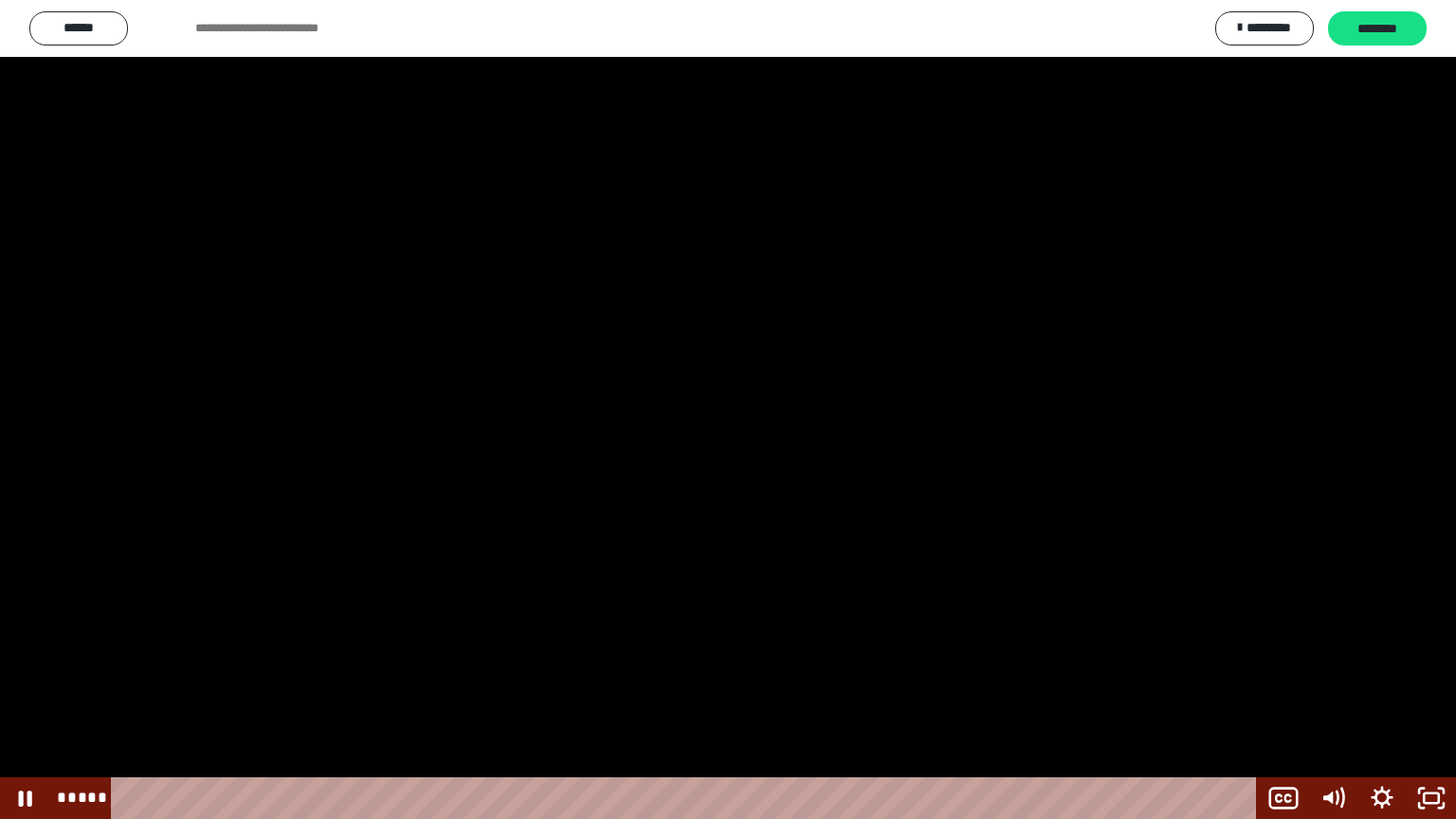 click at bounding box center [728, 410] 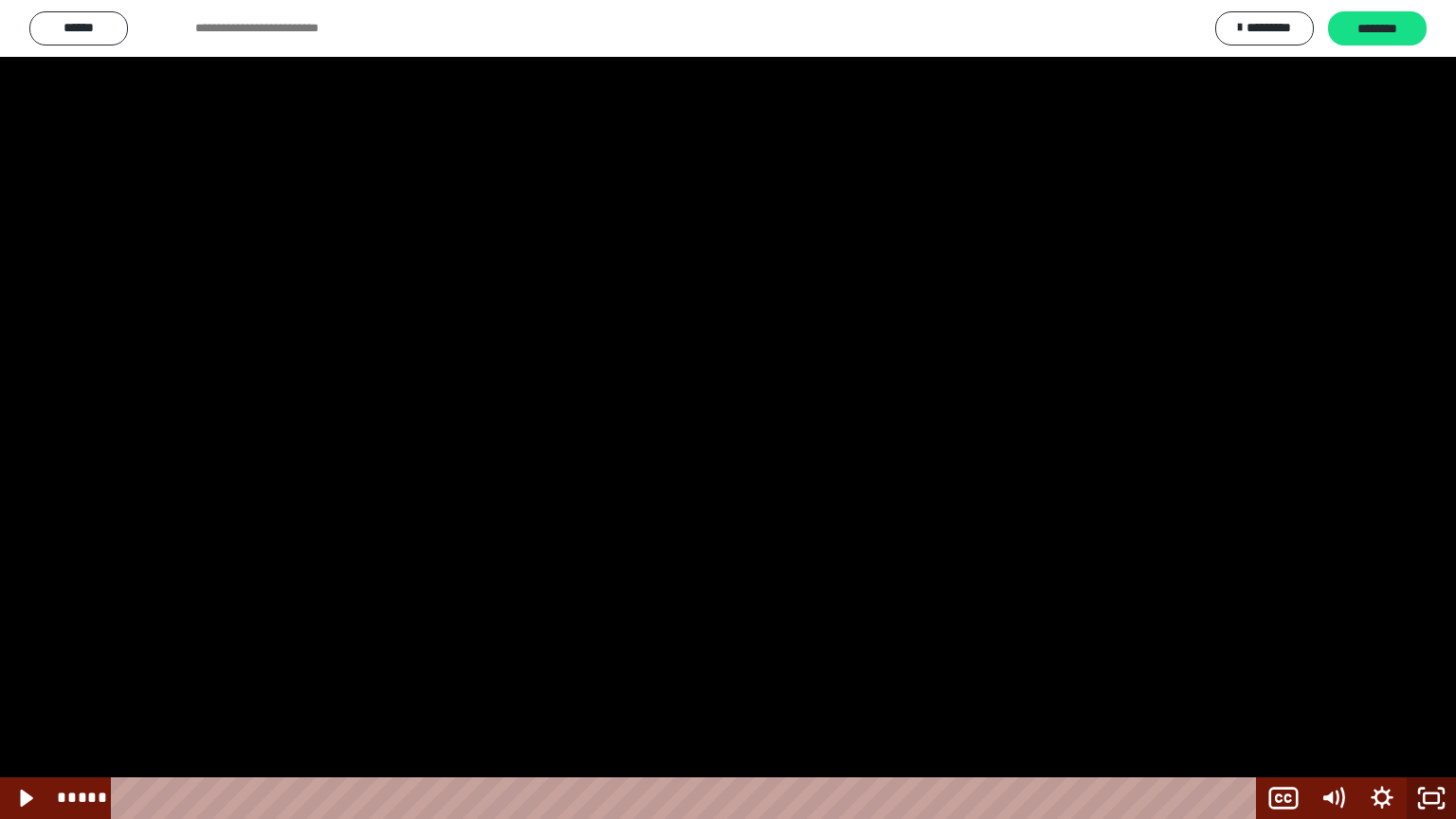 drag, startPoint x: 1430, startPoint y: 798, endPoint x: 1429, endPoint y: 787, distance: 11.045361 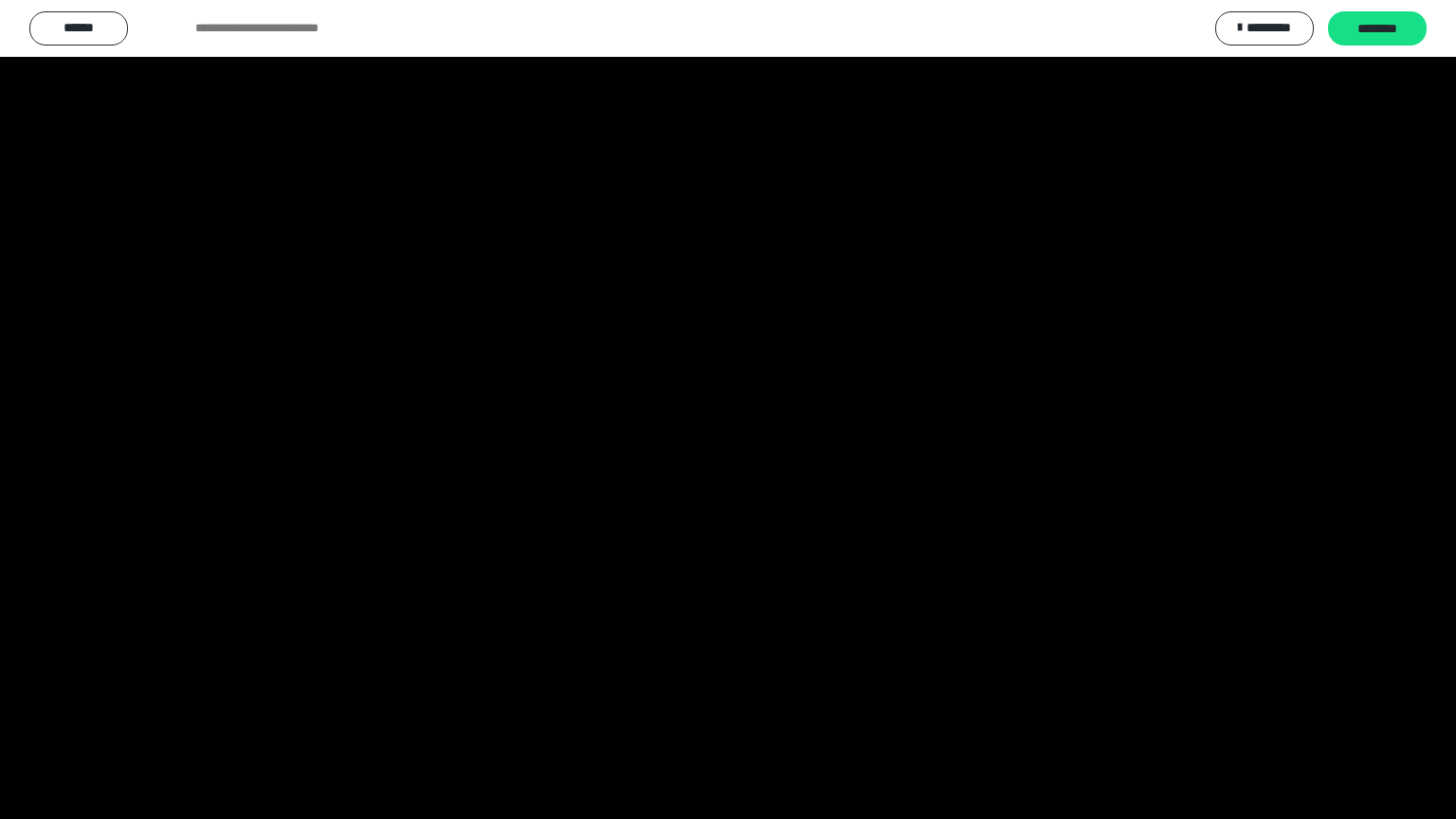 scroll, scrollTop: 2347, scrollLeft: 0, axis: vertical 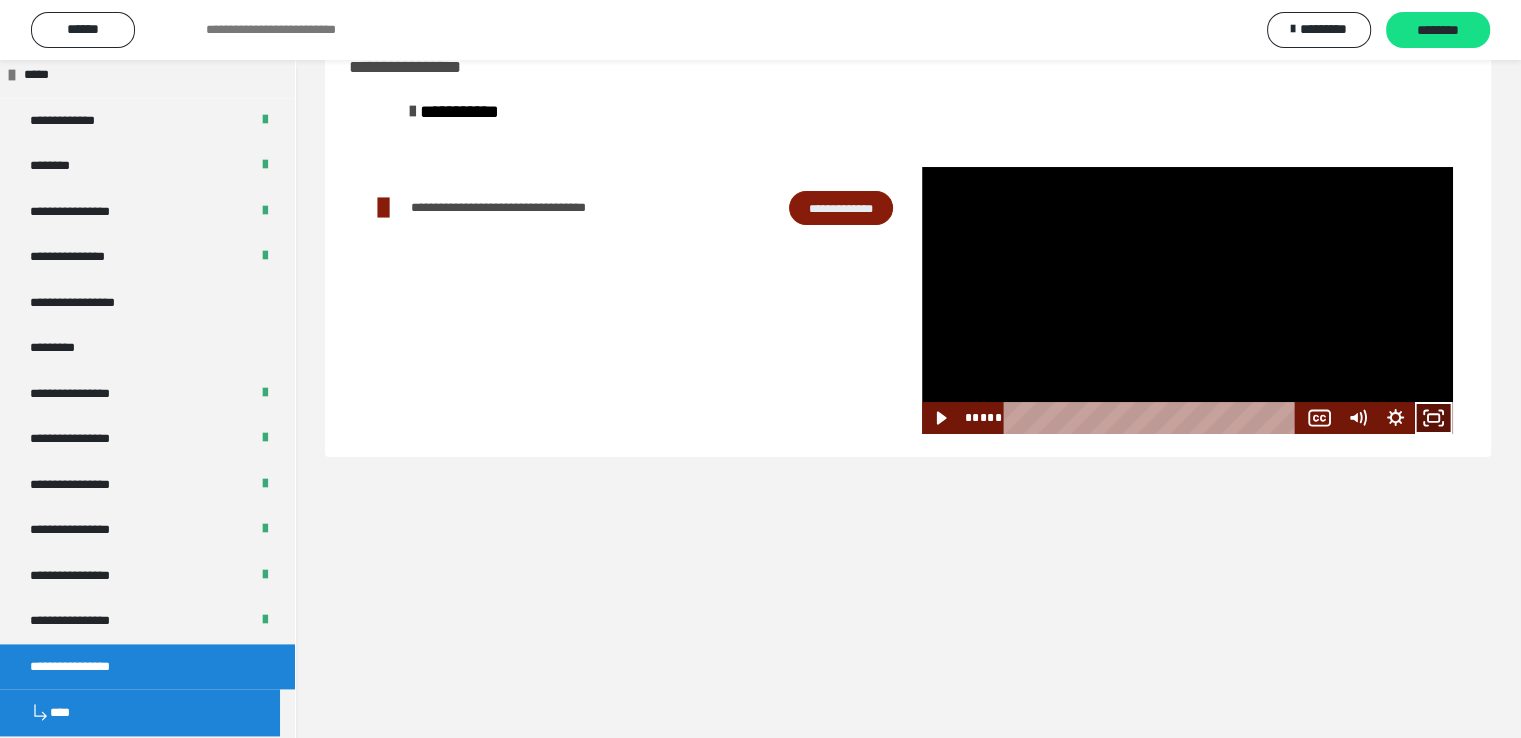 click 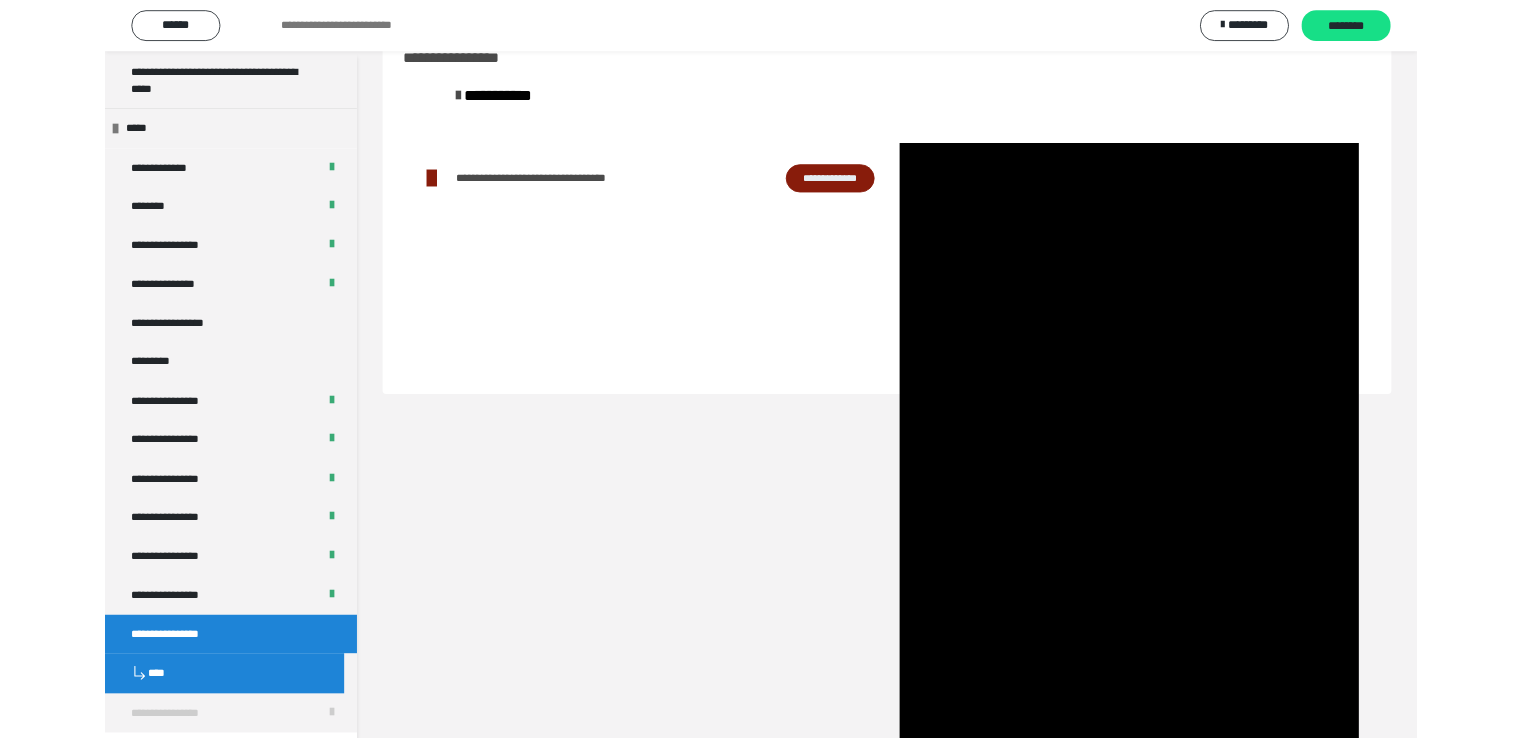 scroll, scrollTop: 2396, scrollLeft: 0, axis: vertical 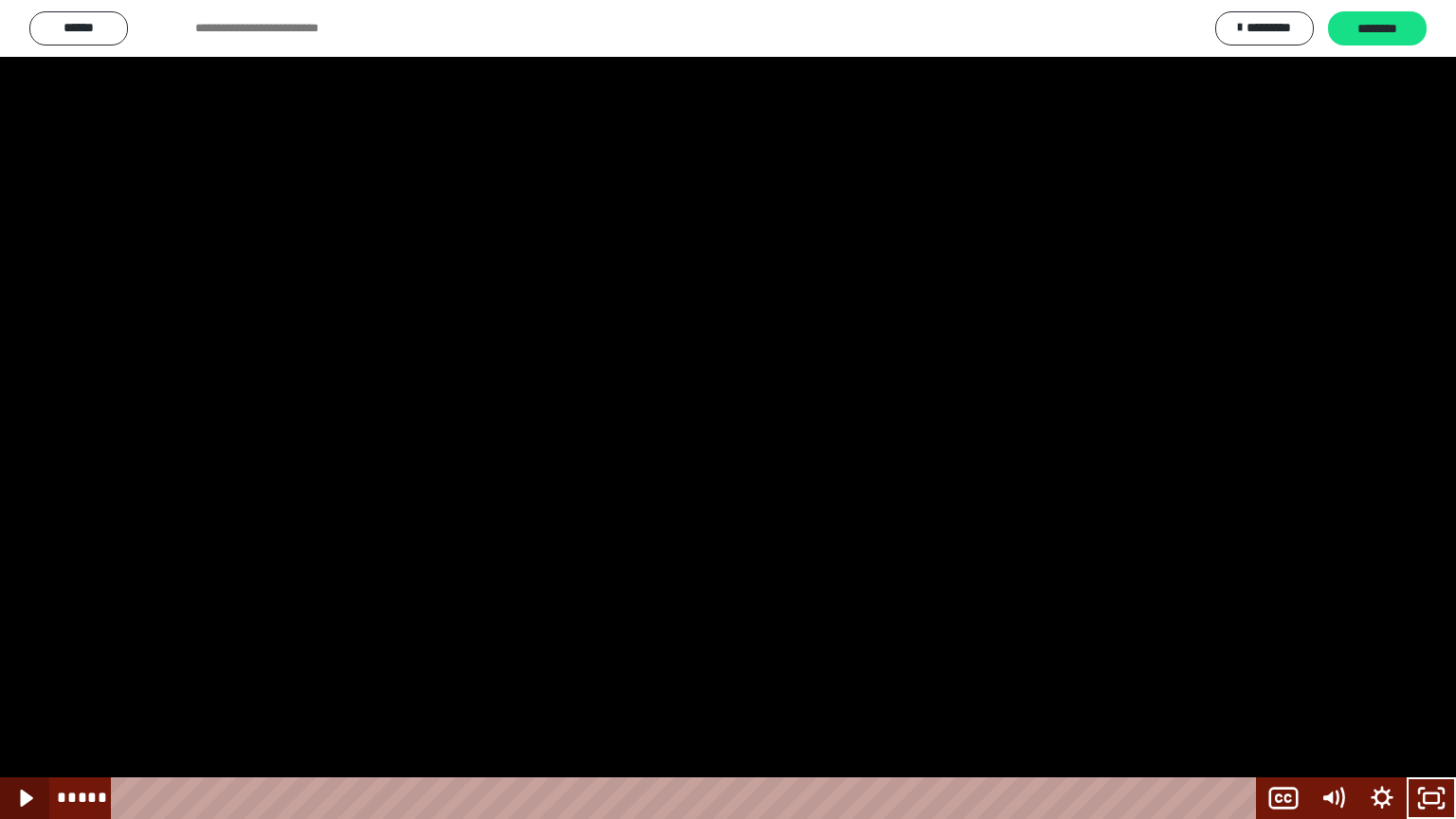 click 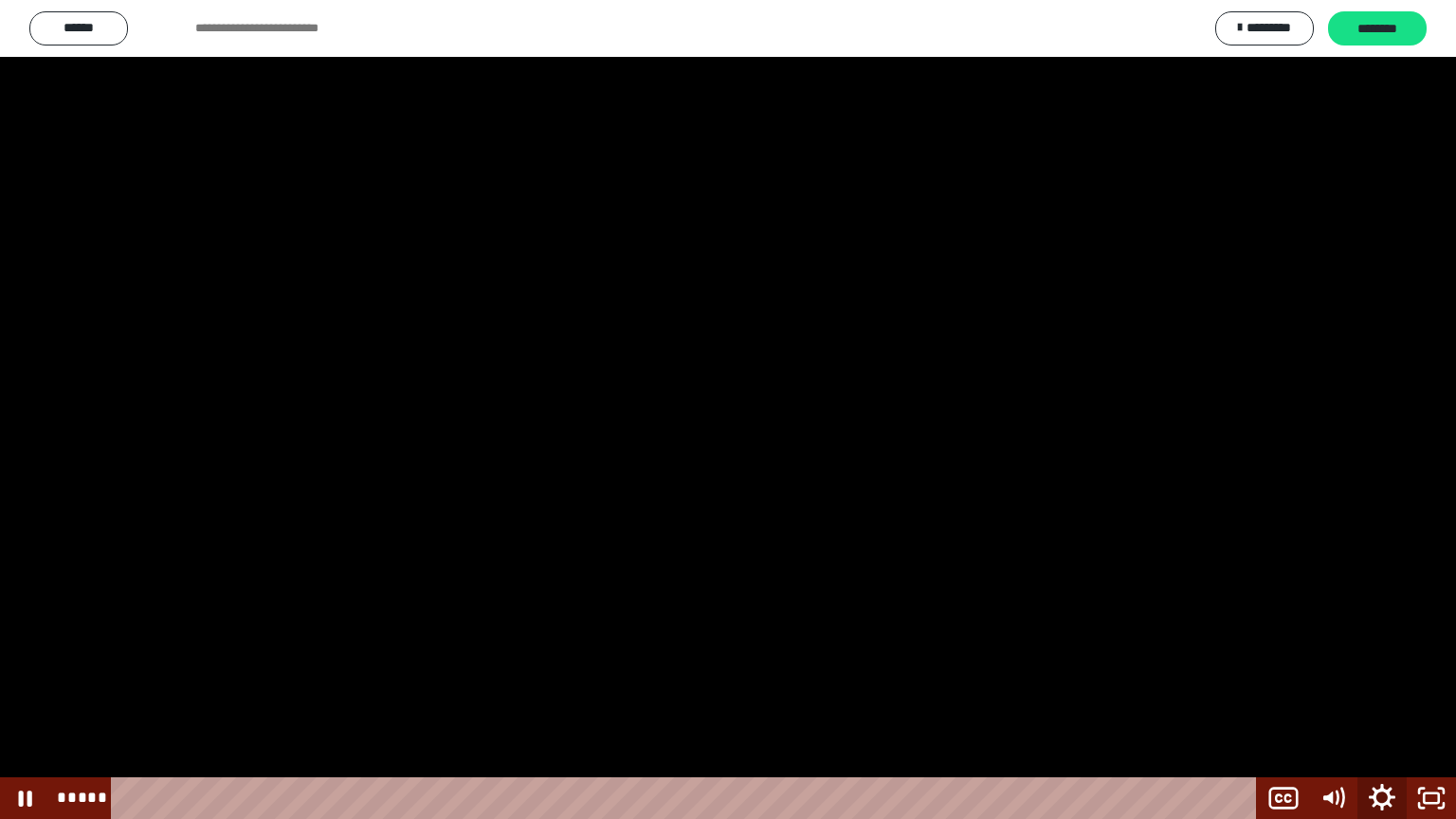 click 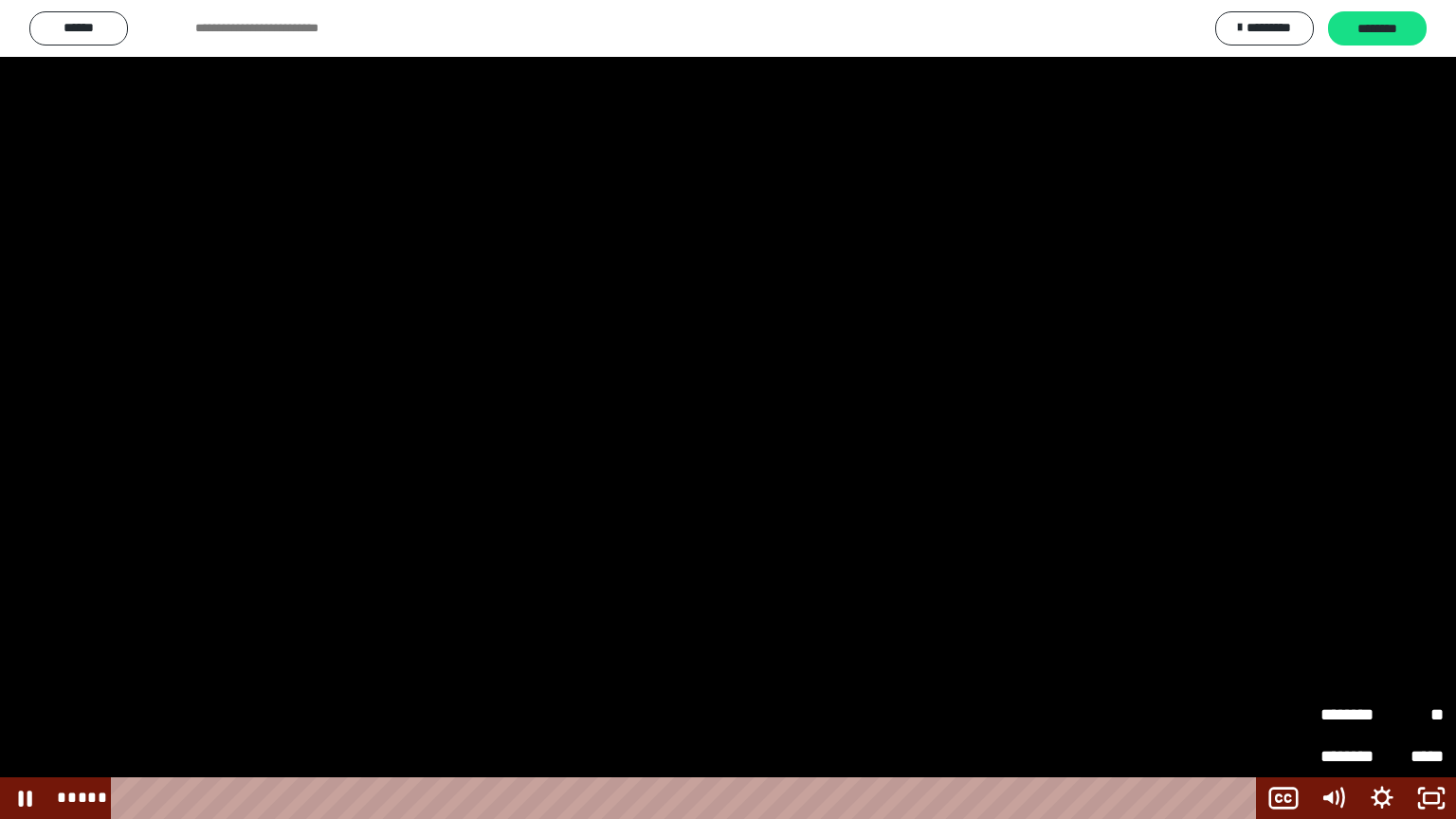 click at bounding box center [728, 410] 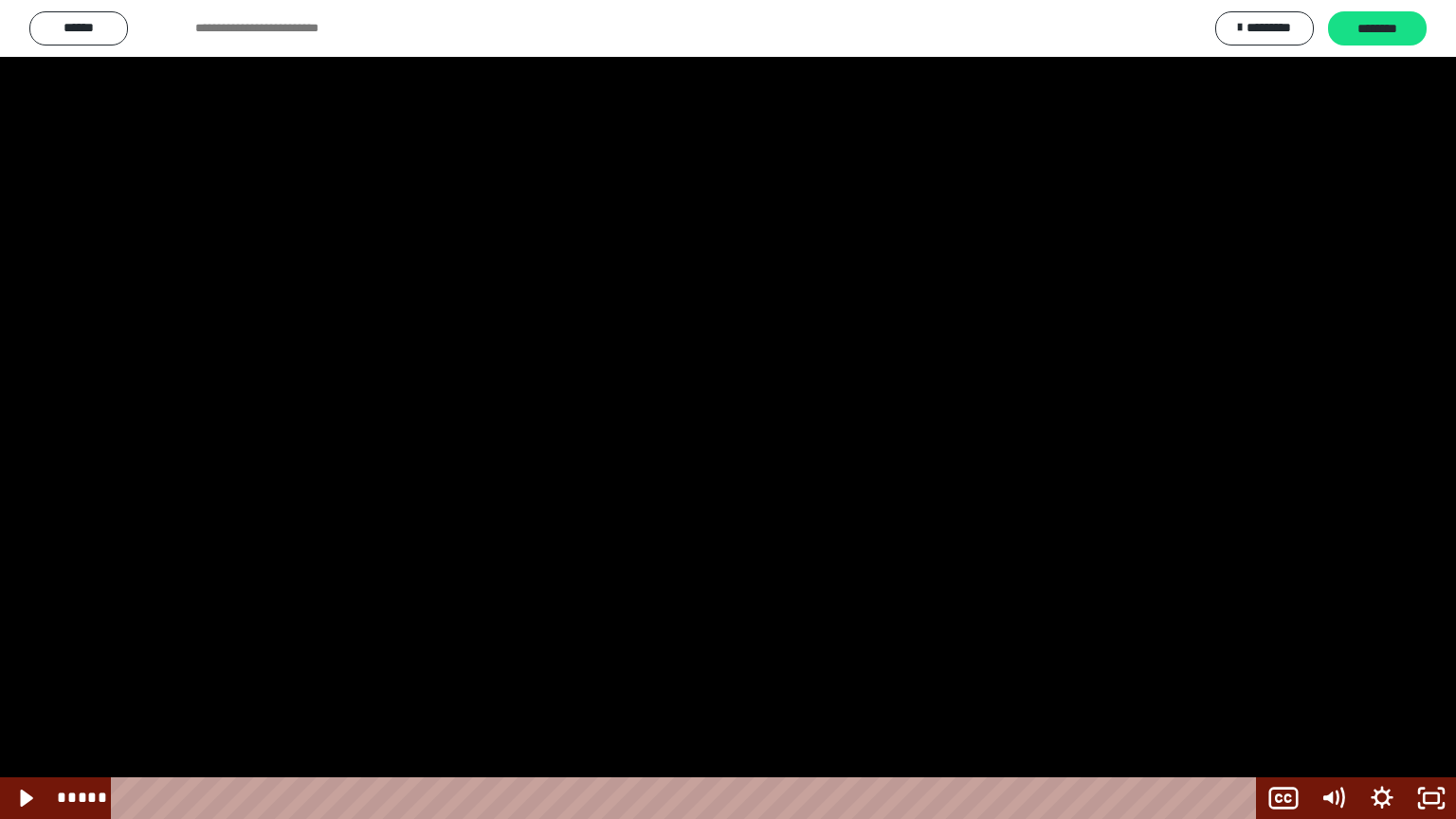 click at bounding box center (728, 410) 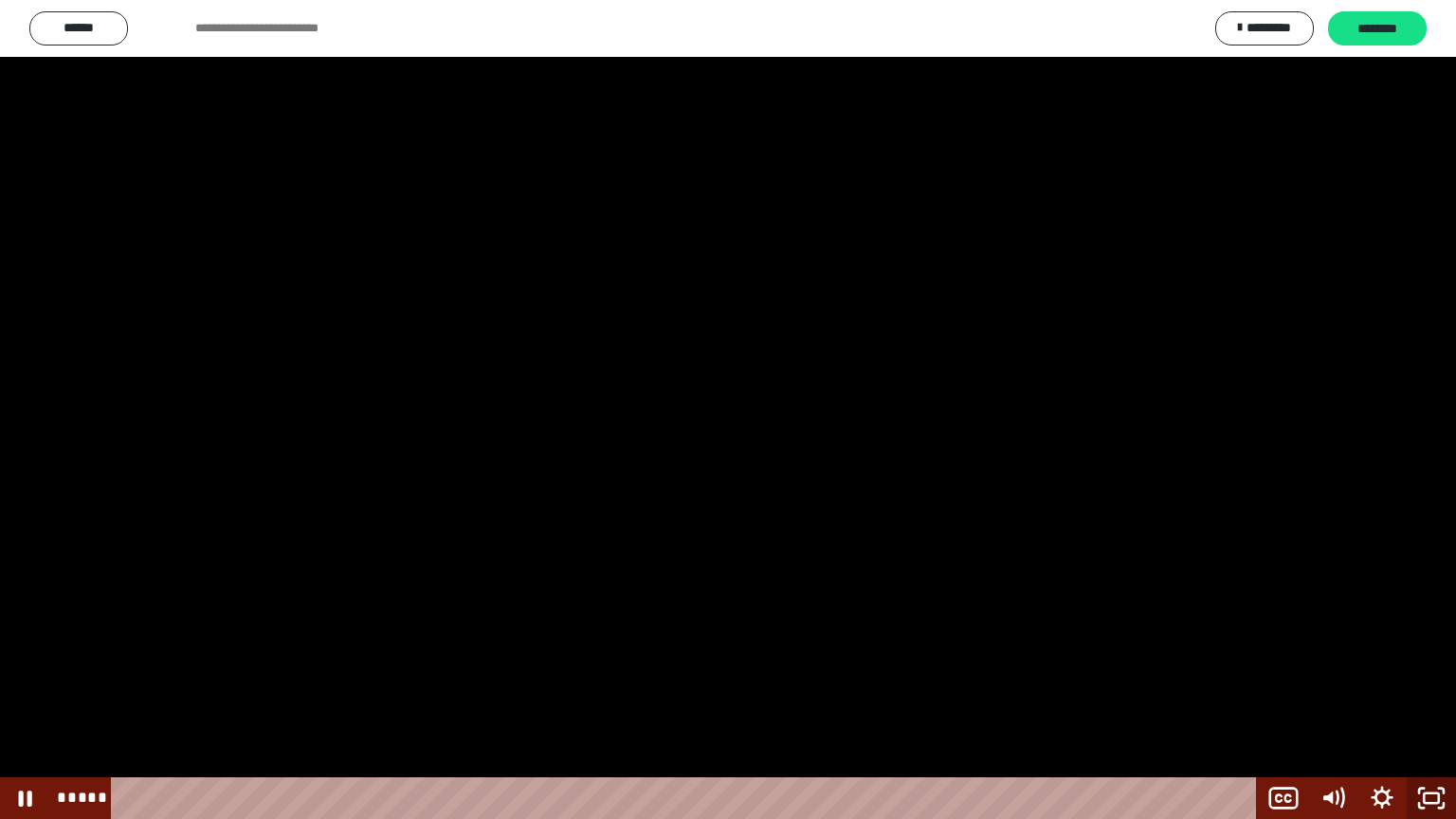 click 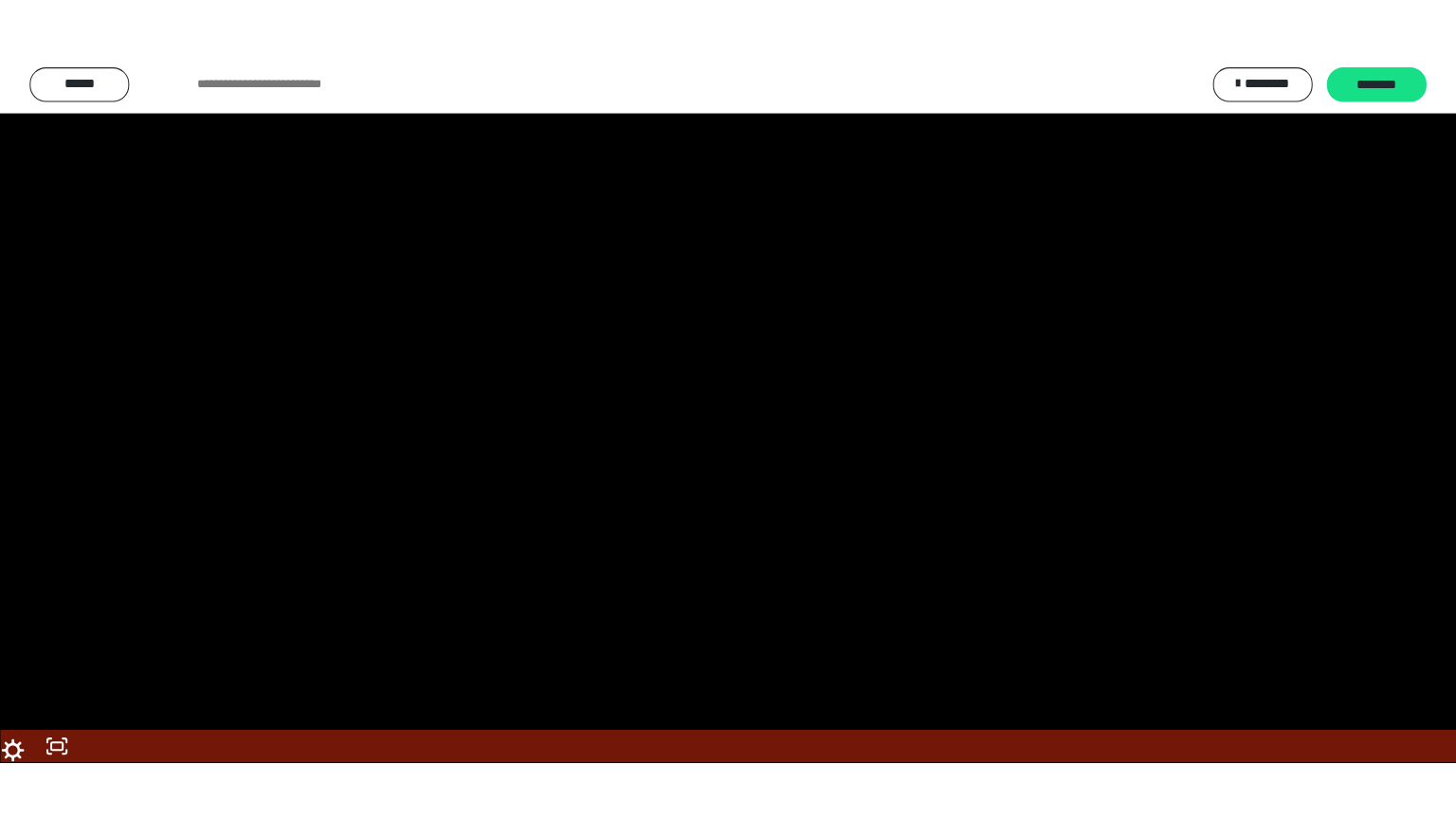 scroll, scrollTop: 2347, scrollLeft: 0, axis: vertical 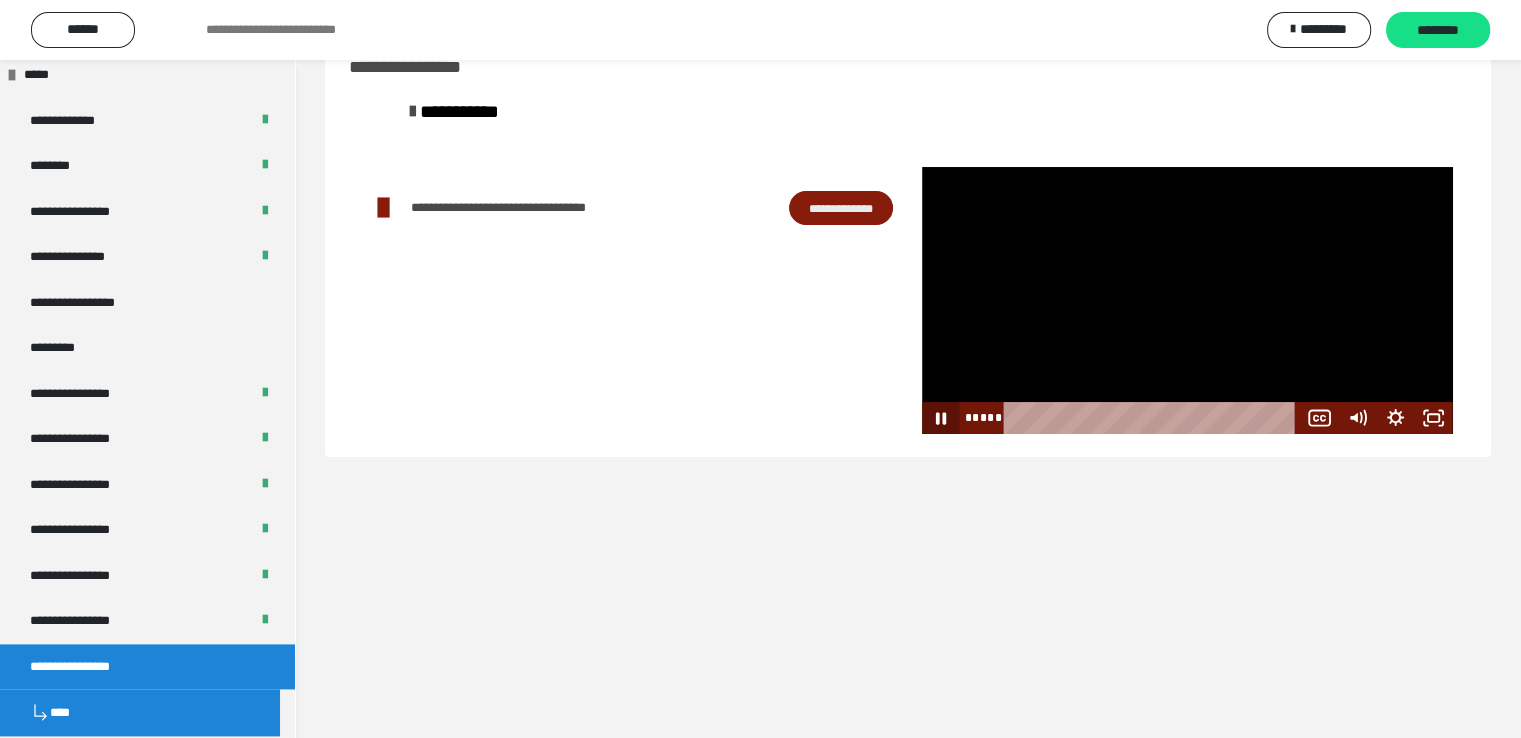 click 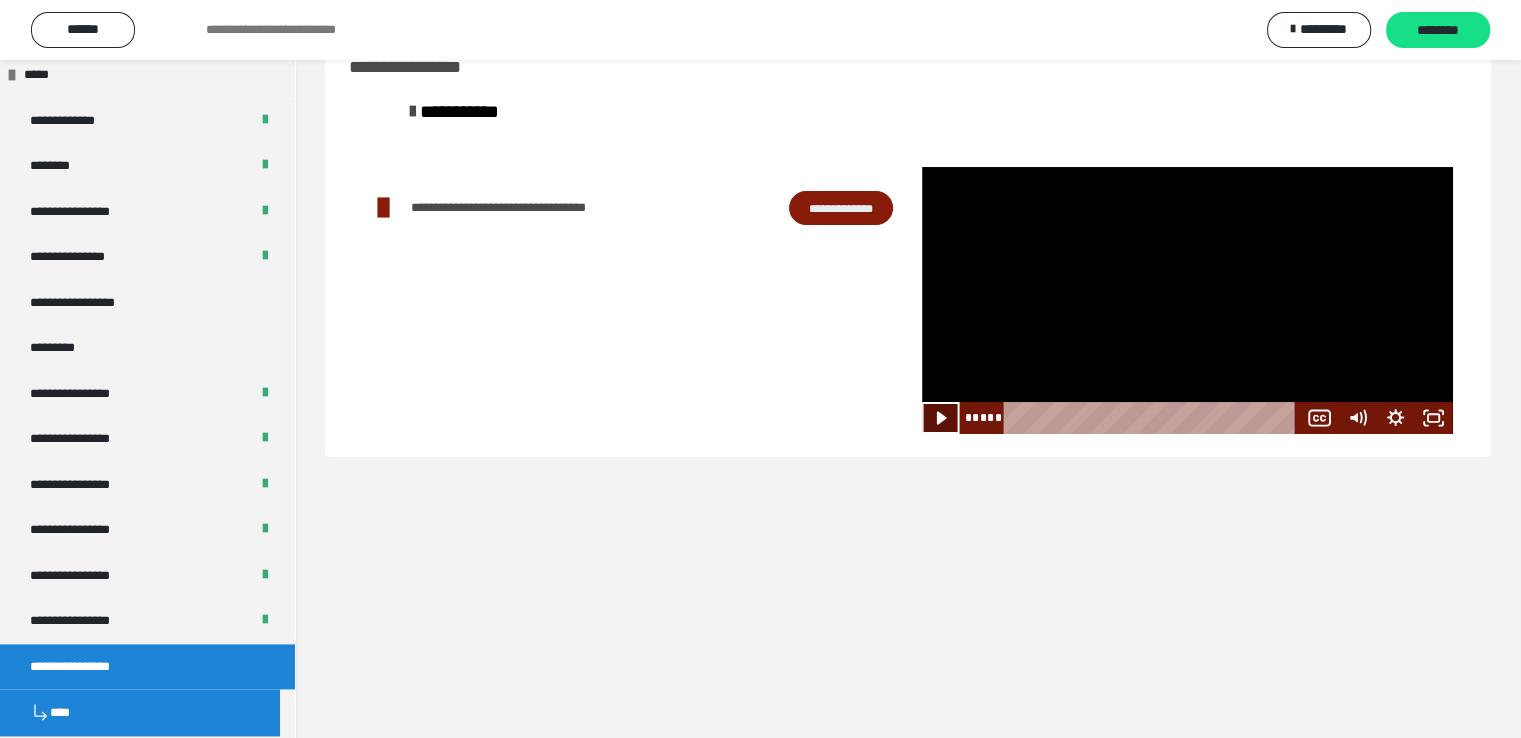click 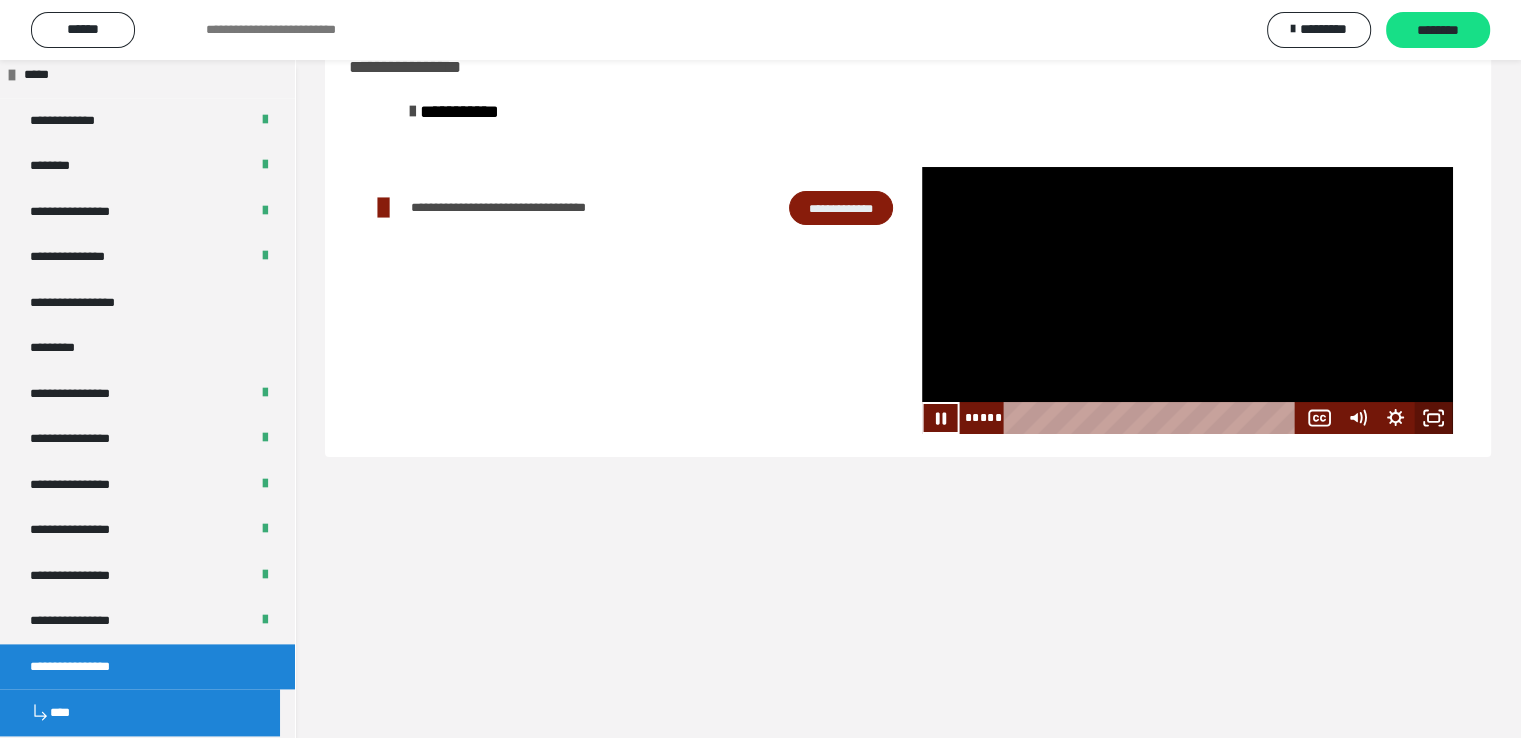click 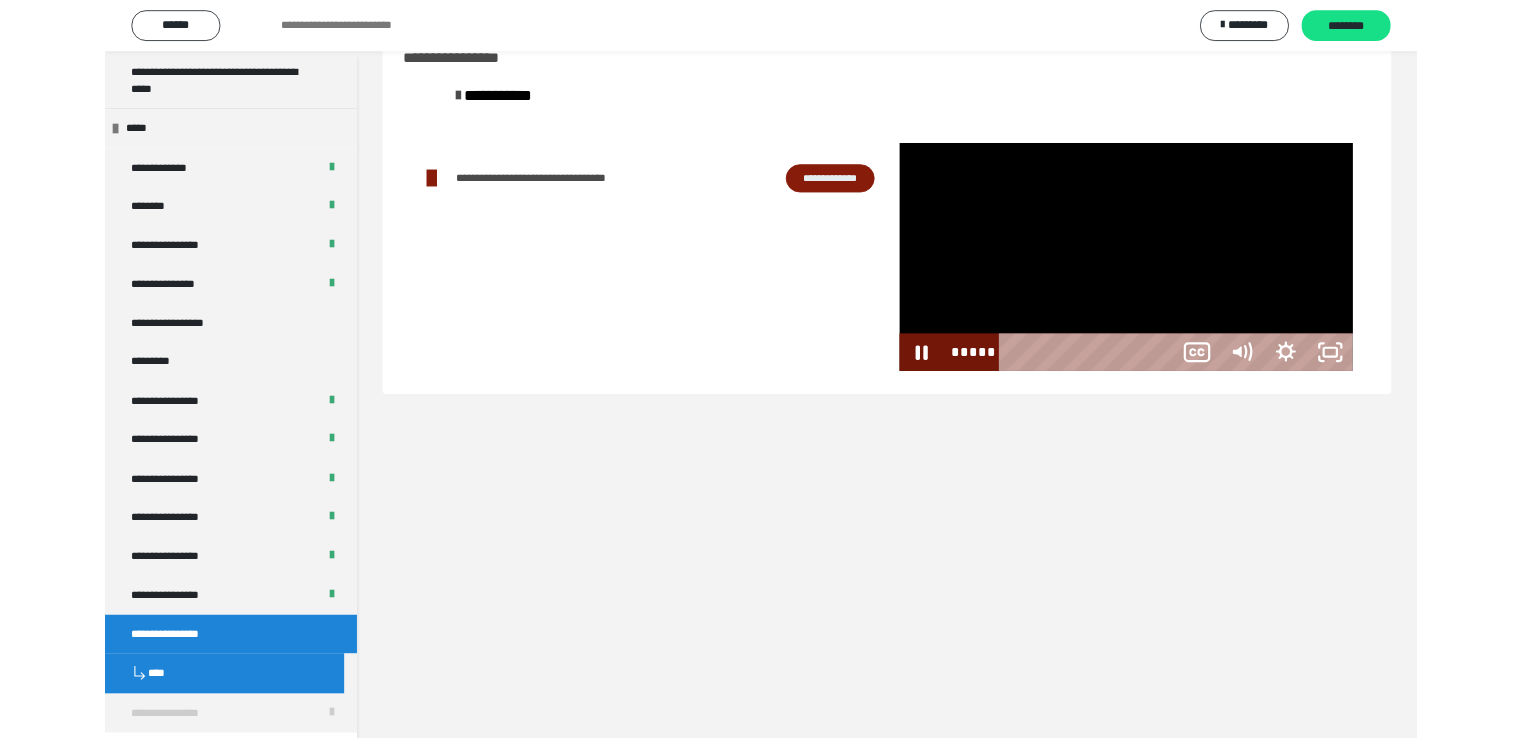 scroll, scrollTop: 2396, scrollLeft: 0, axis: vertical 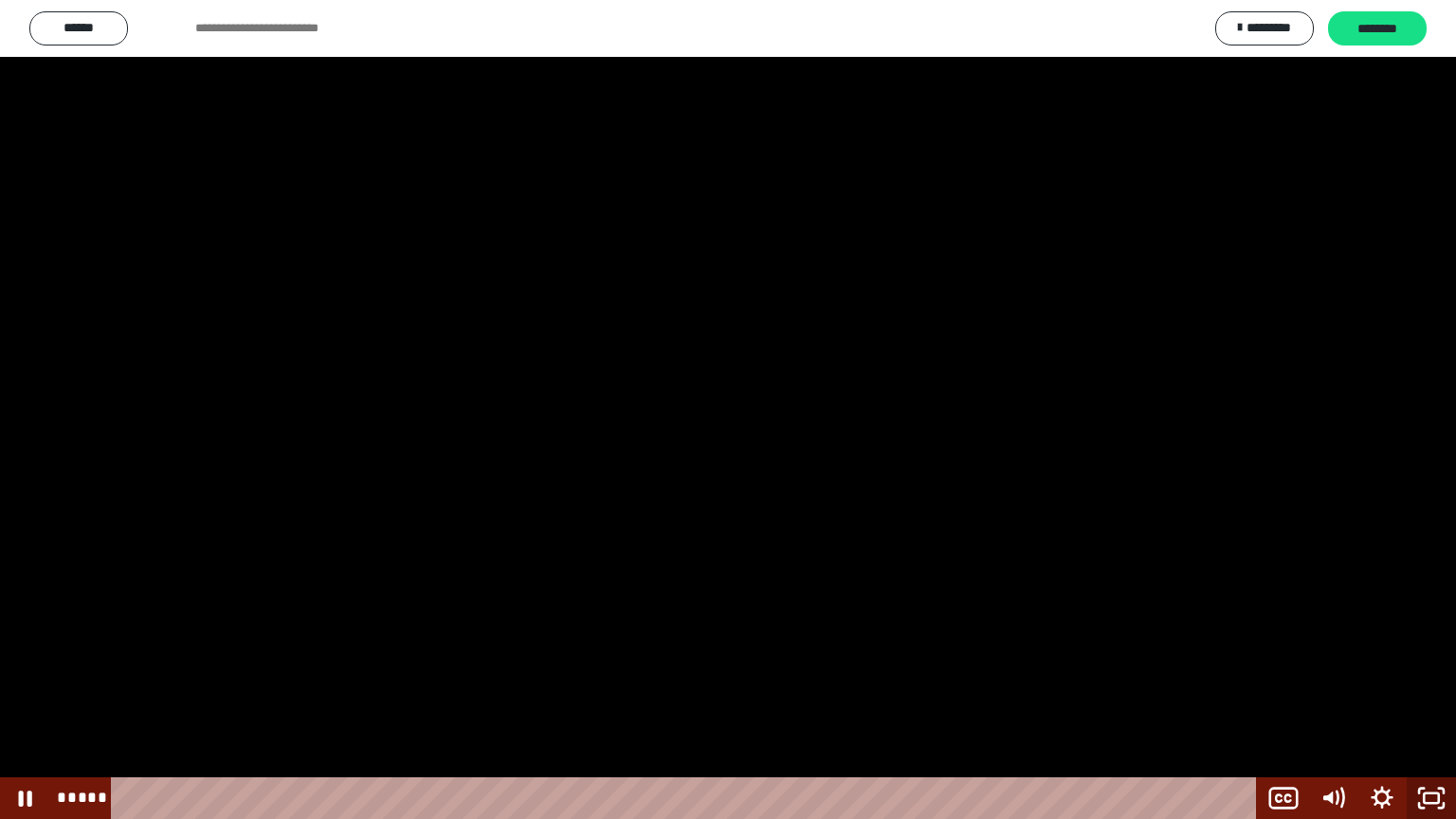 drag, startPoint x: 1444, startPoint y: 799, endPoint x: 1443, endPoint y: 785, distance: 14.035669 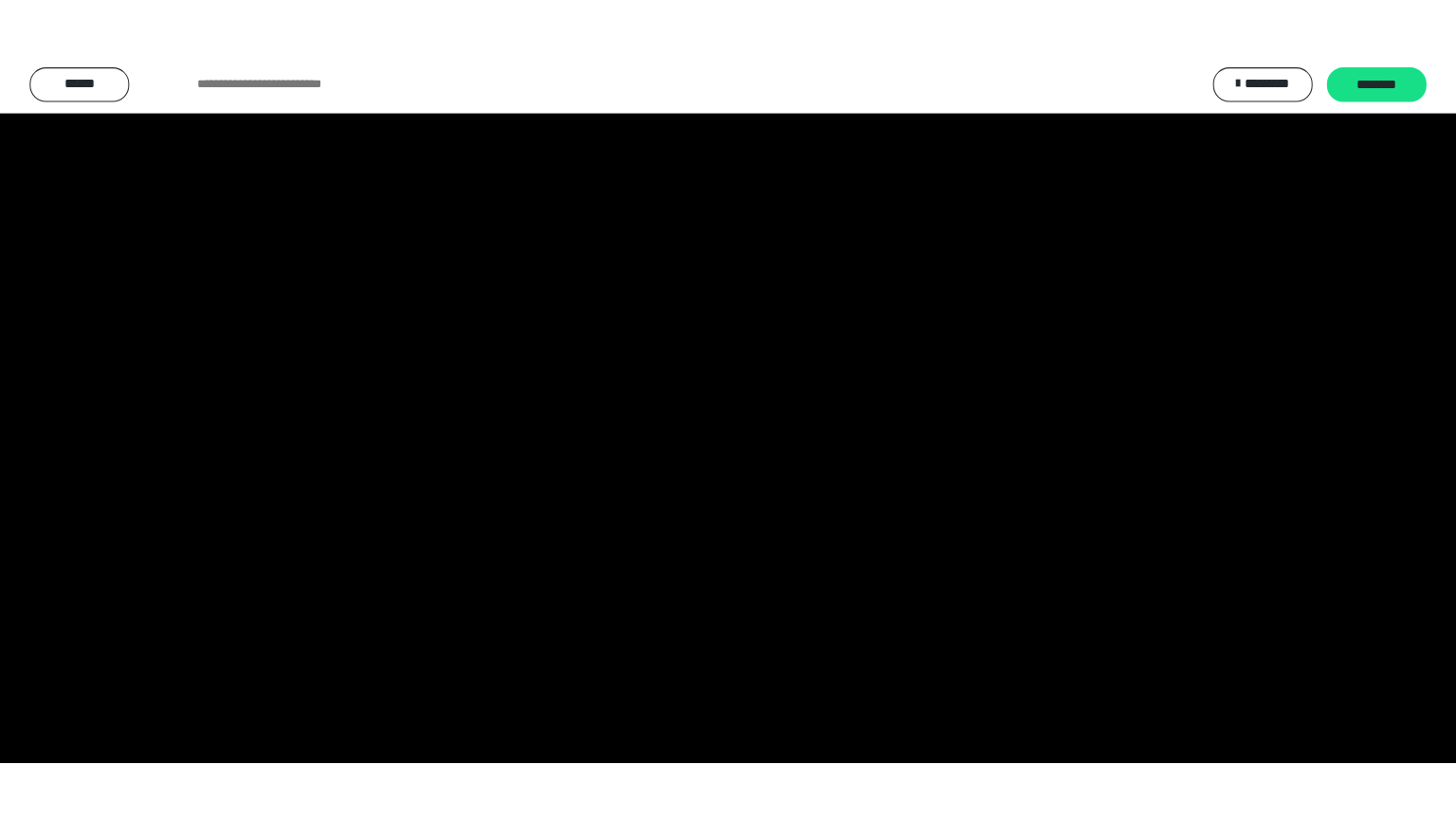 scroll, scrollTop: 2347, scrollLeft: 0, axis: vertical 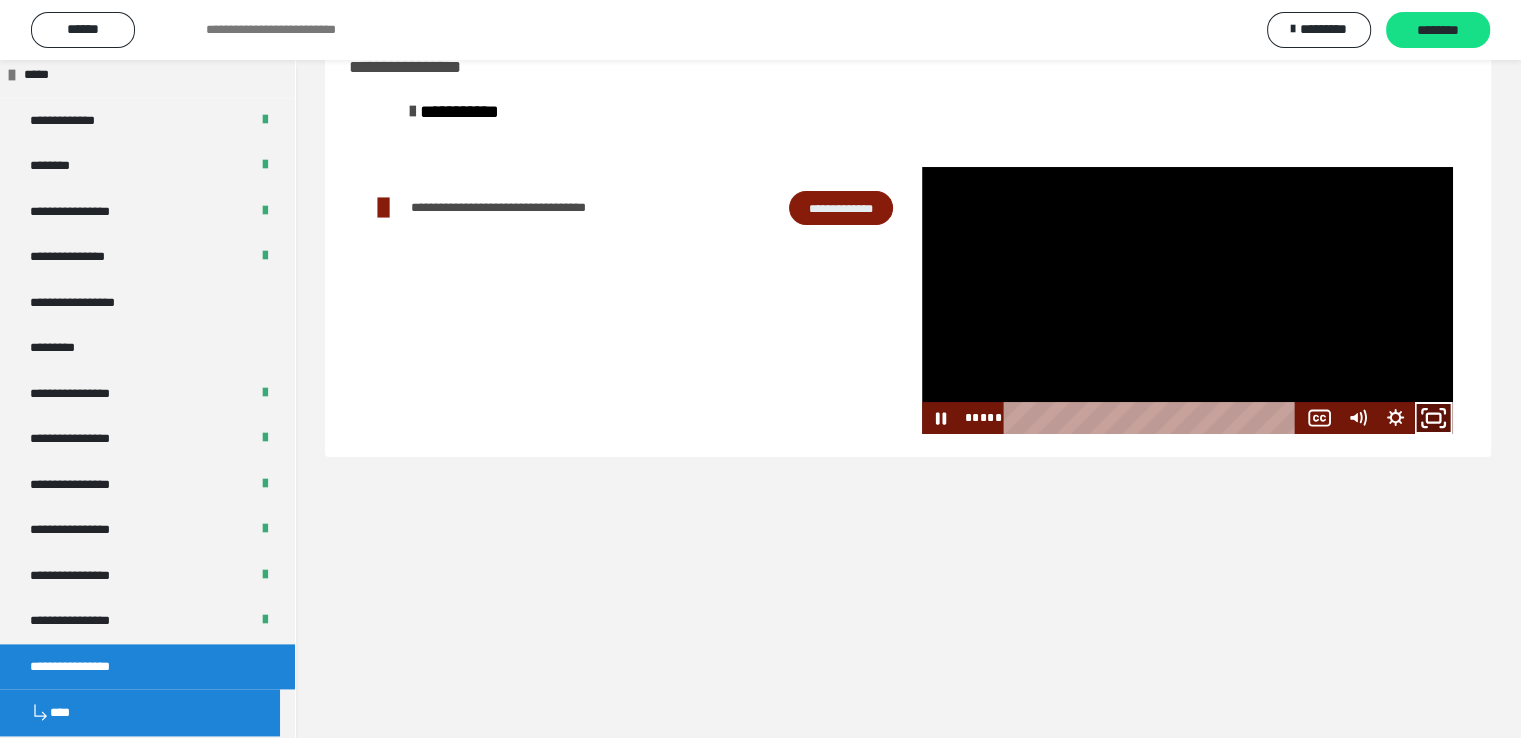 click 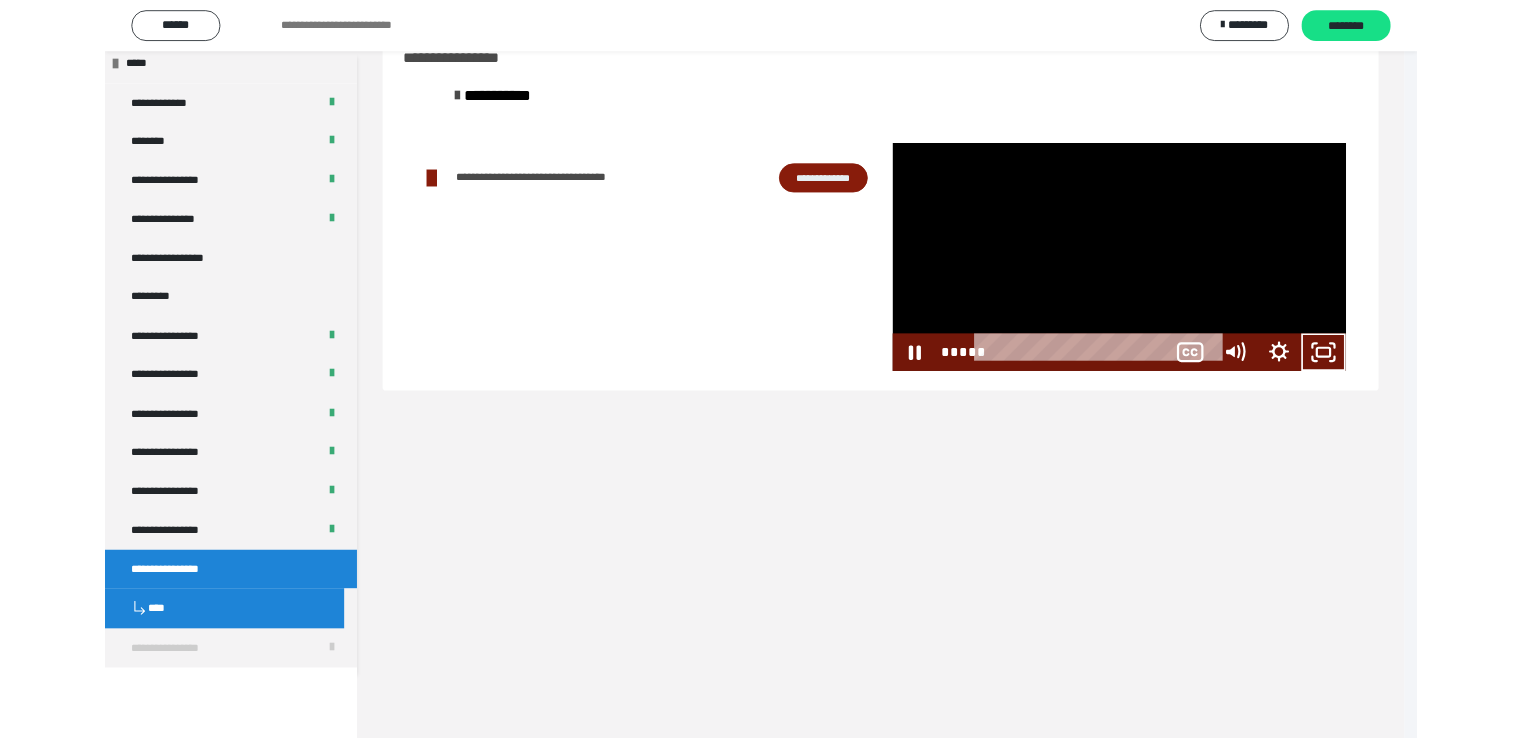 scroll, scrollTop: 2396, scrollLeft: 0, axis: vertical 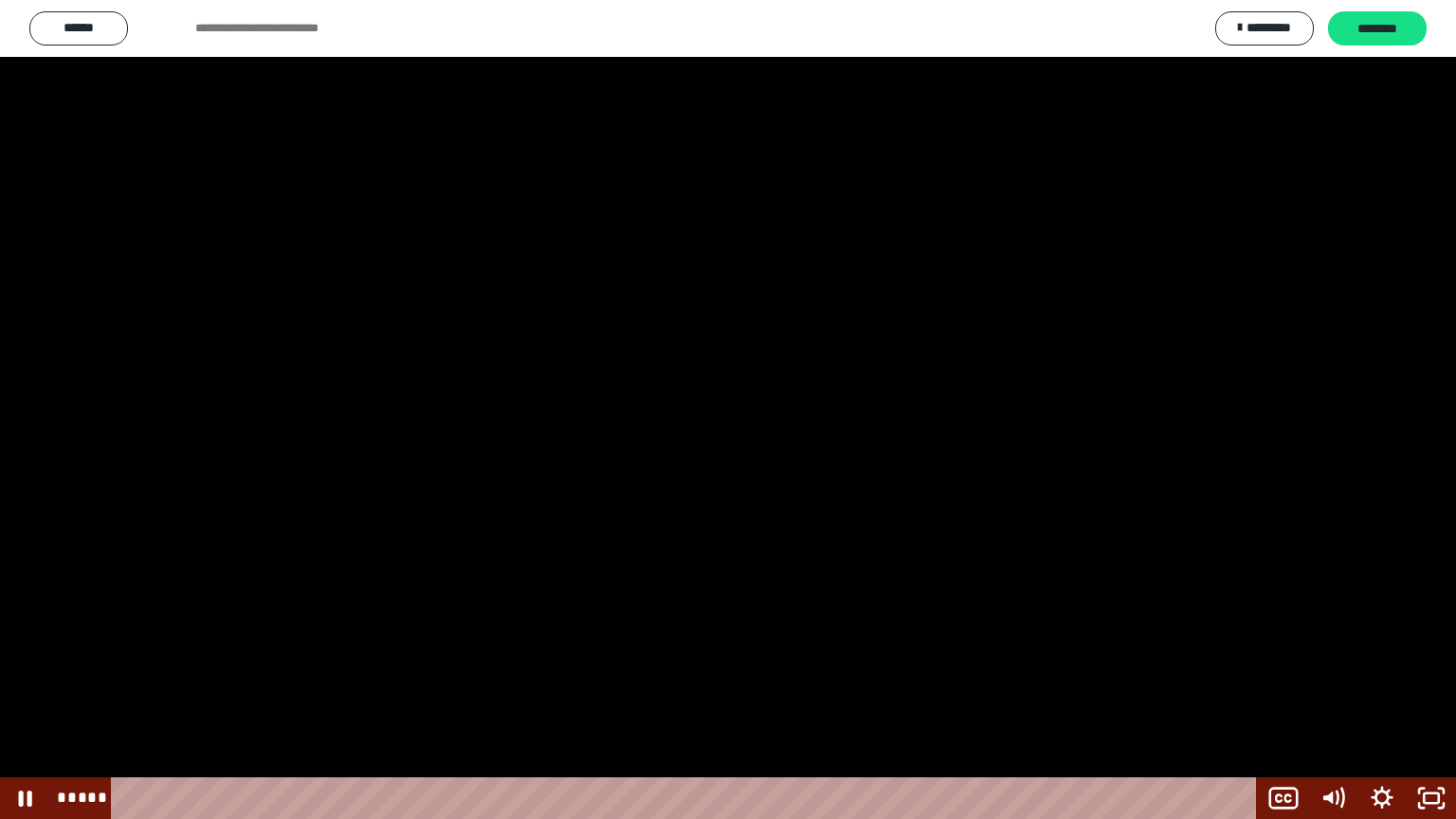 click at bounding box center (728, 410) 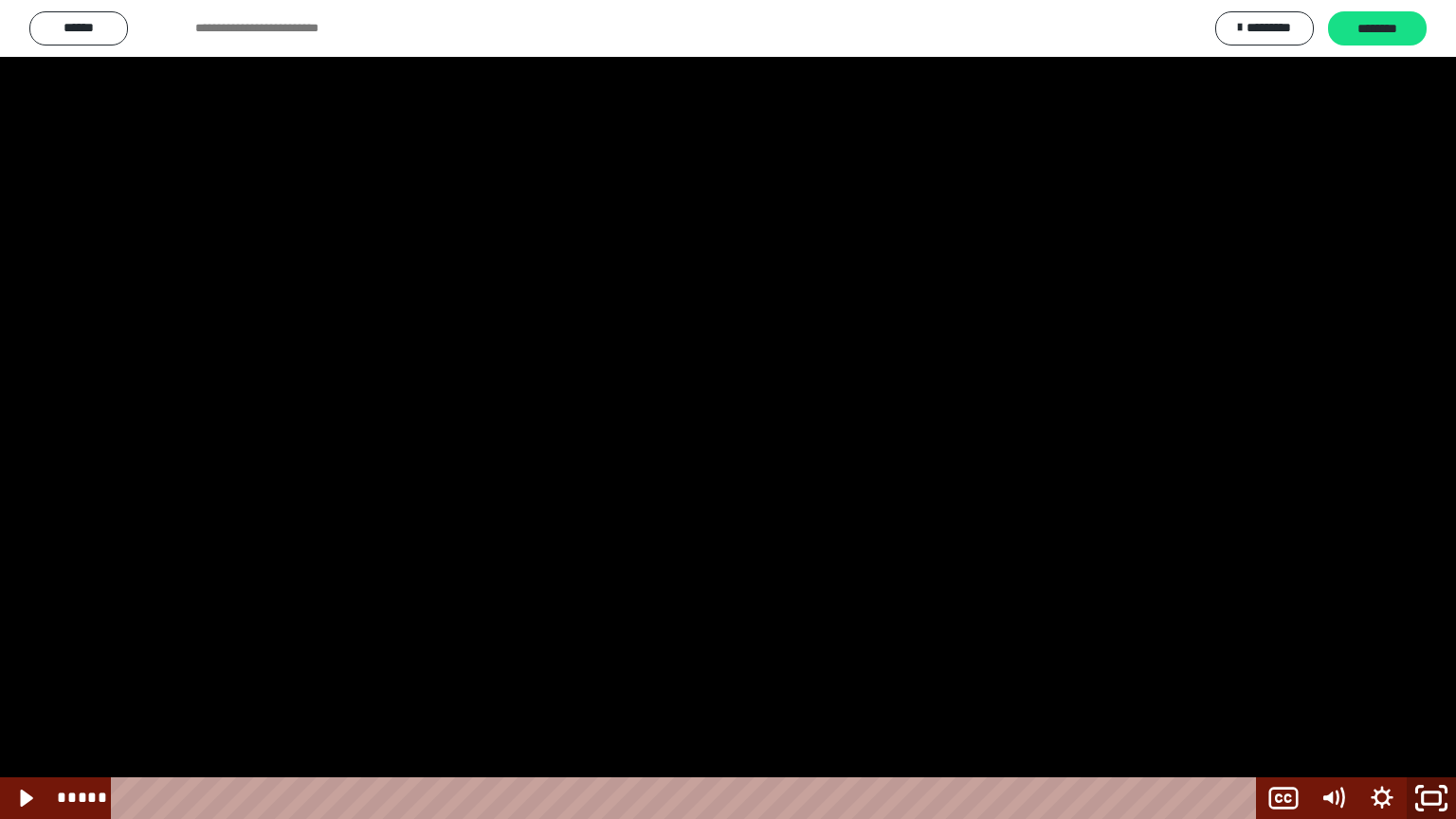 click 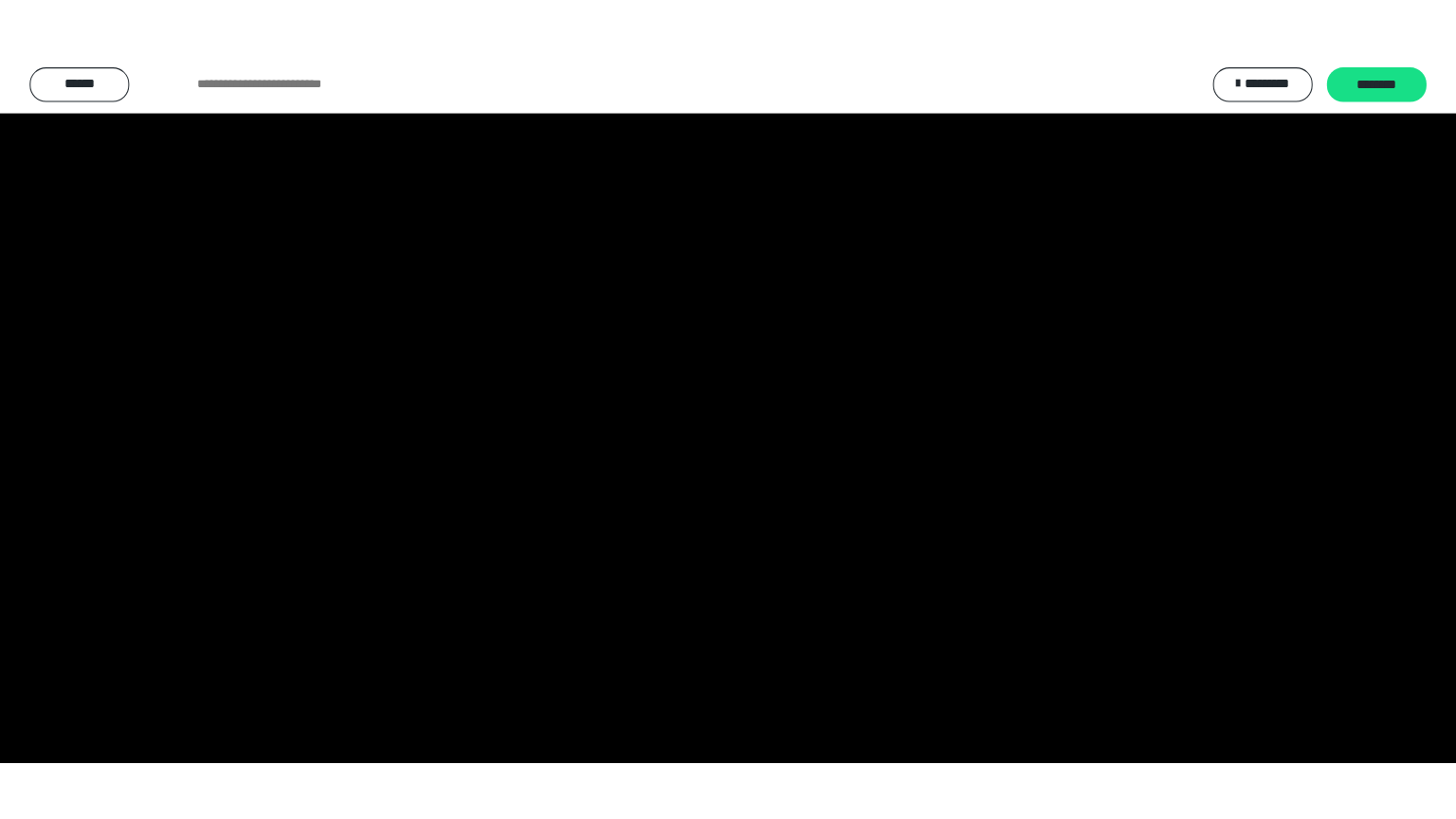 scroll, scrollTop: 2347, scrollLeft: 0, axis: vertical 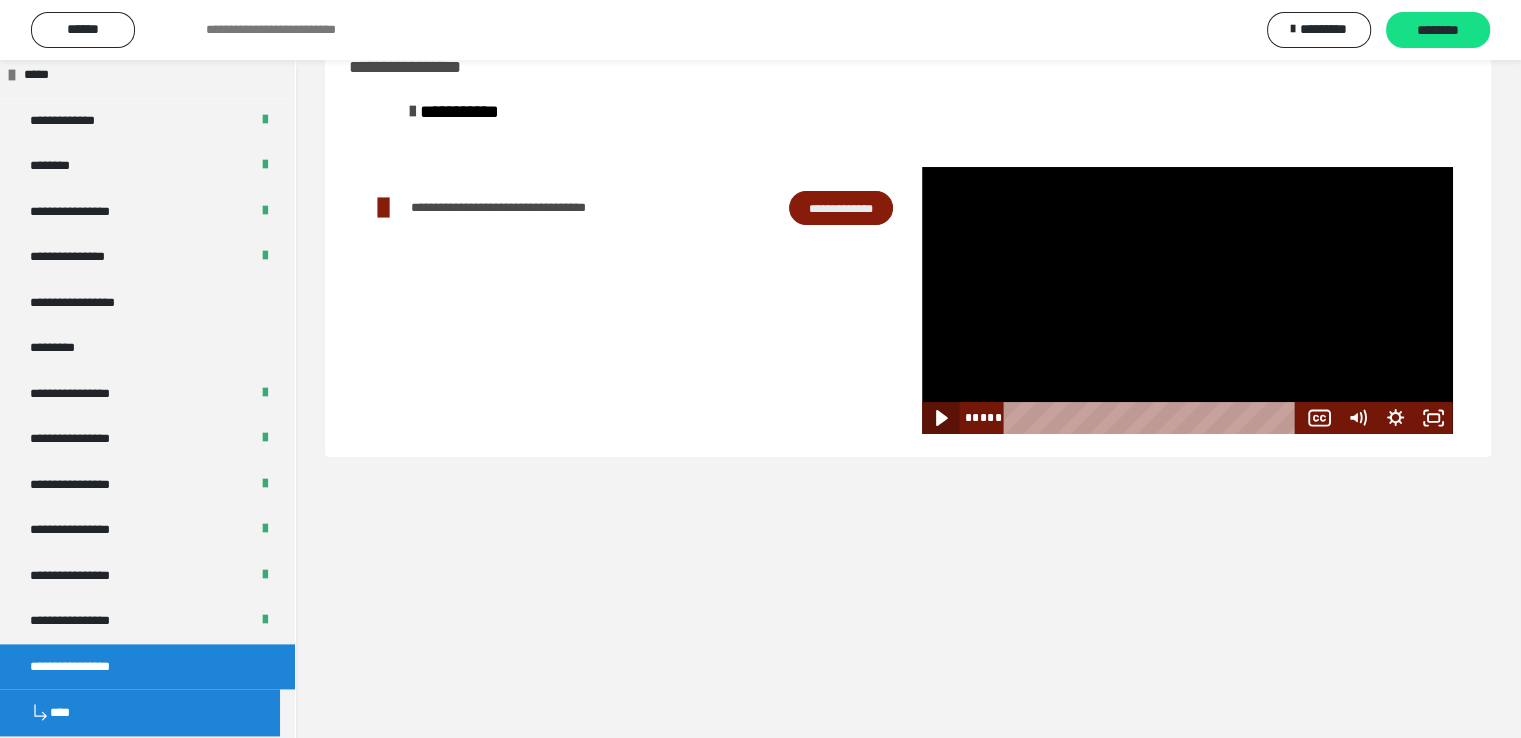 drag, startPoint x: 939, startPoint y: 416, endPoint x: 968, endPoint y: 415, distance: 29.017237 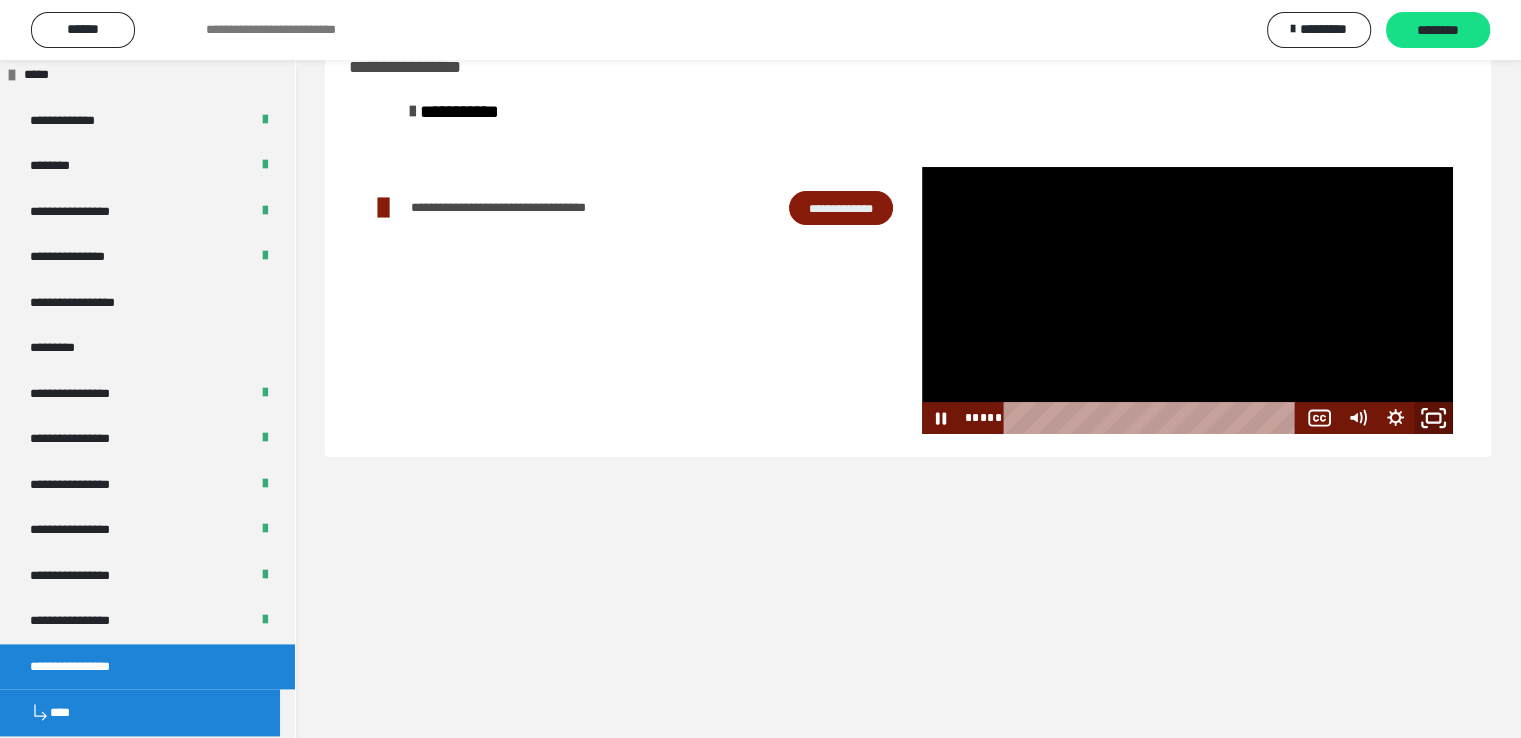 click 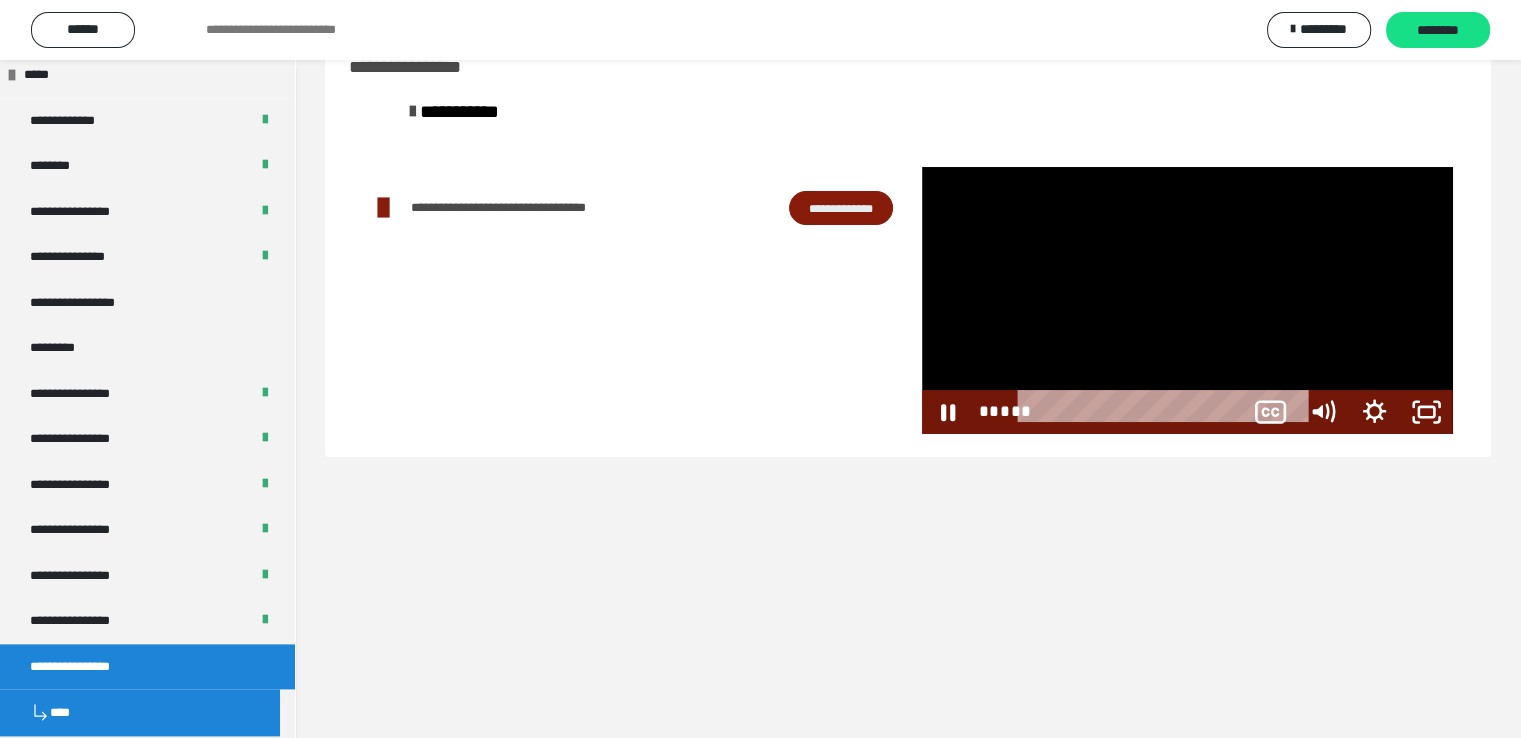 scroll, scrollTop: 2396, scrollLeft: 0, axis: vertical 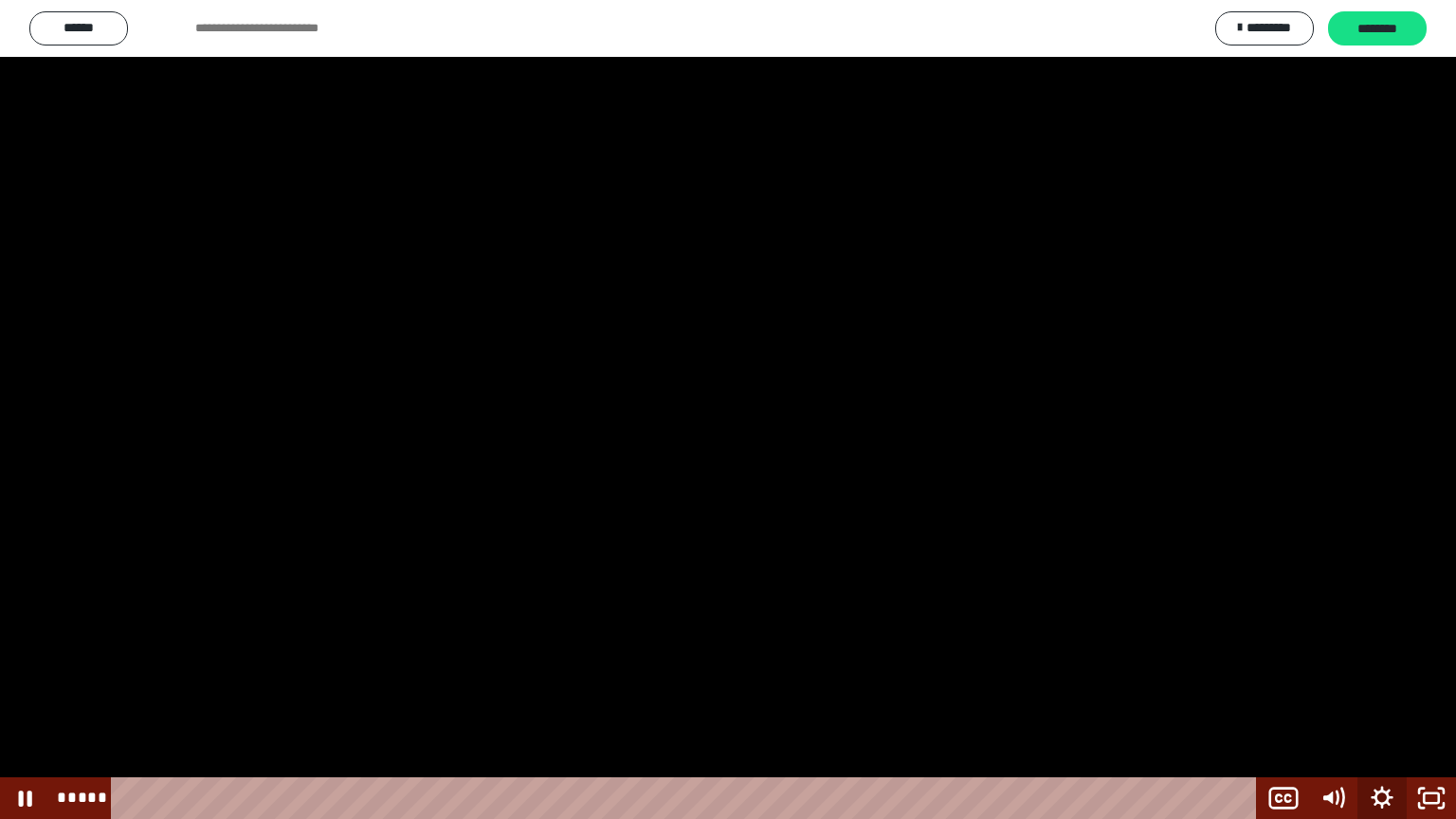 click 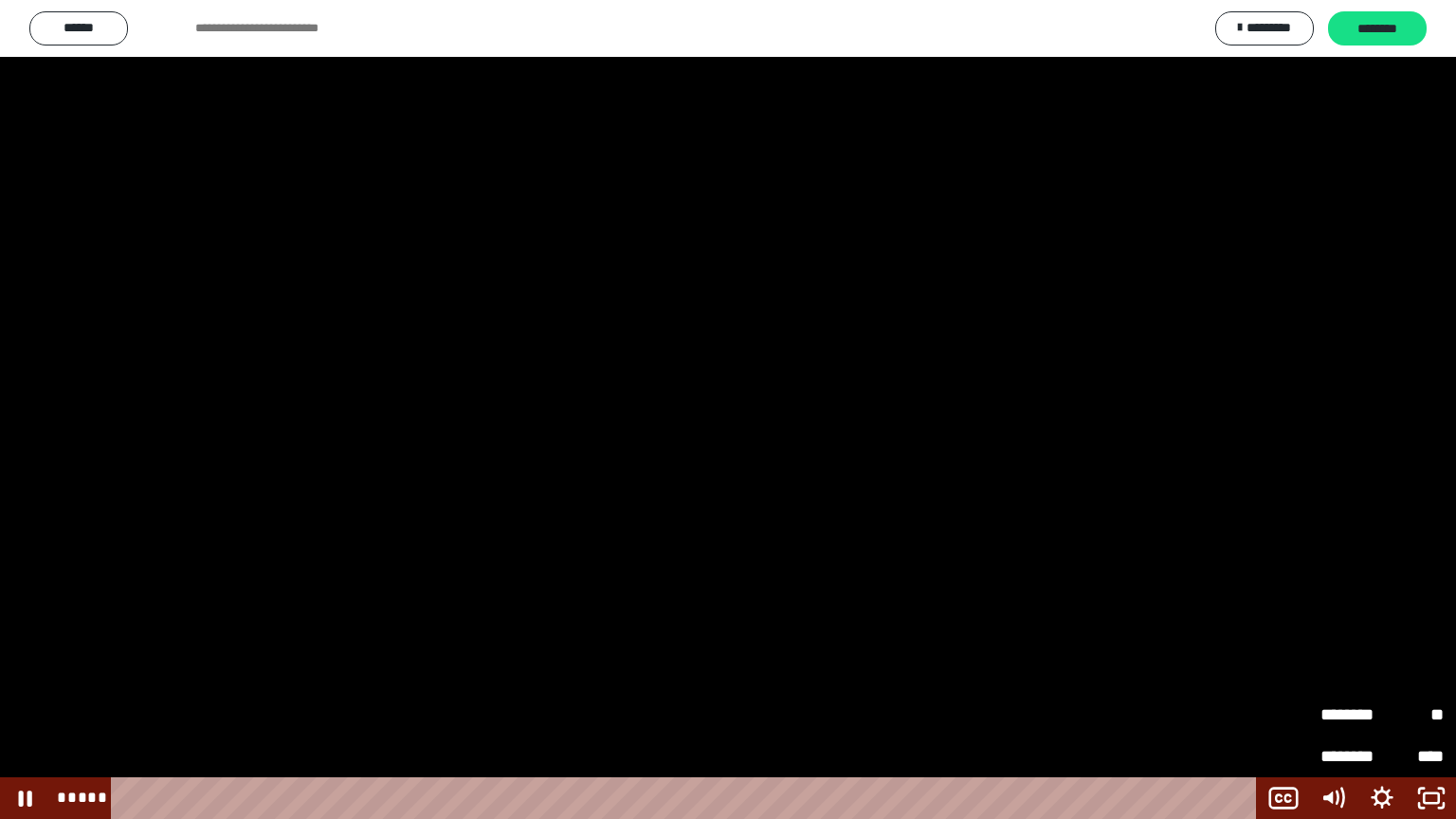 click on "********" at bounding box center [1351, 756] 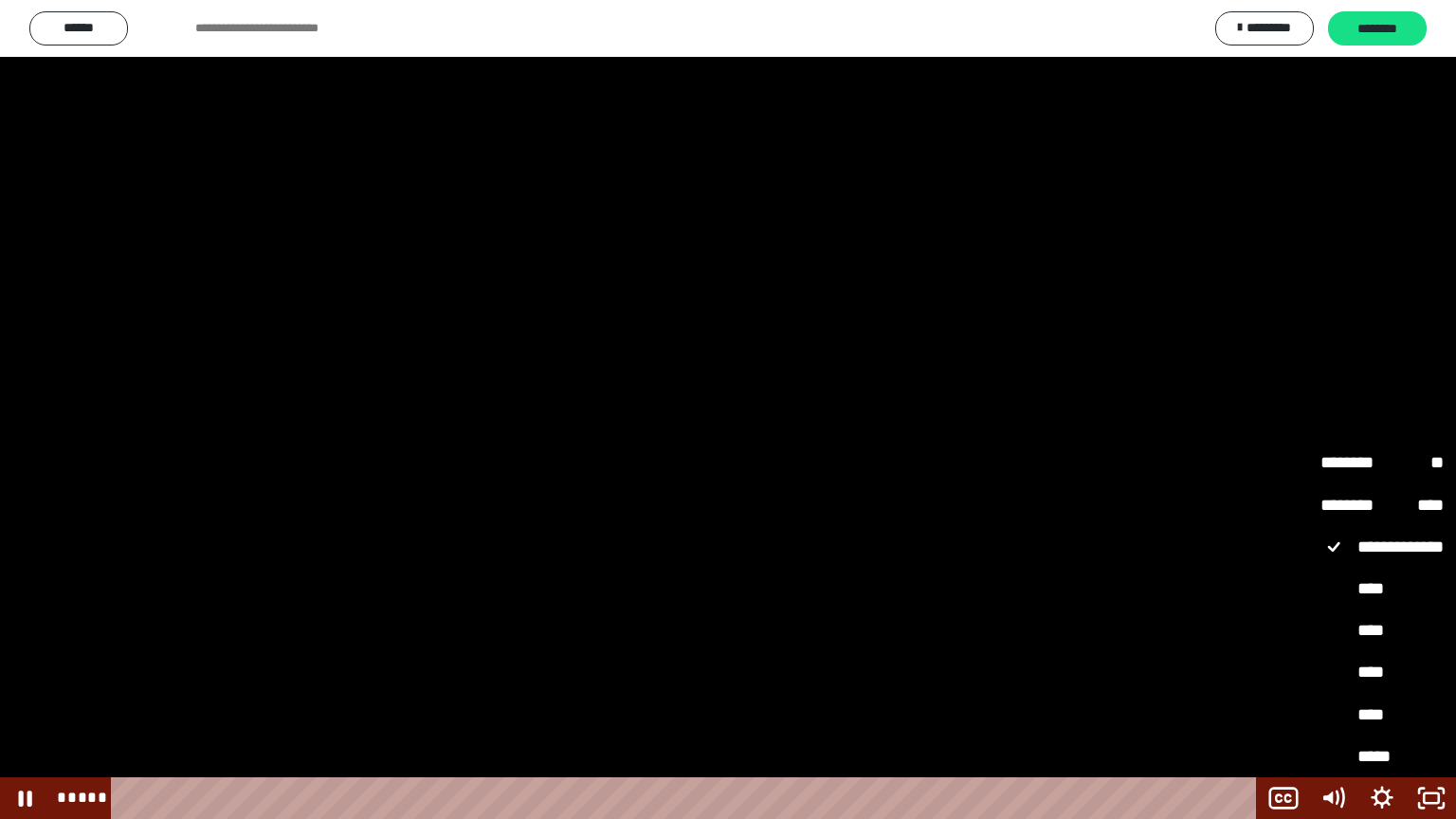 click on "*****" at bounding box center (1382, 757) 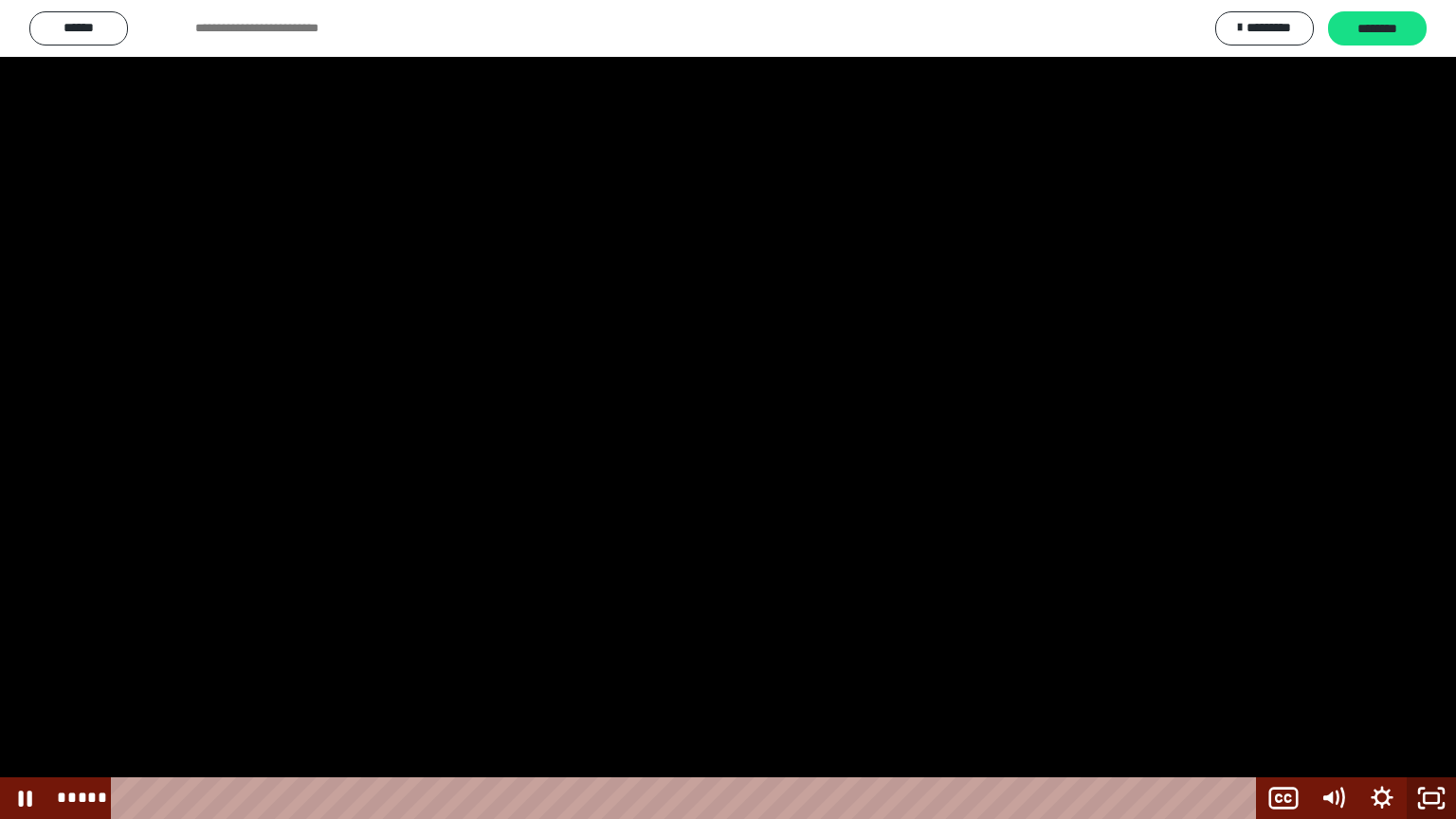 click 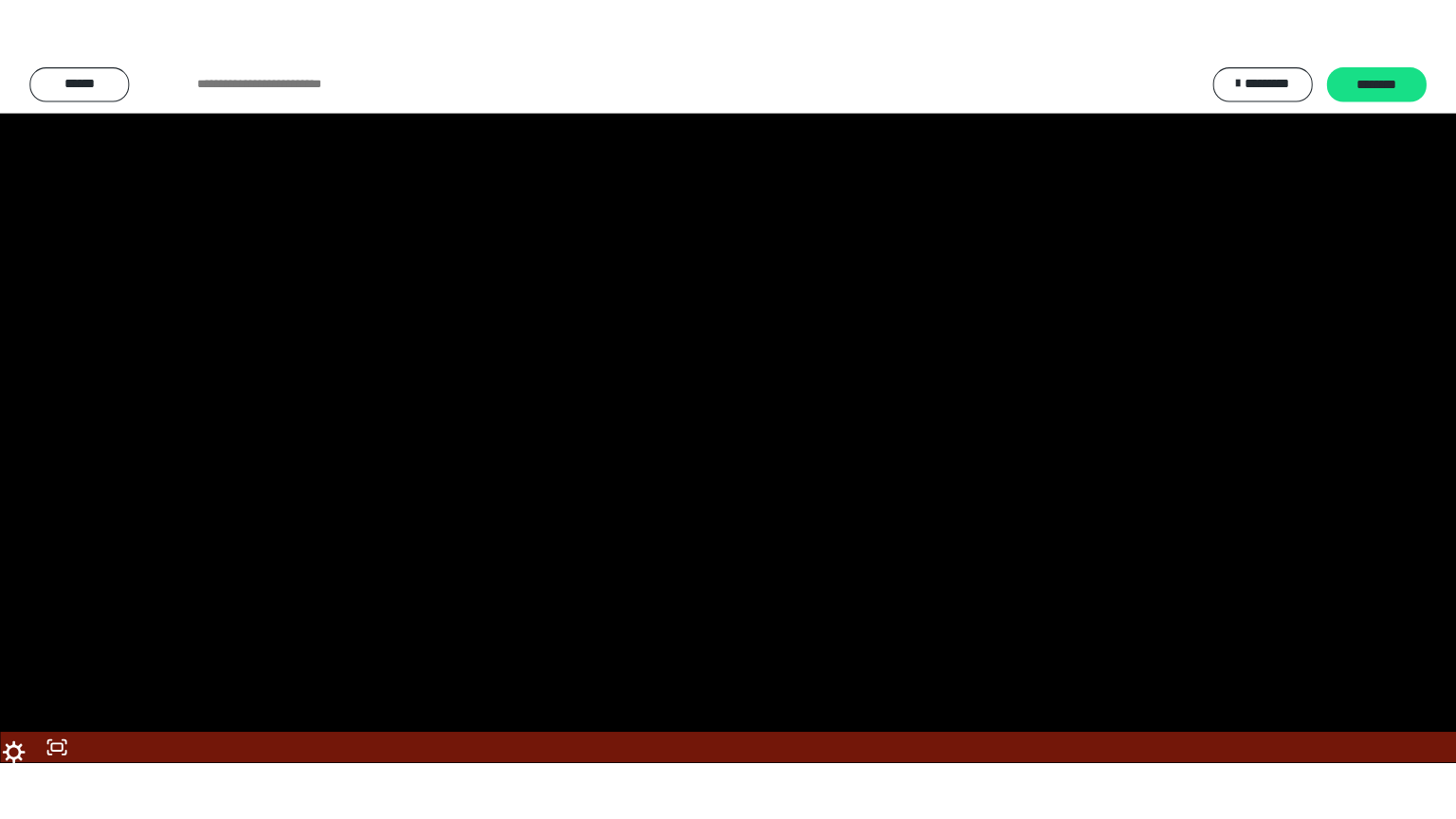 scroll, scrollTop: 2347, scrollLeft: 0, axis: vertical 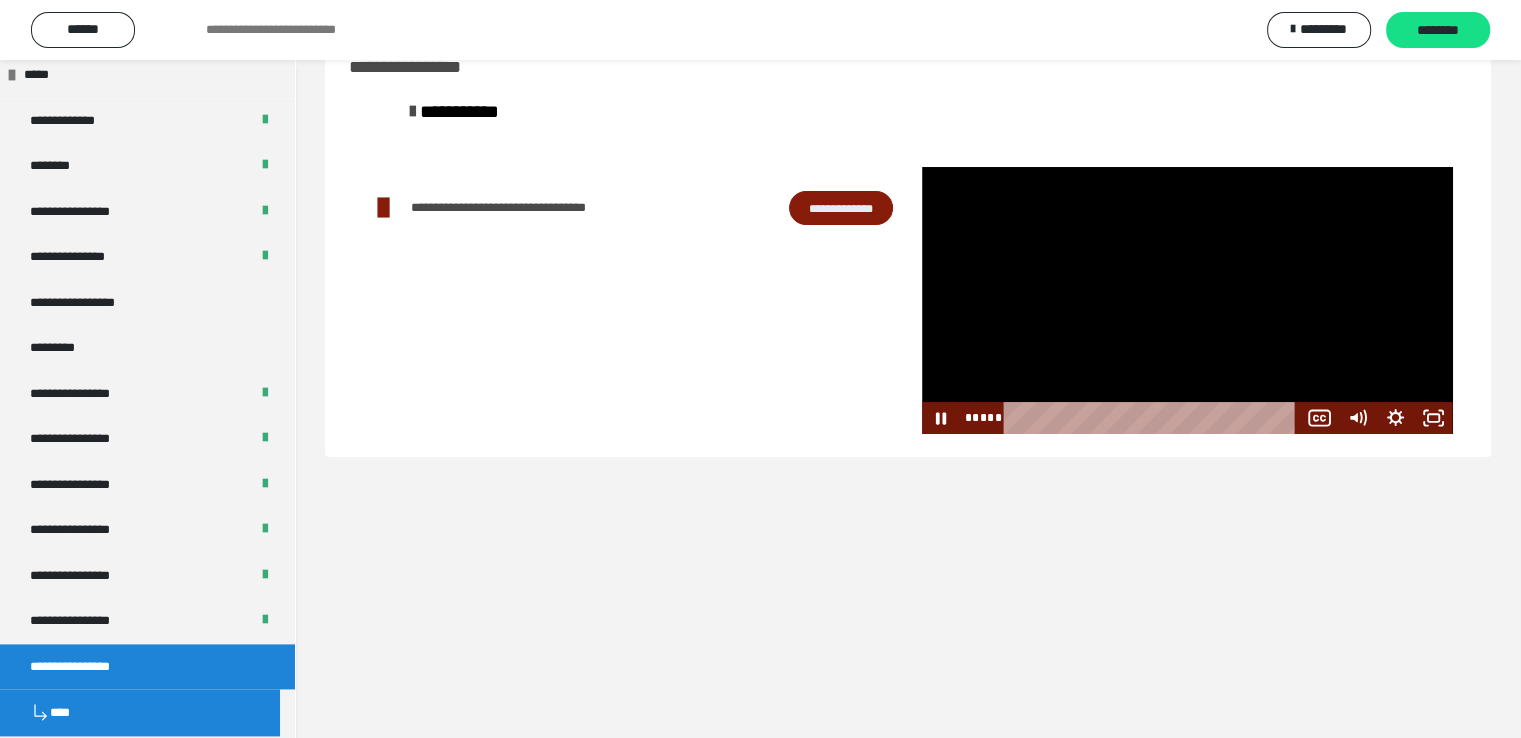 click at bounding box center [1187, 300] 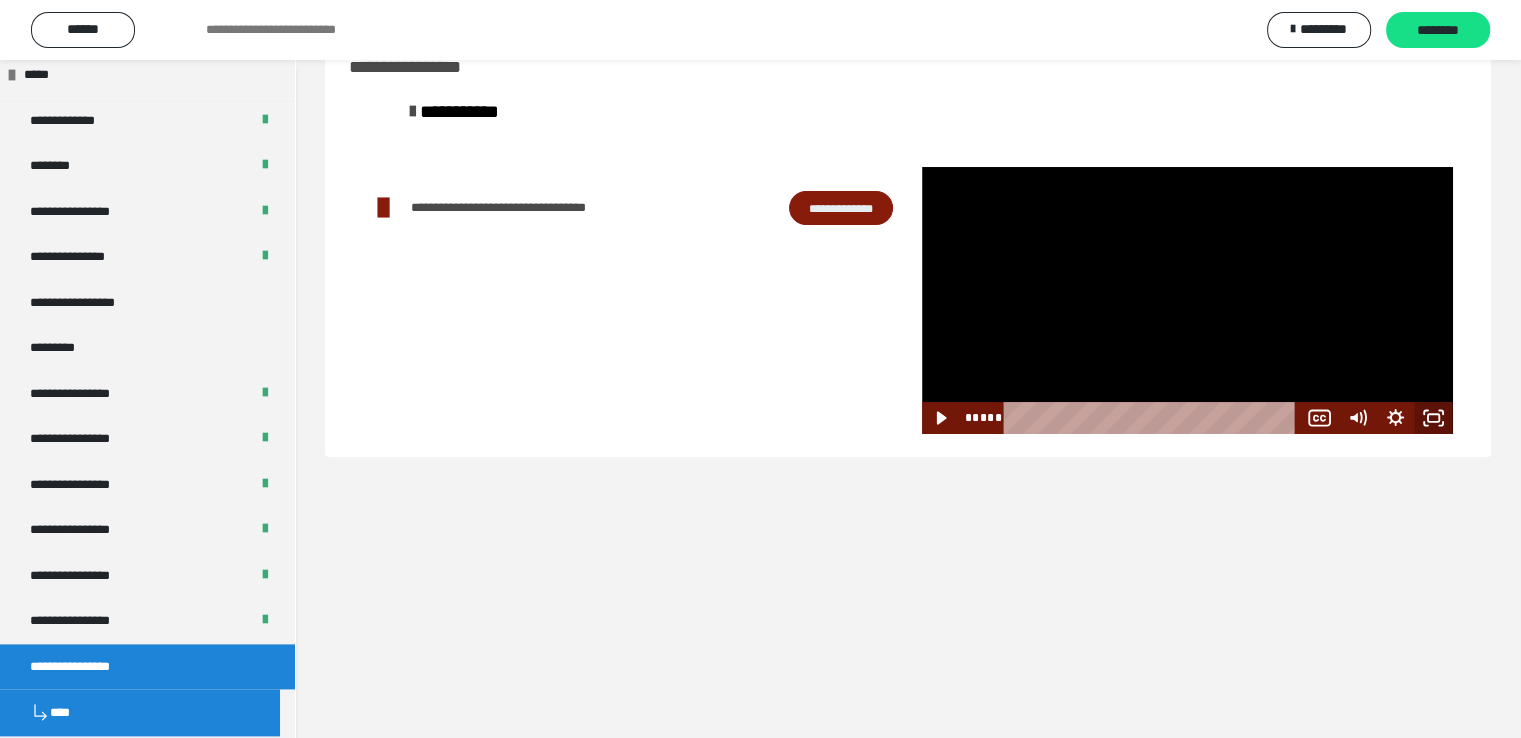 click 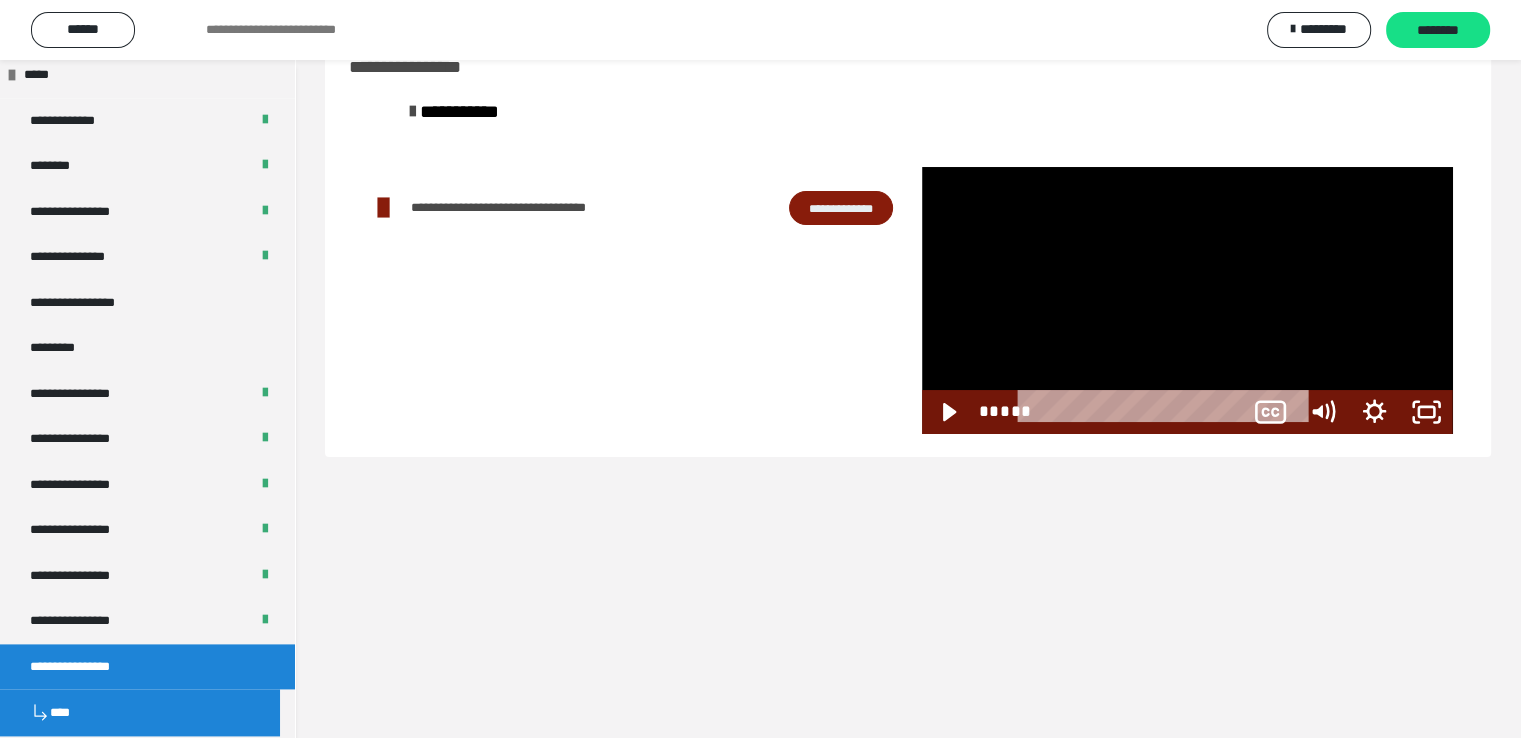 scroll, scrollTop: 2396, scrollLeft: 0, axis: vertical 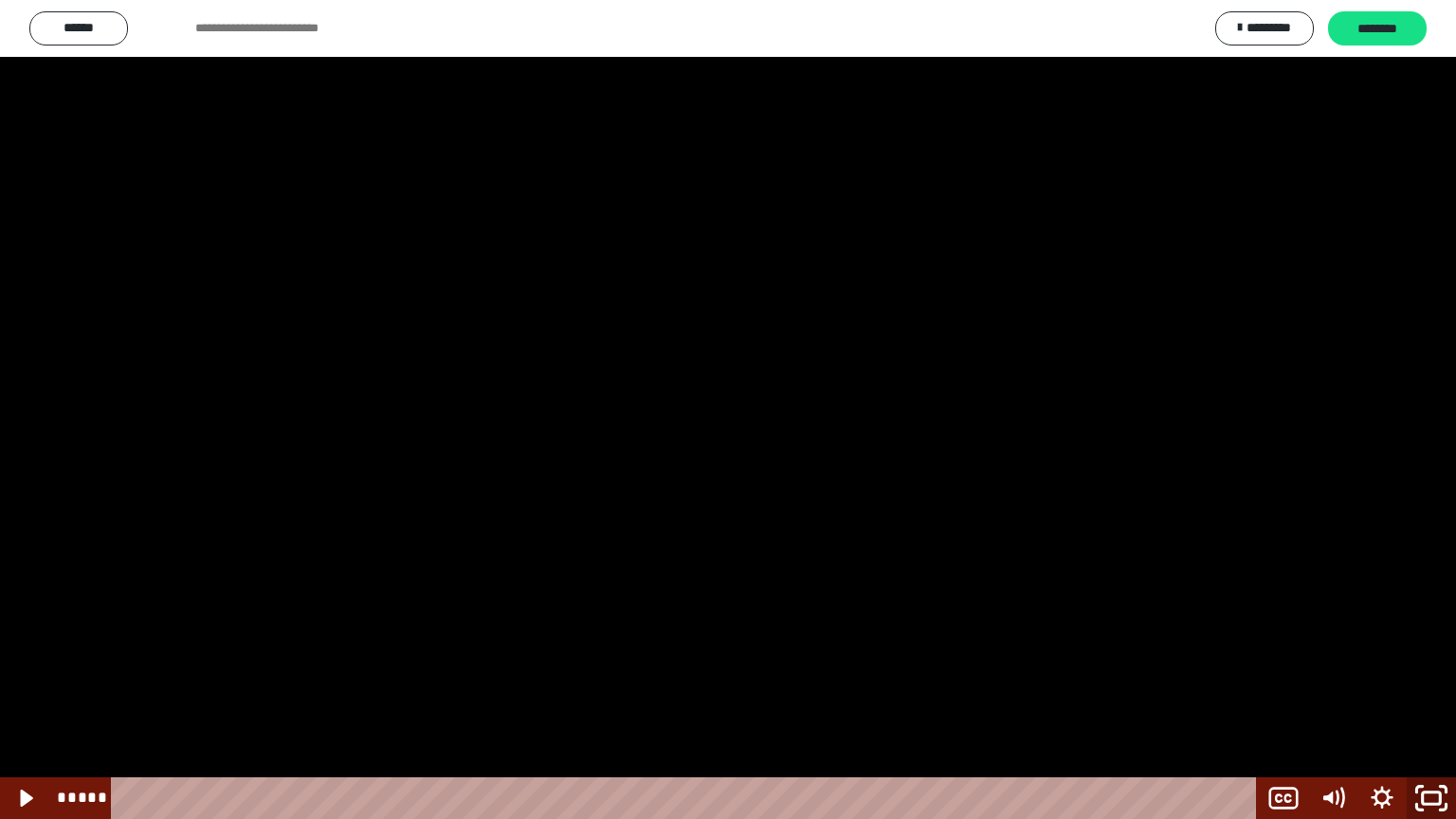 click 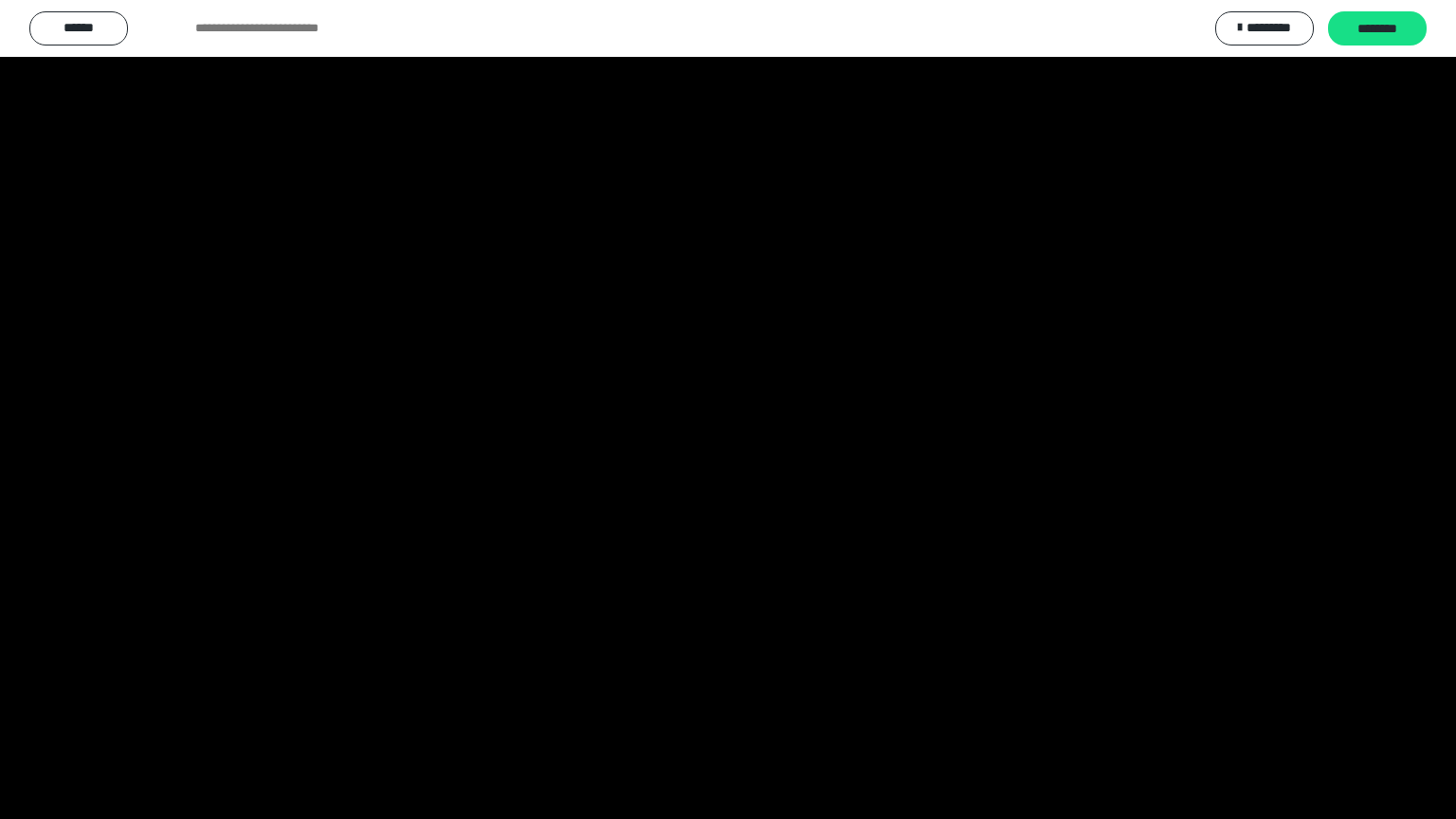 scroll, scrollTop: 2347, scrollLeft: 0, axis: vertical 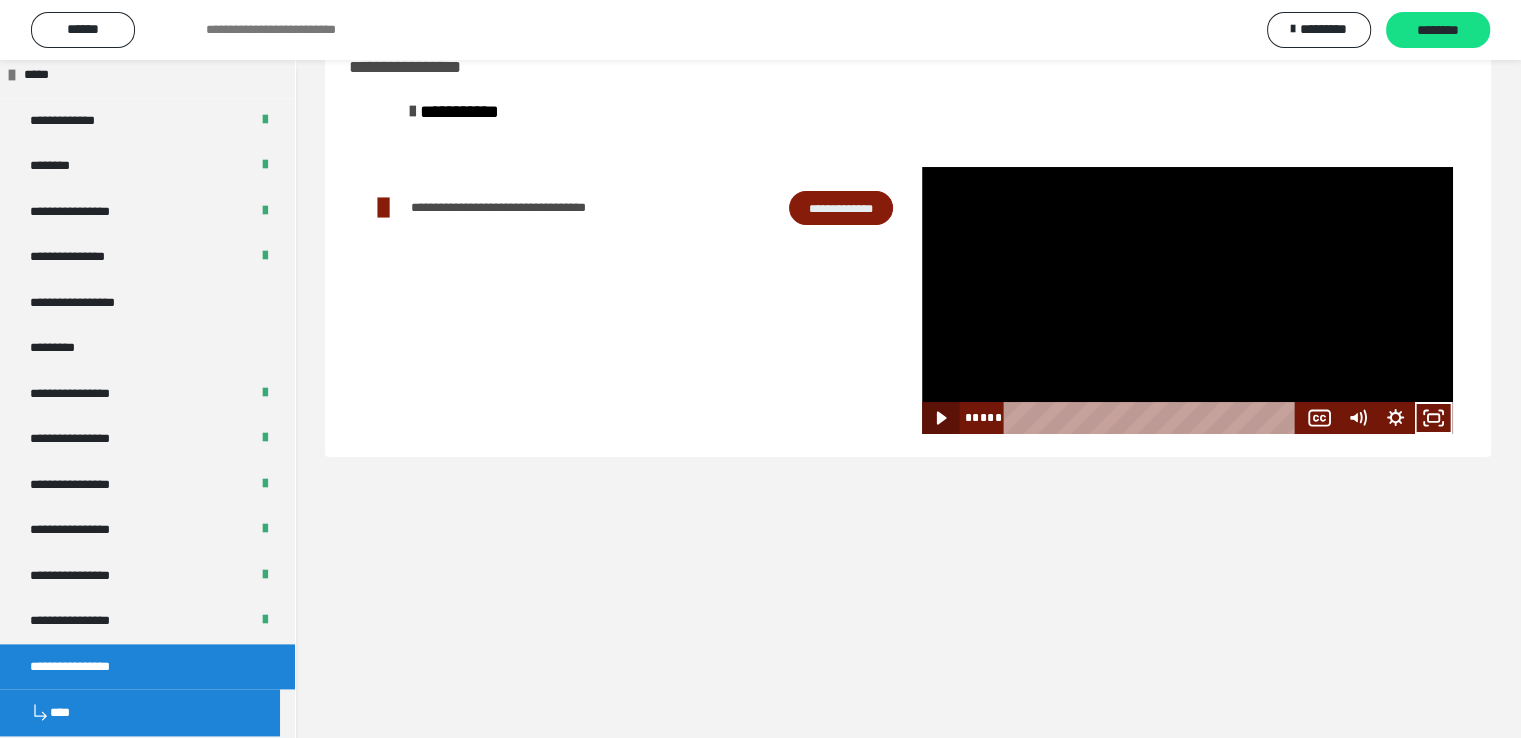 click 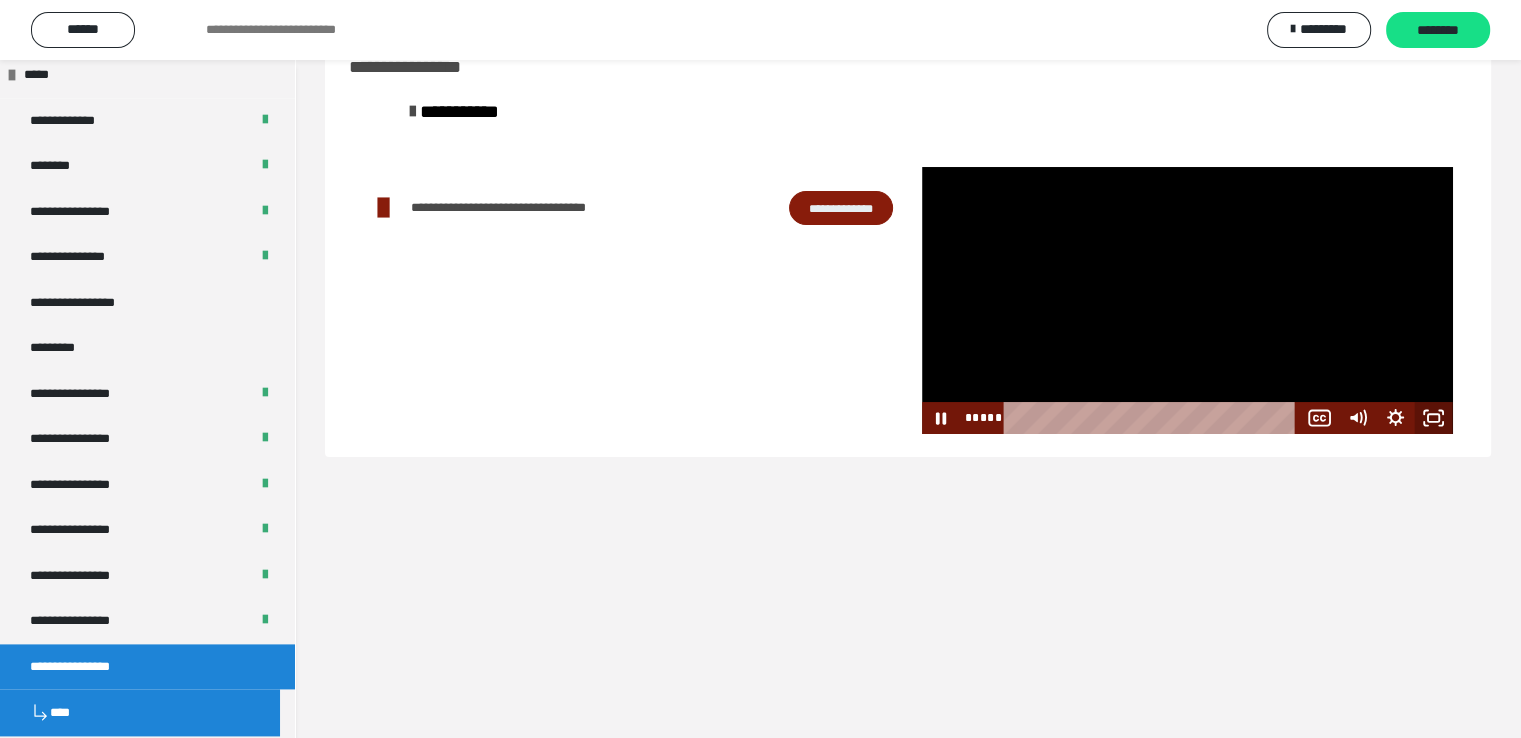 click 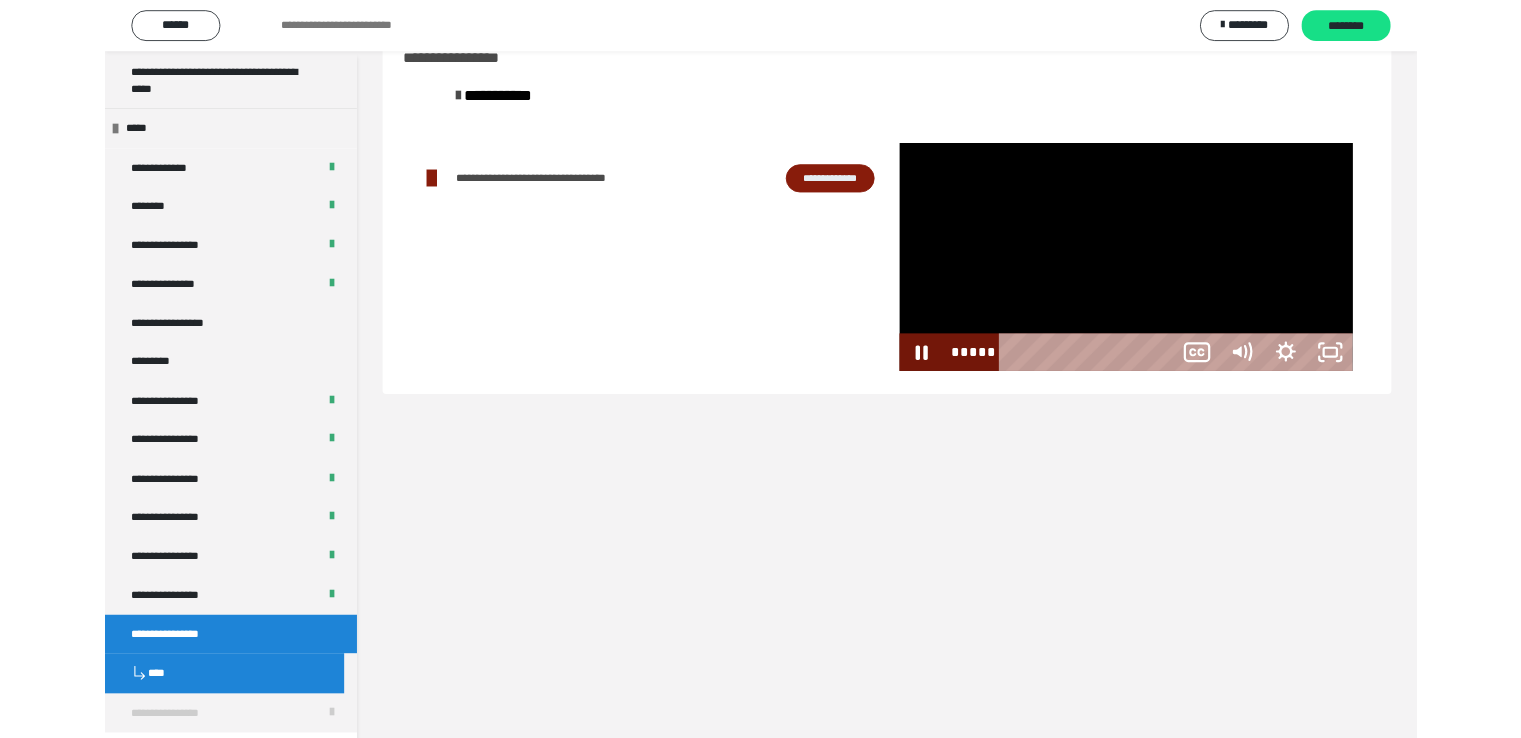 scroll, scrollTop: 2396, scrollLeft: 0, axis: vertical 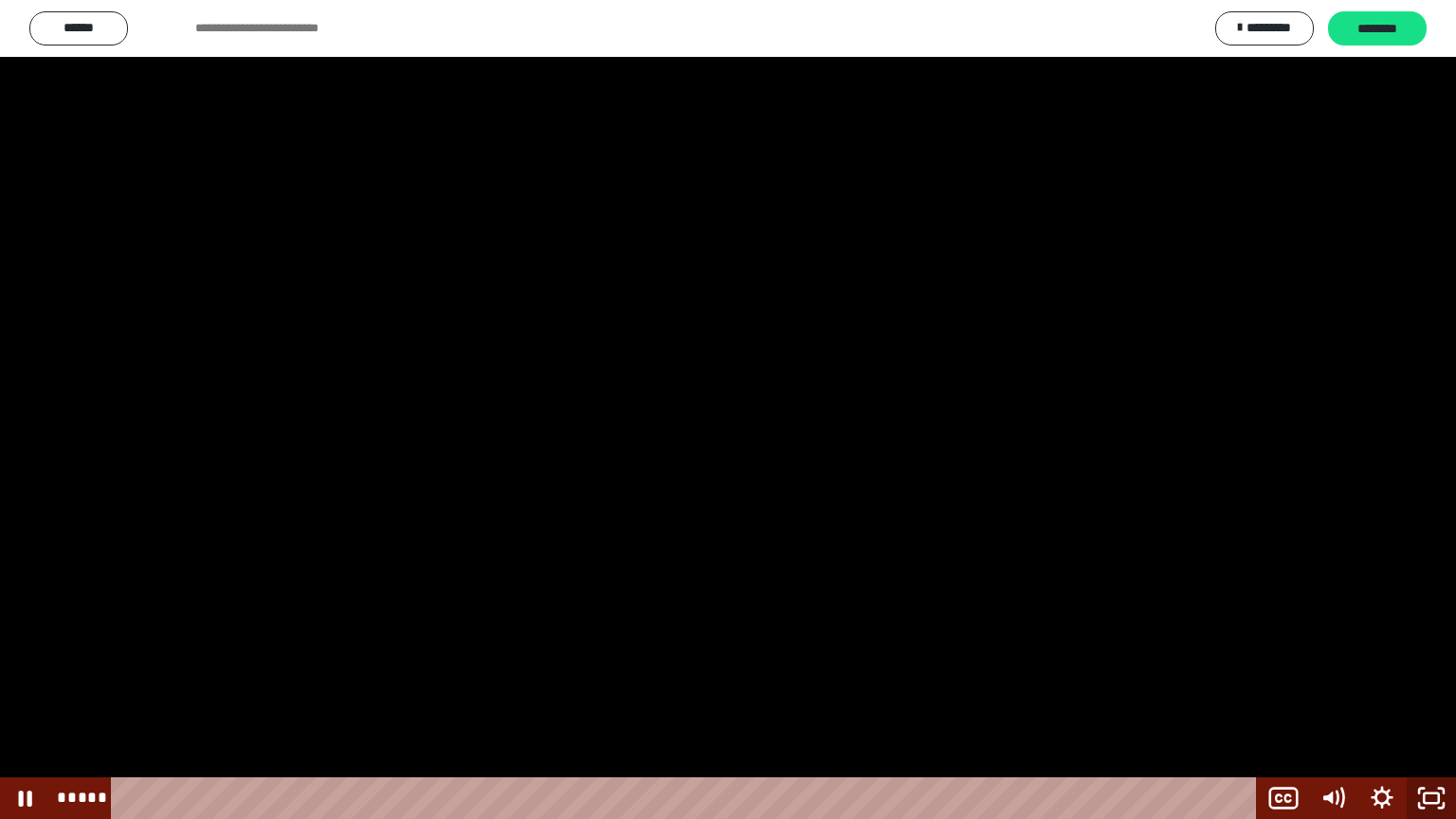 click 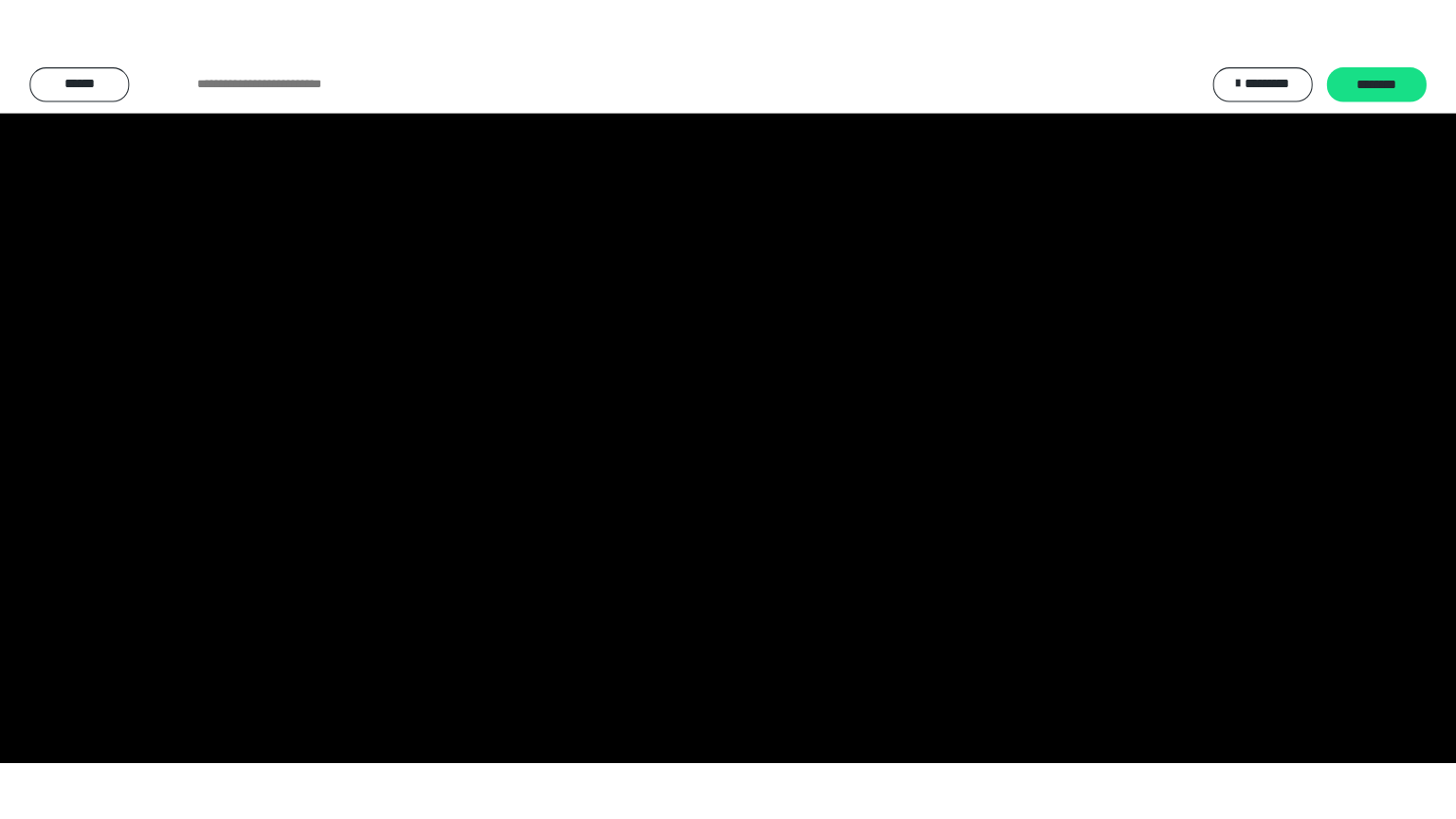 scroll, scrollTop: 2347, scrollLeft: 0, axis: vertical 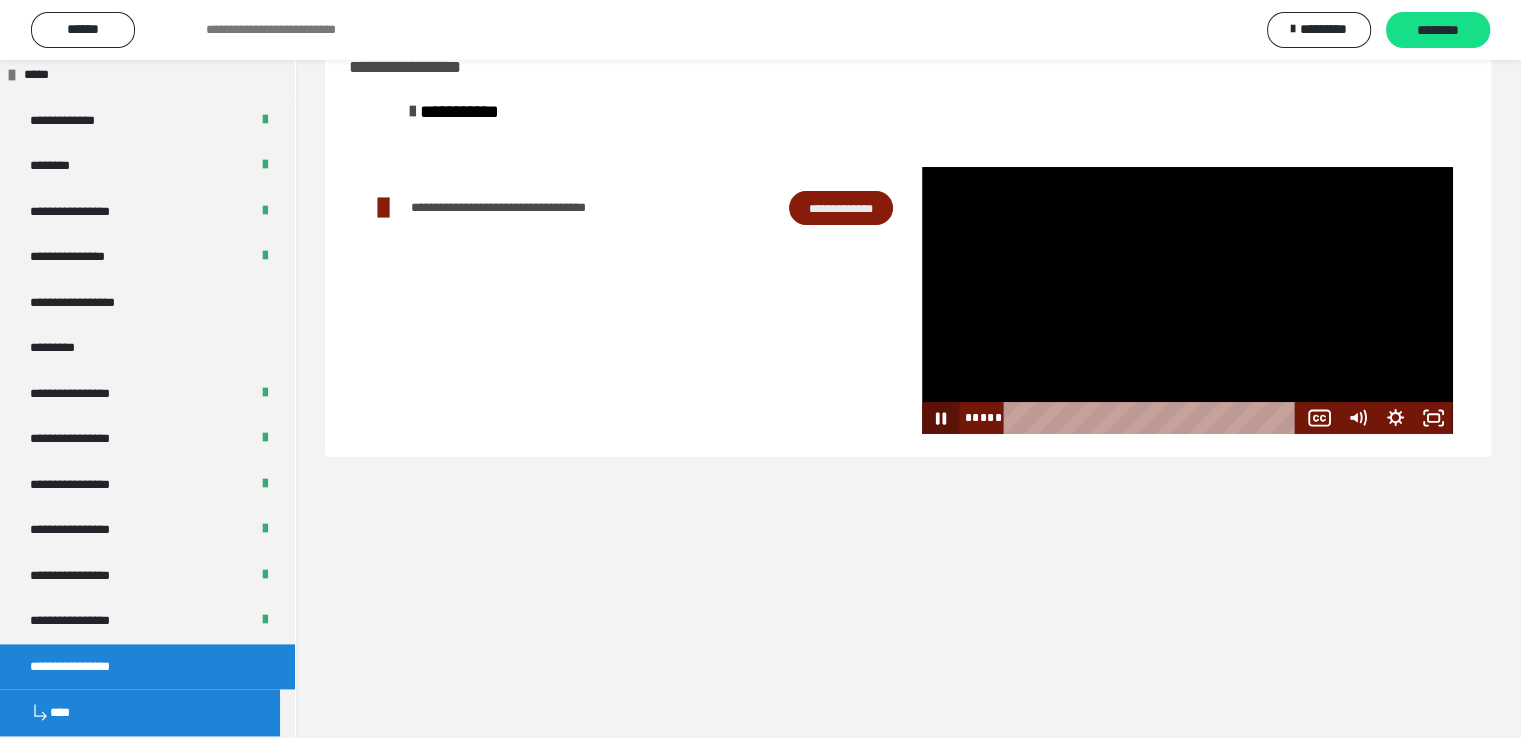 click 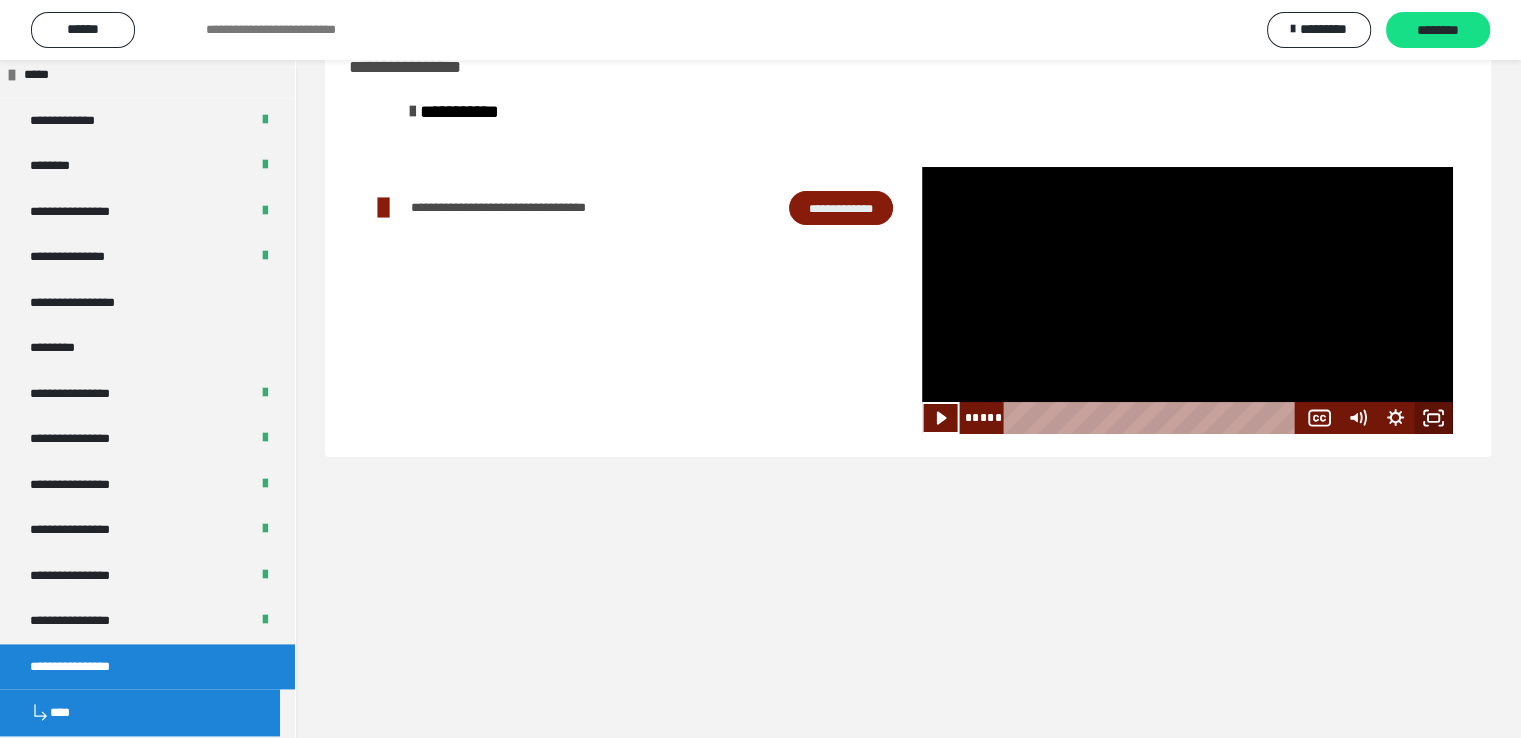 click 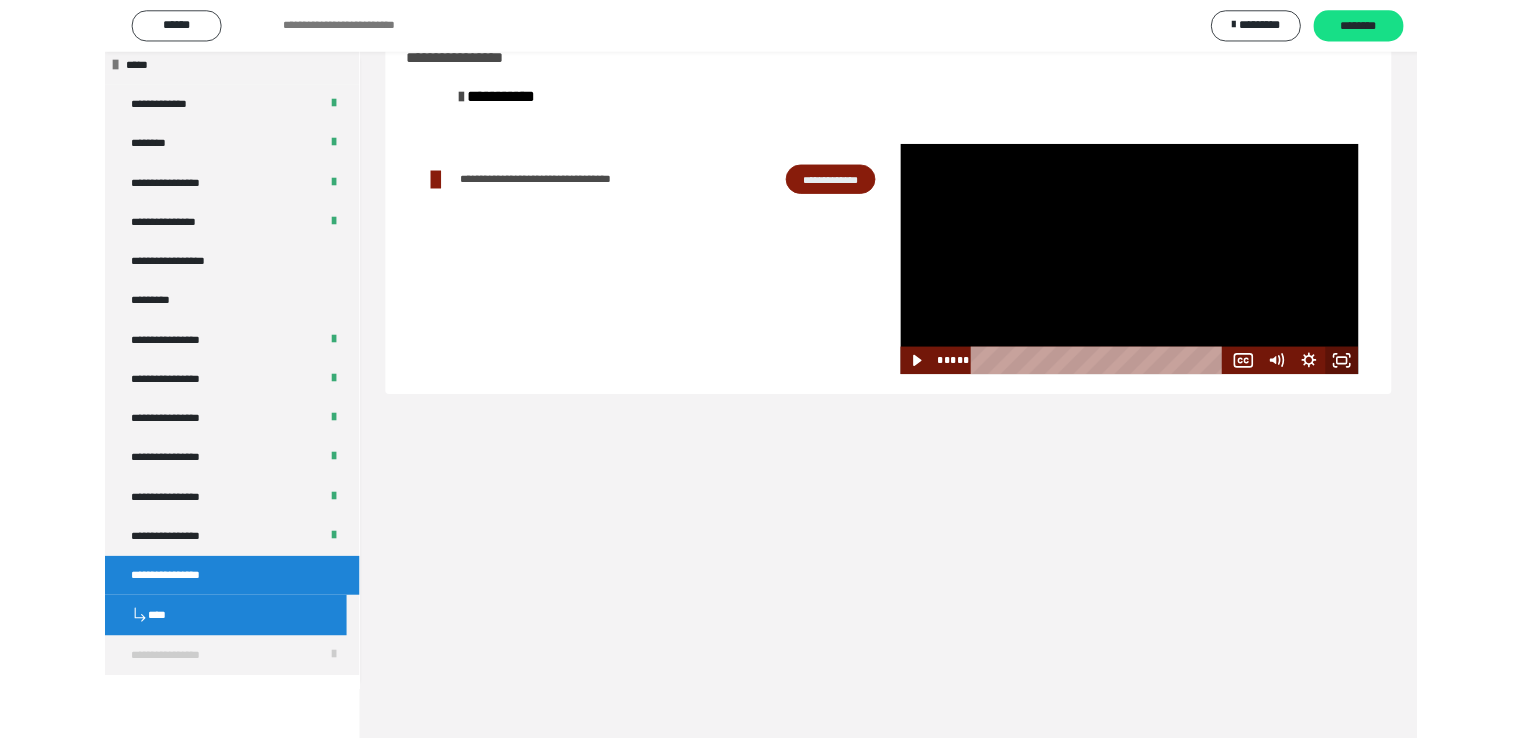 scroll, scrollTop: 2396, scrollLeft: 0, axis: vertical 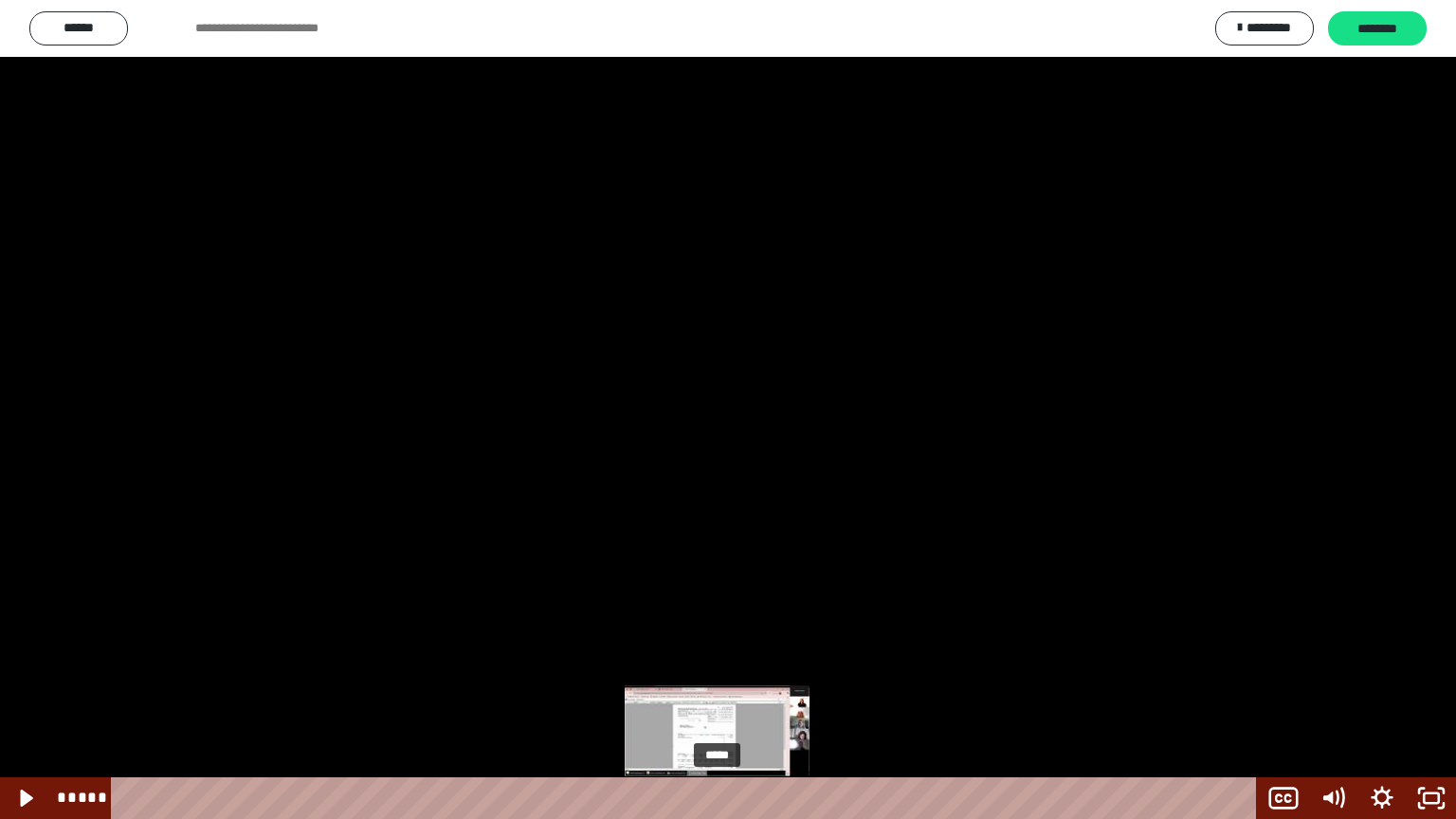 click on "*****" at bounding box center [687, 798] 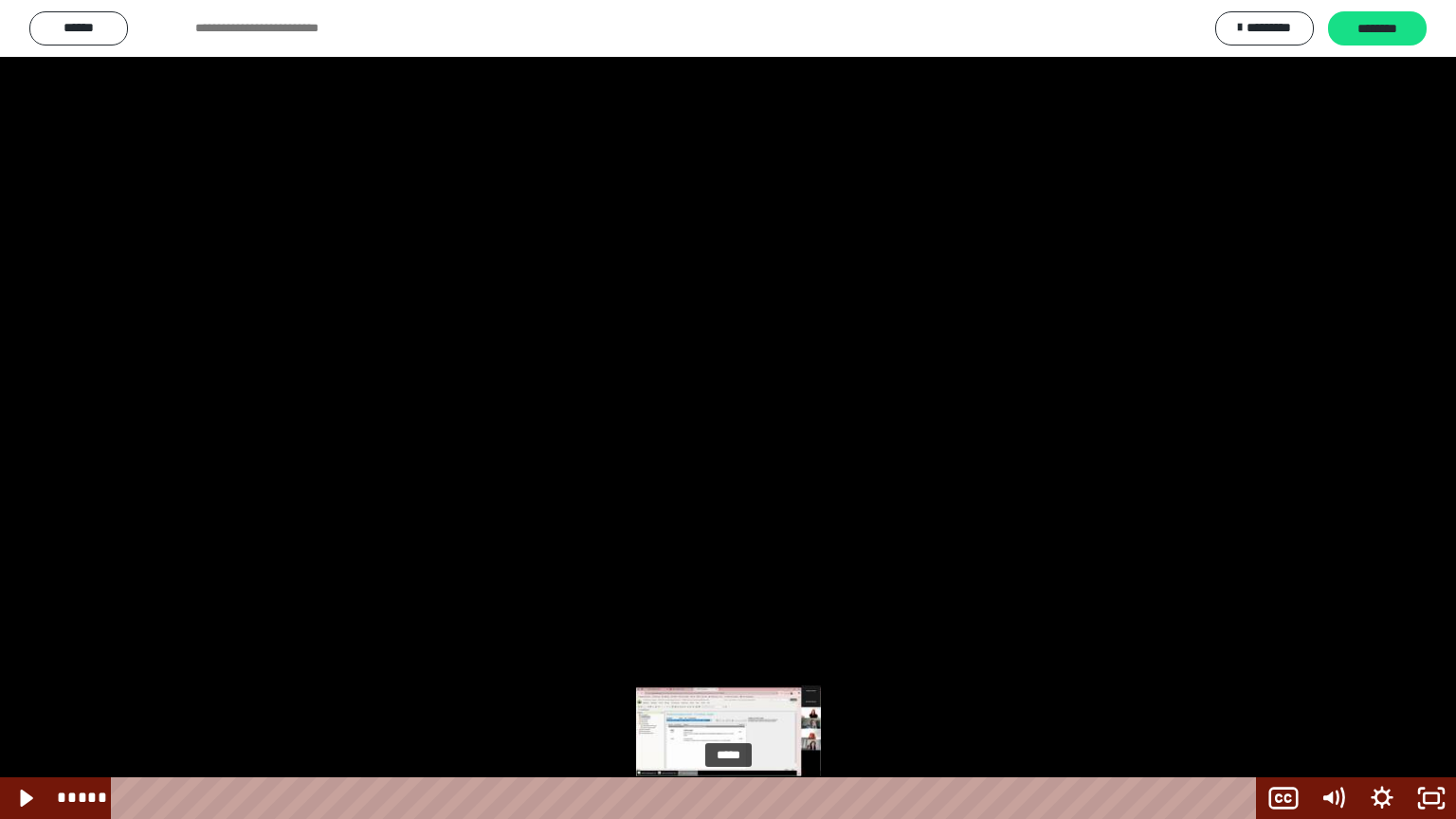 click on "*****" at bounding box center [687, 798] 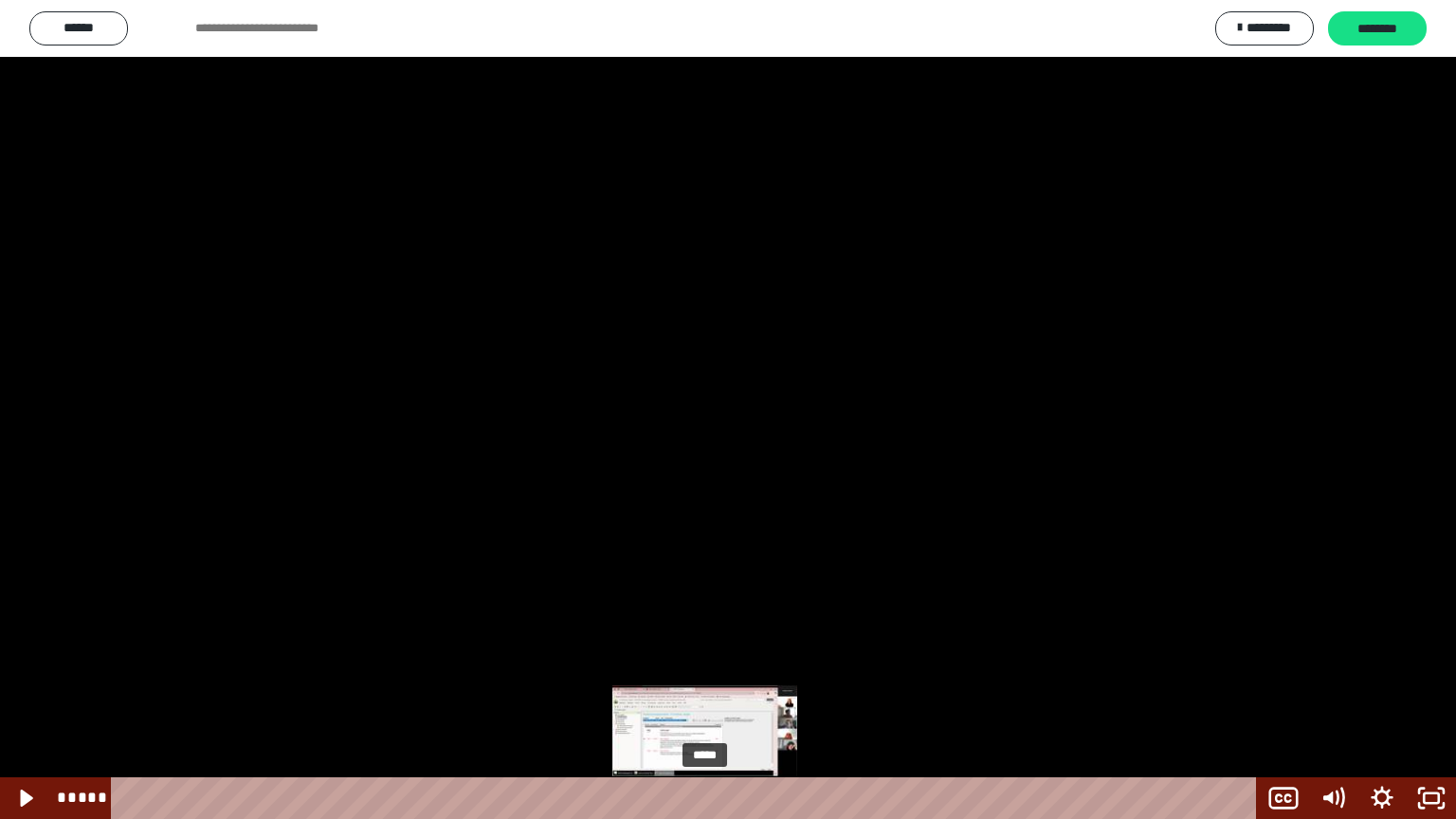 click on "*****" at bounding box center (687, 798) 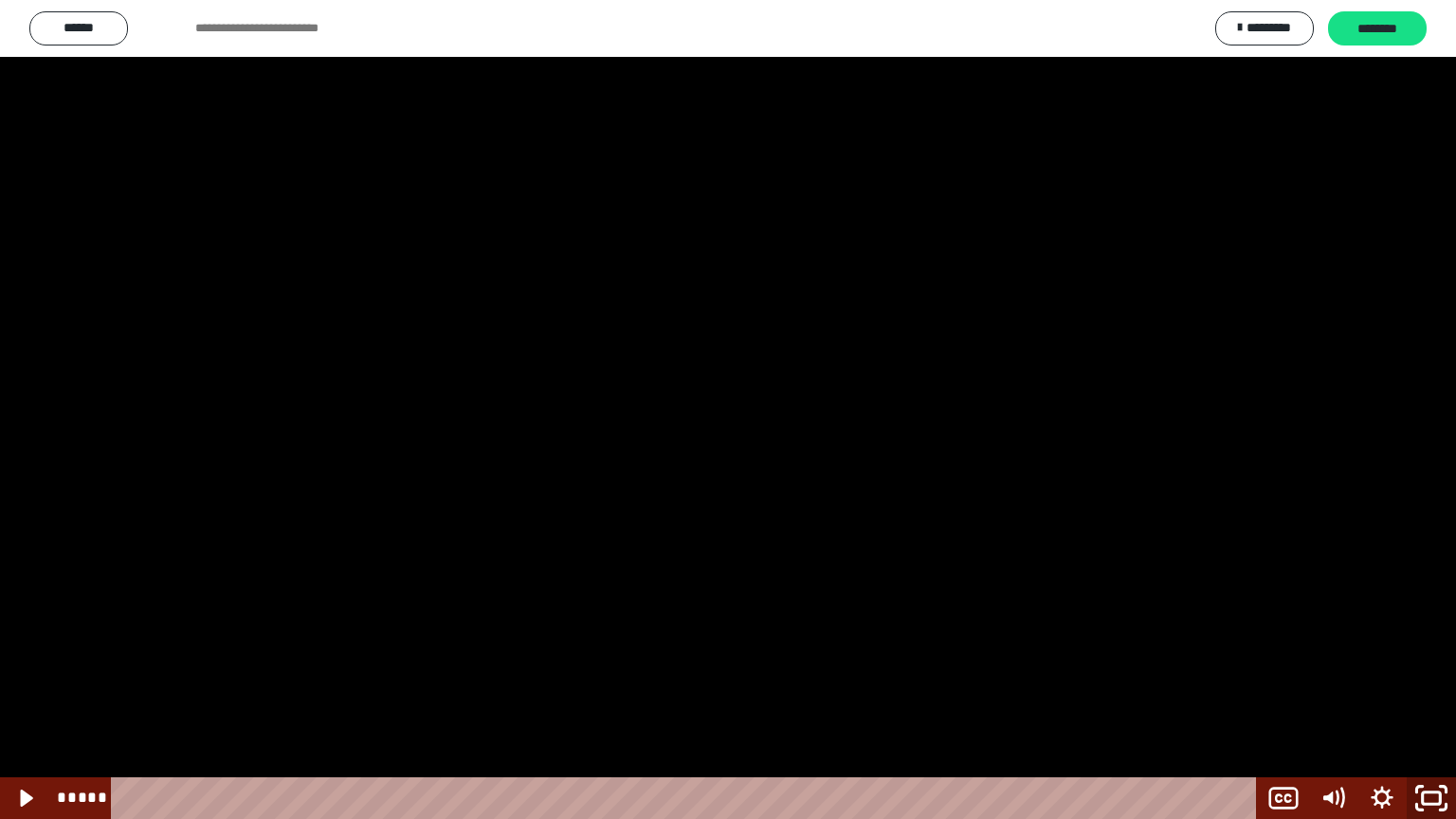 click 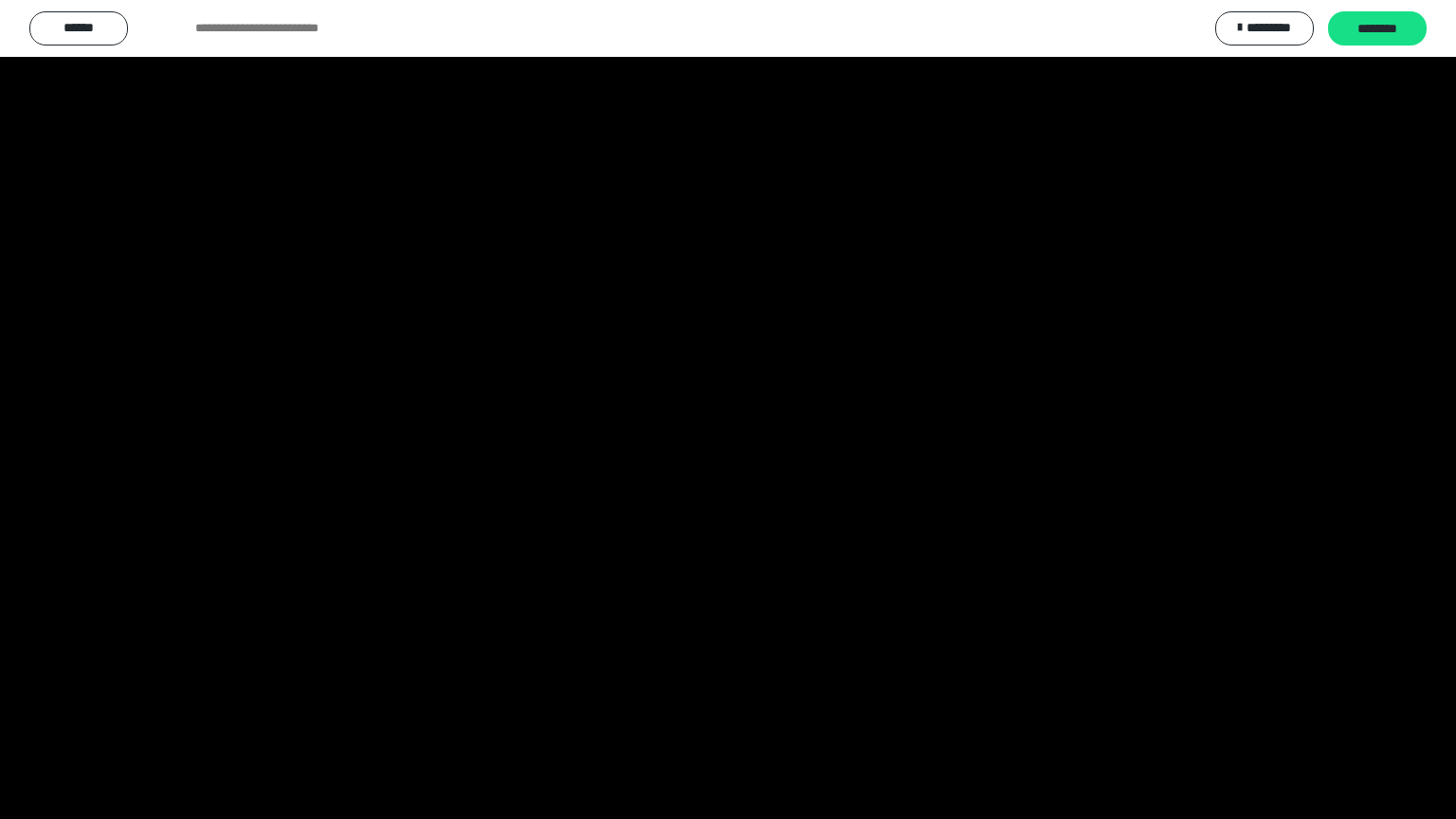 scroll, scrollTop: 2347, scrollLeft: 0, axis: vertical 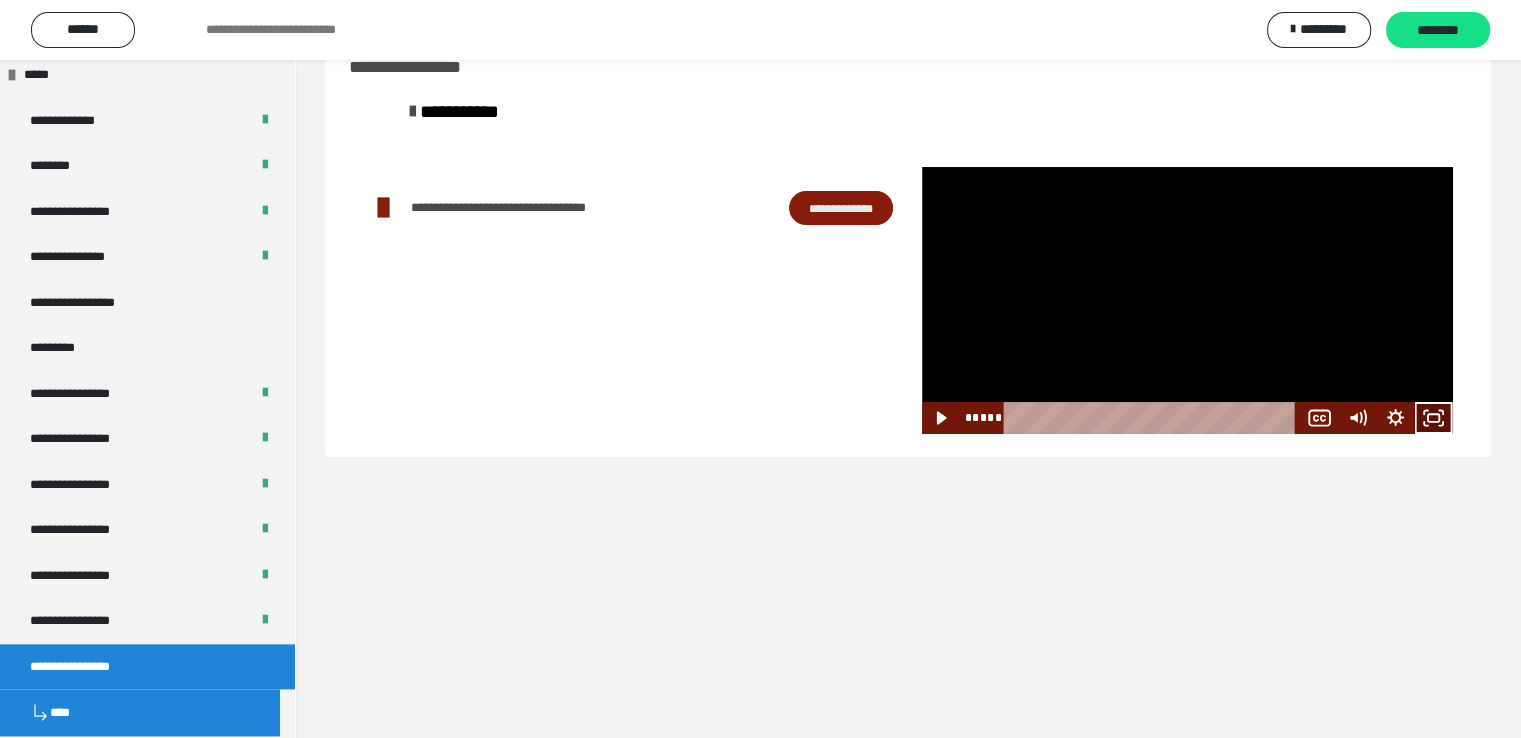 click 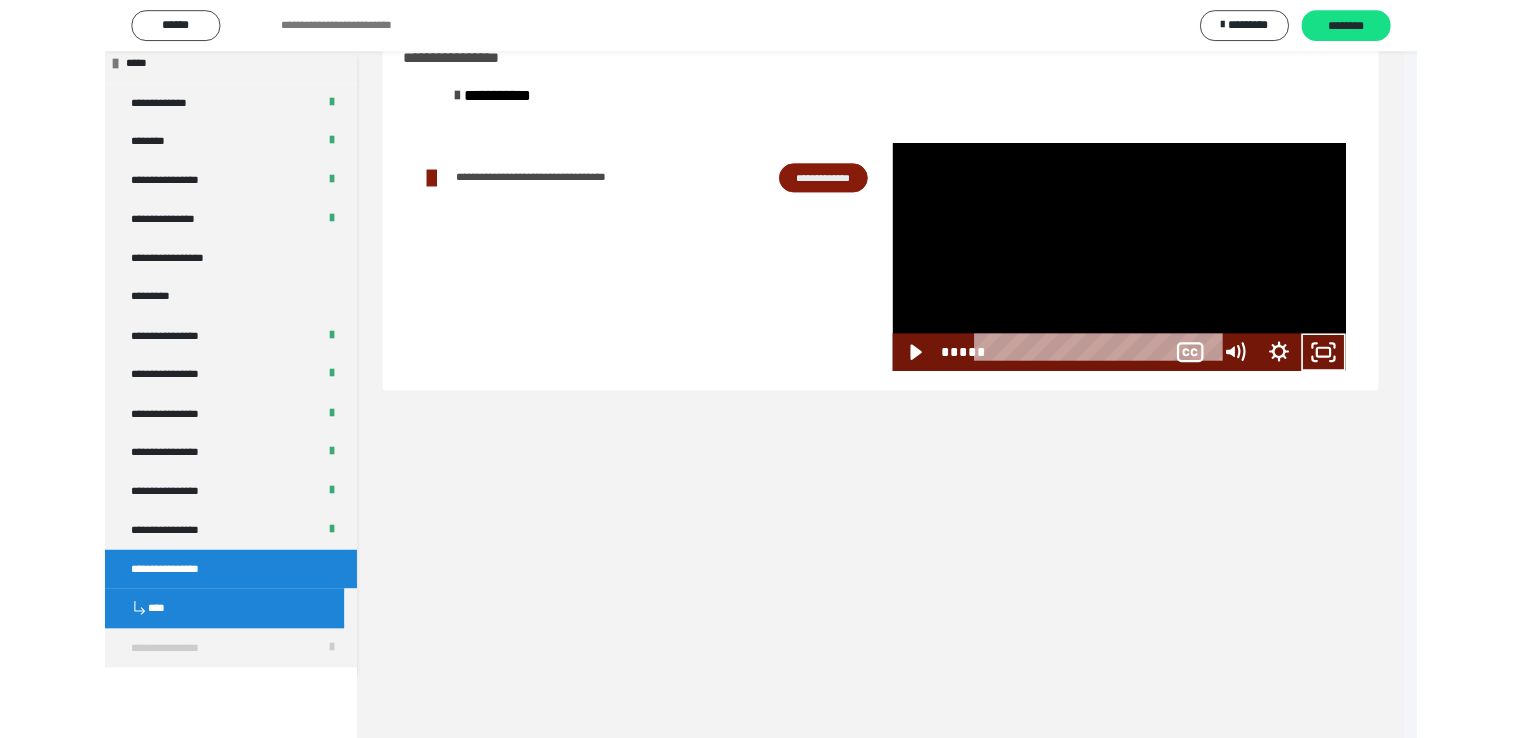 scroll, scrollTop: 2396, scrollLeft: 0, axis: vertical 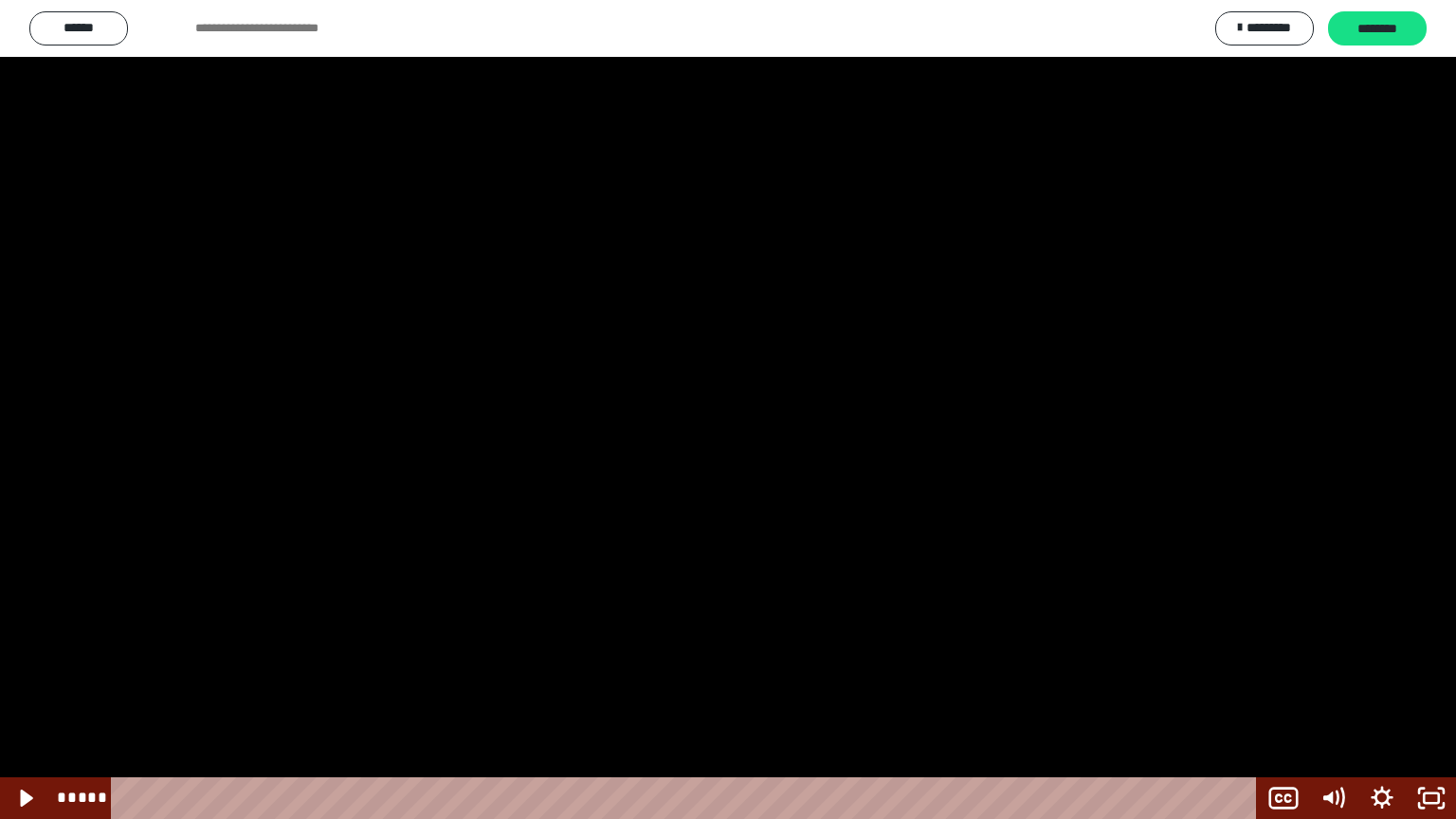 drag, startPoint x: 1262, startPoint y: 419, endPoint x: 1256, endPoint y: 599, distance: 180.09997 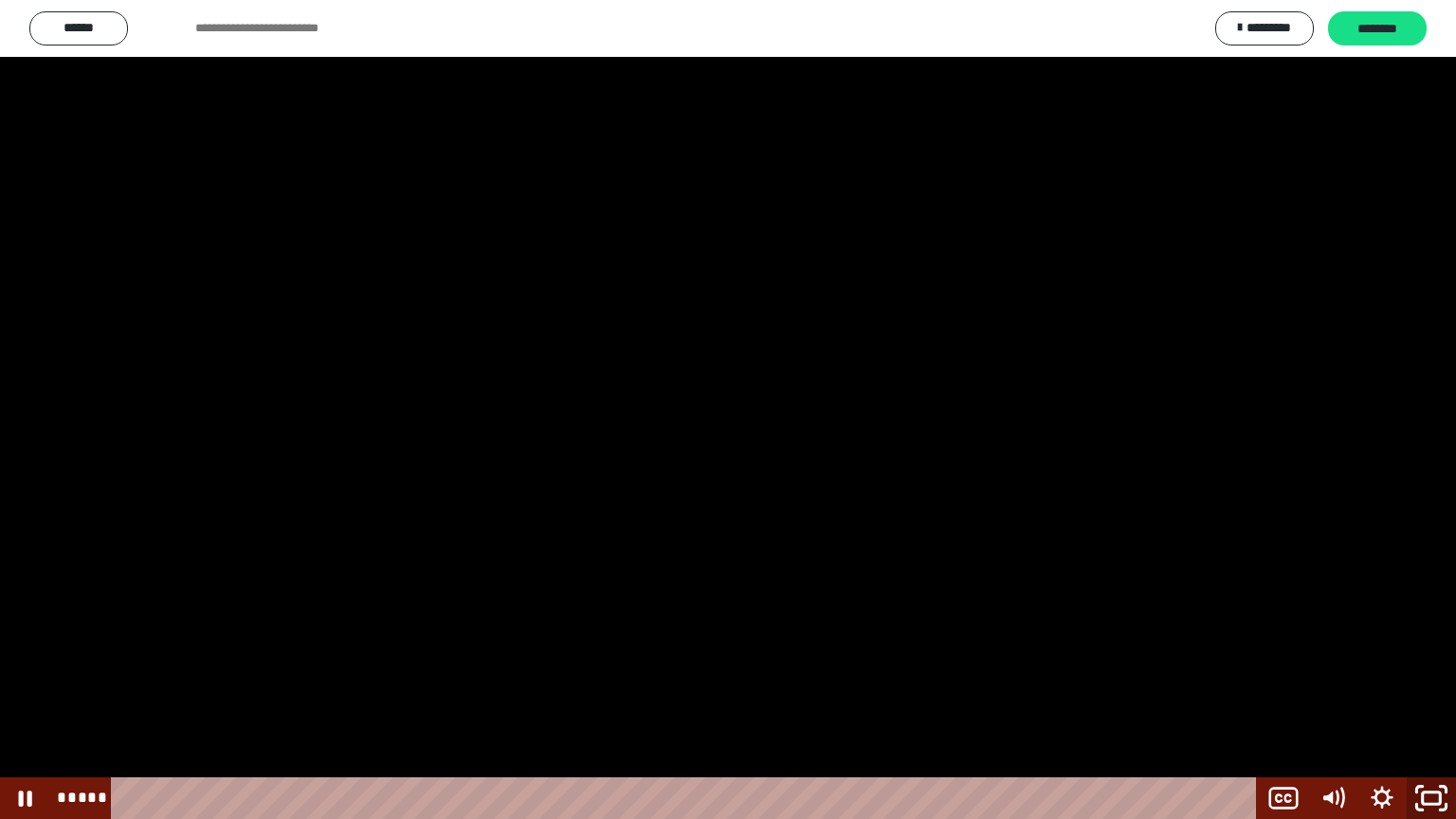 click 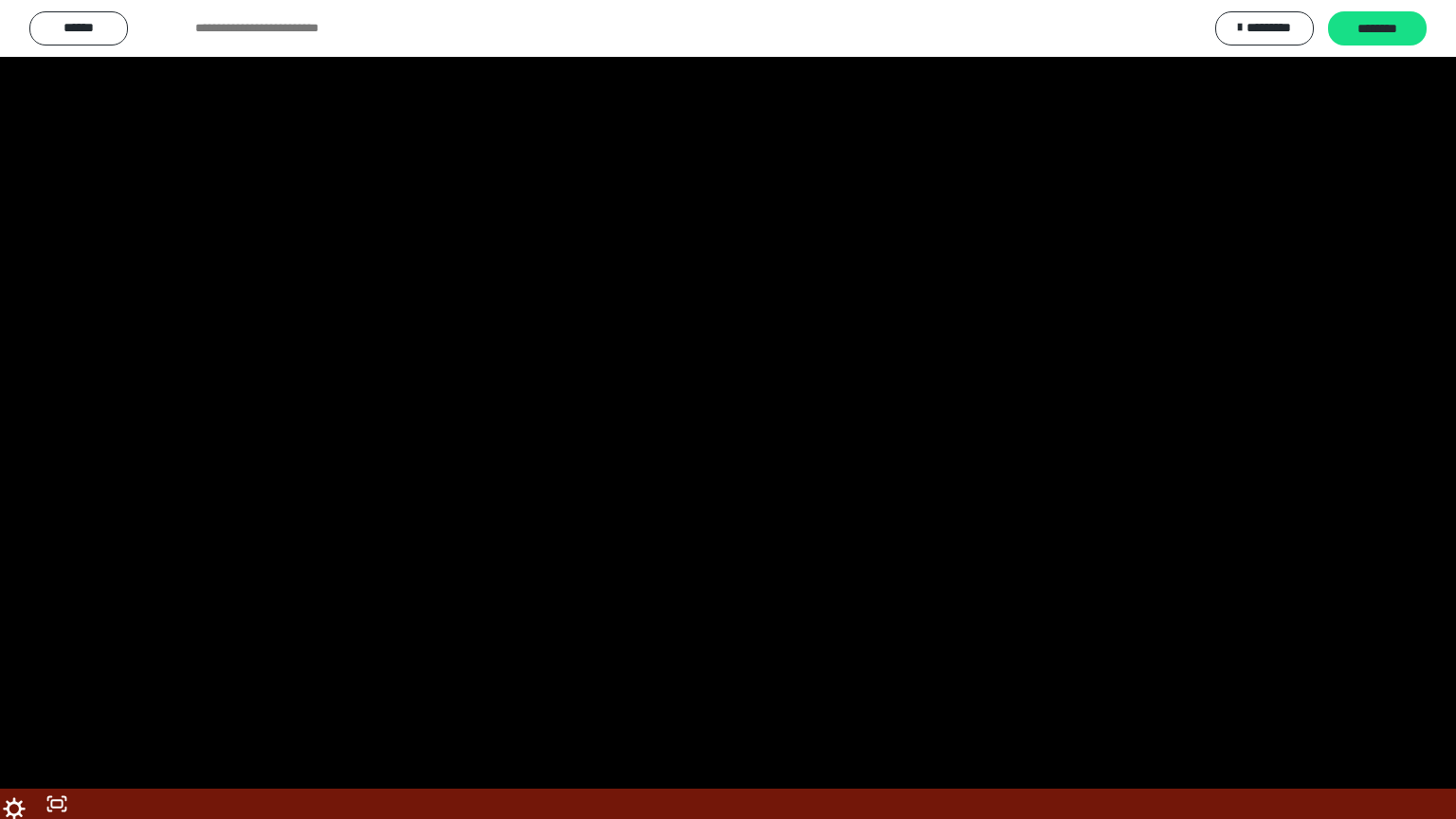 scroll, scrollTop: 2347, scrollLeft: 0, axis: vertical 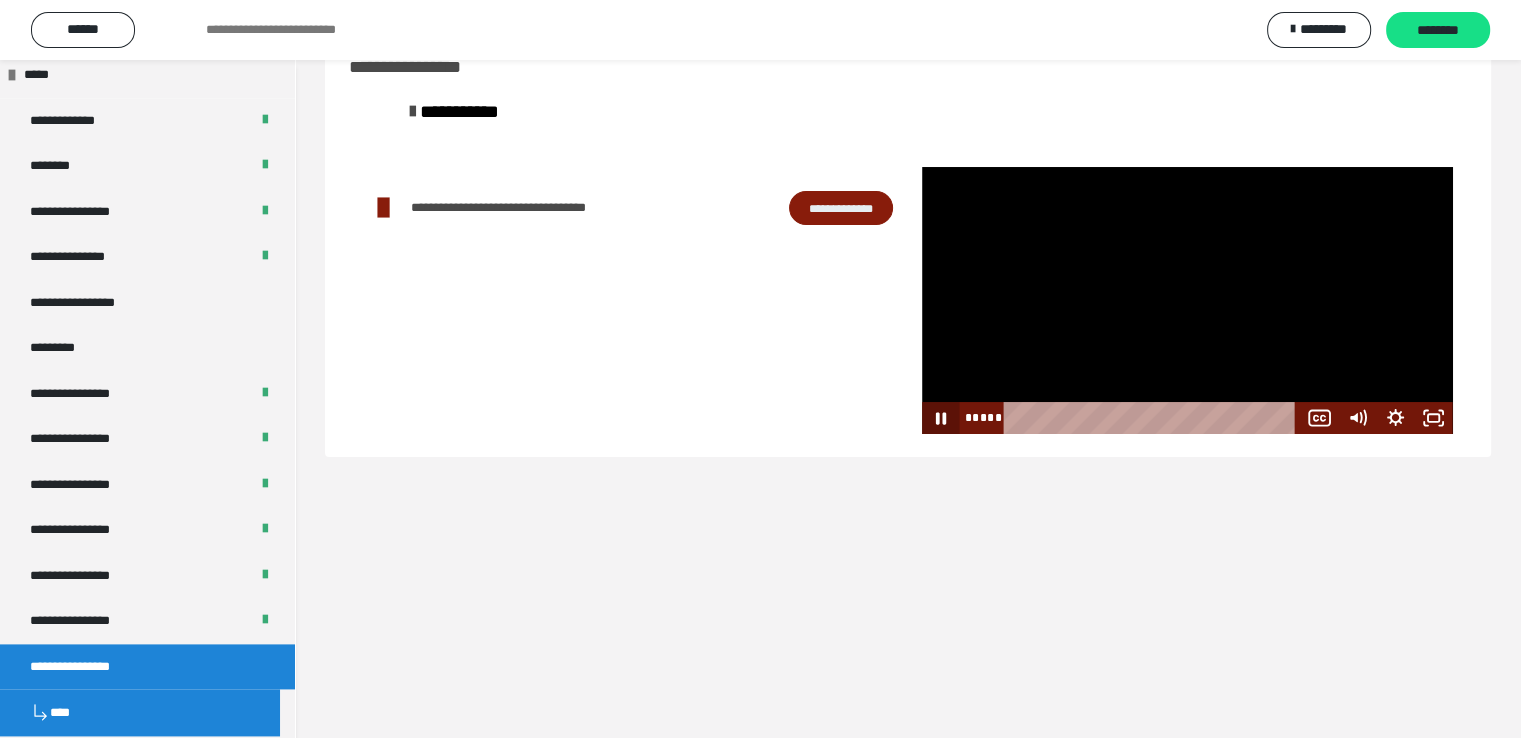 click 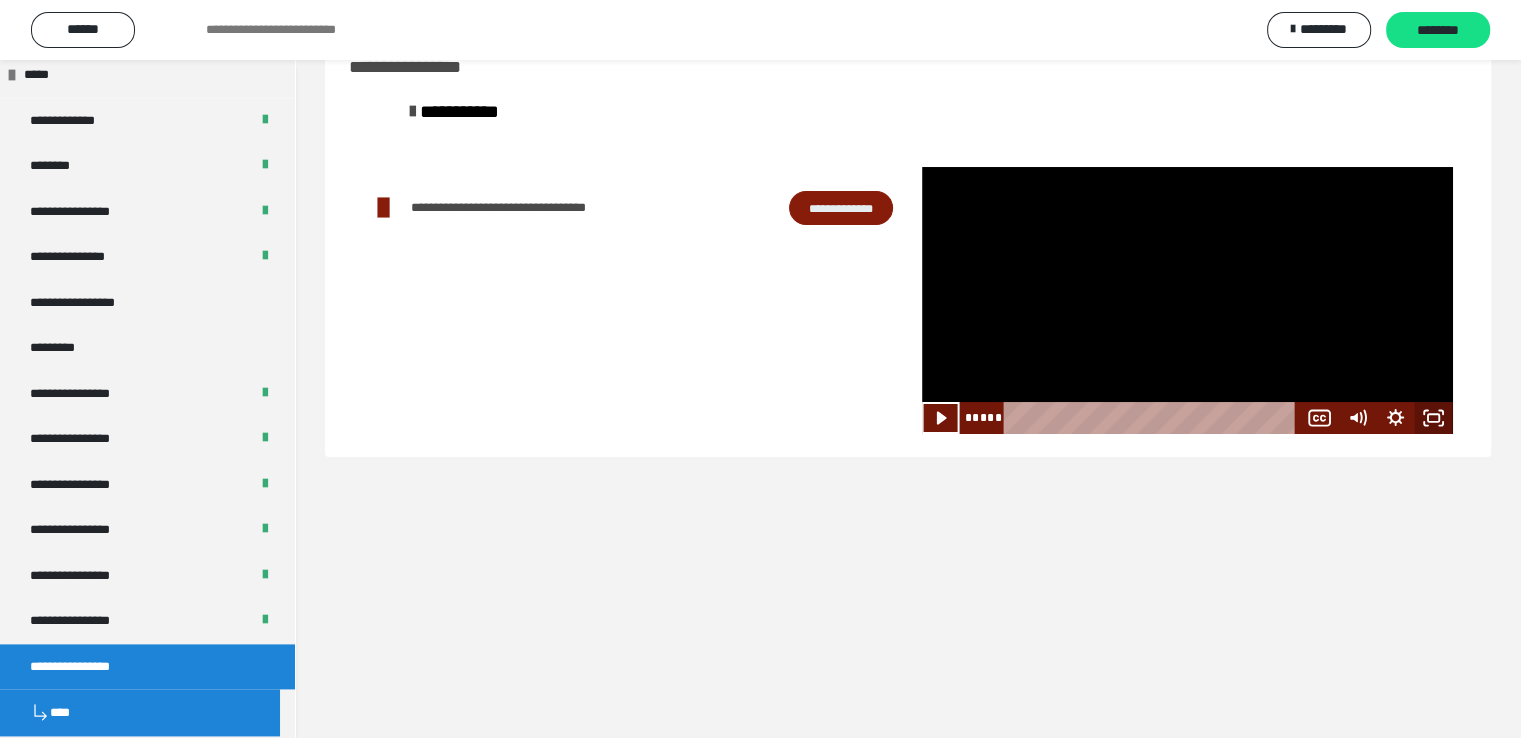click 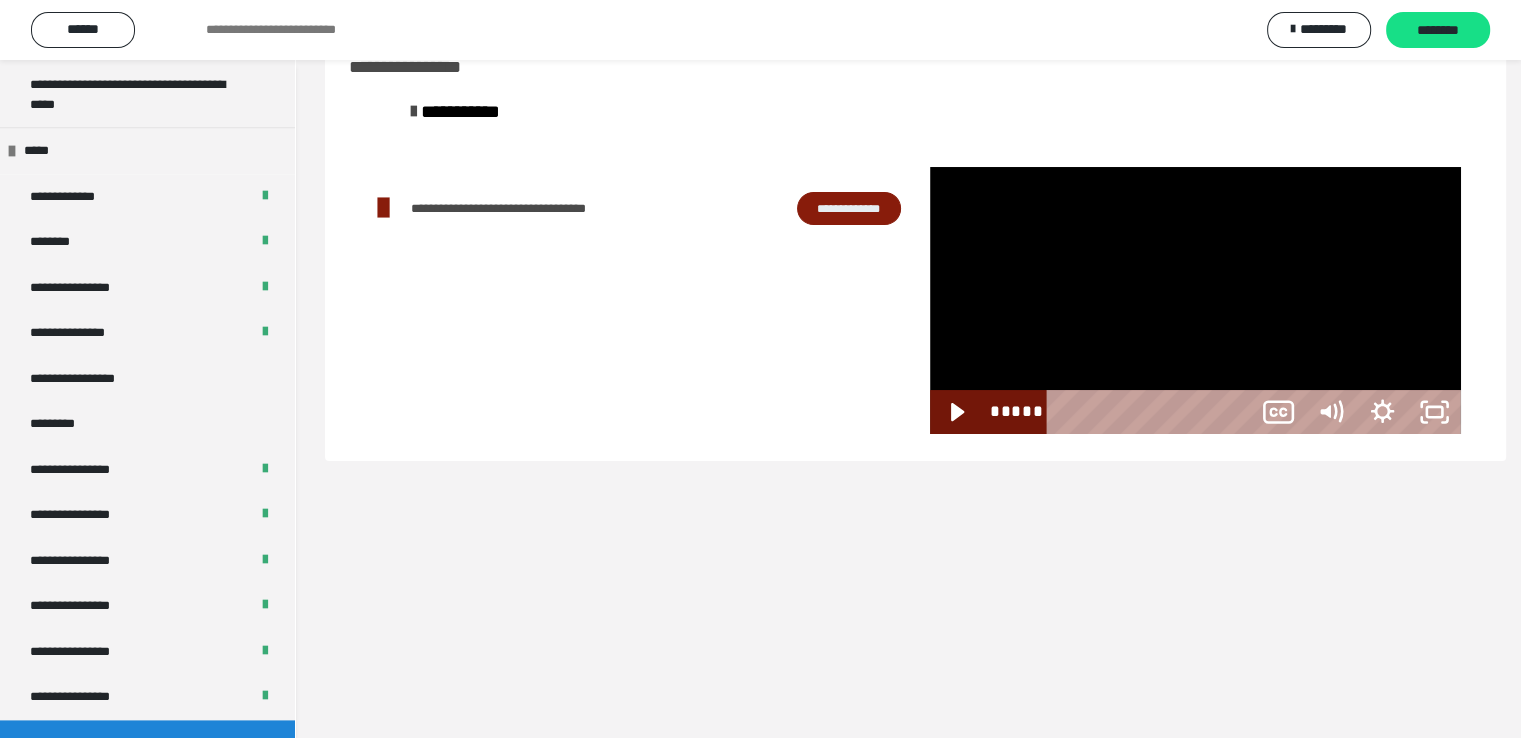 scroll, scrollTop: 2396, scrollLeft: 0, axis: vertical 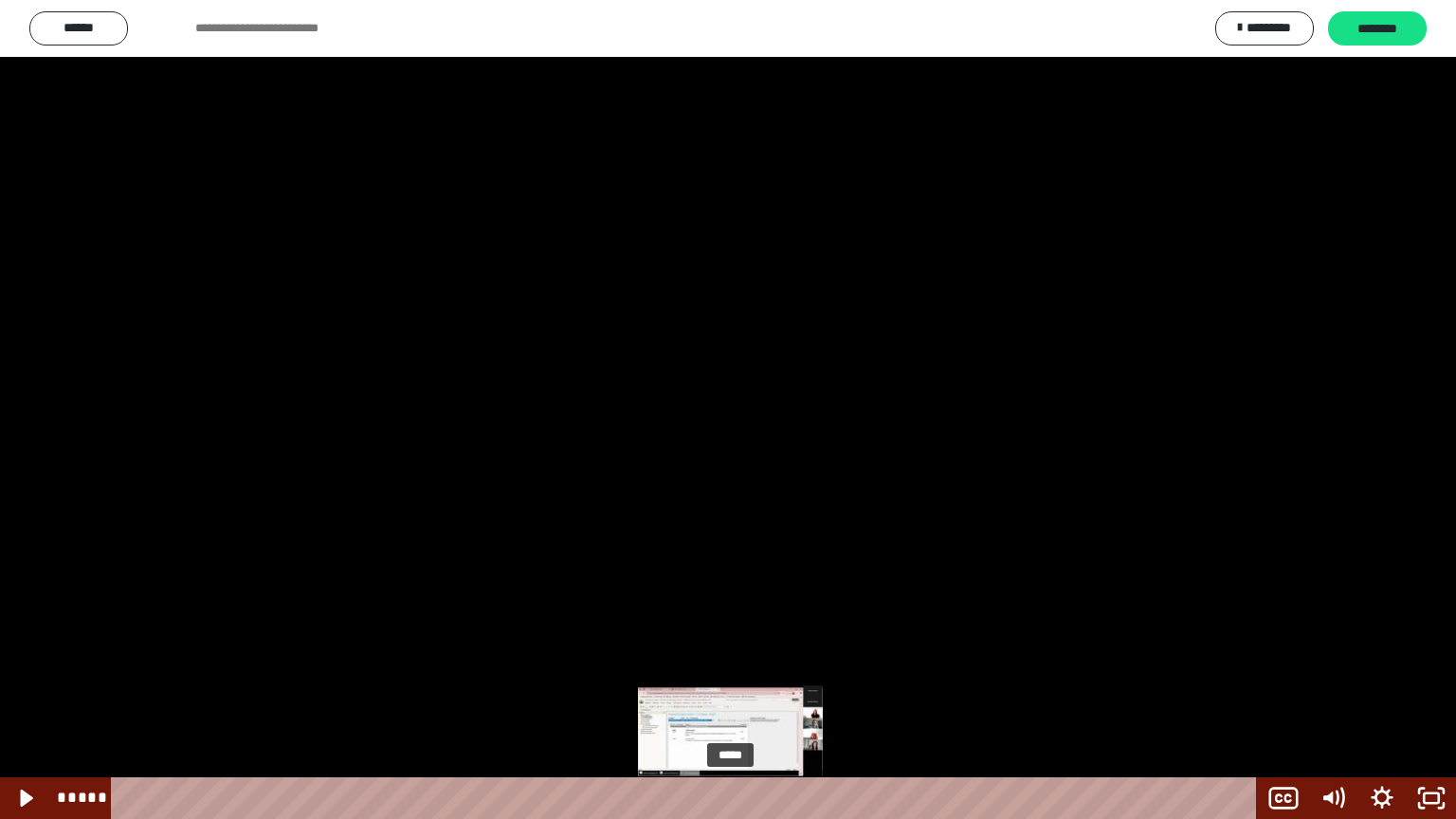 click on "*****" at bounding box center (687, 798) 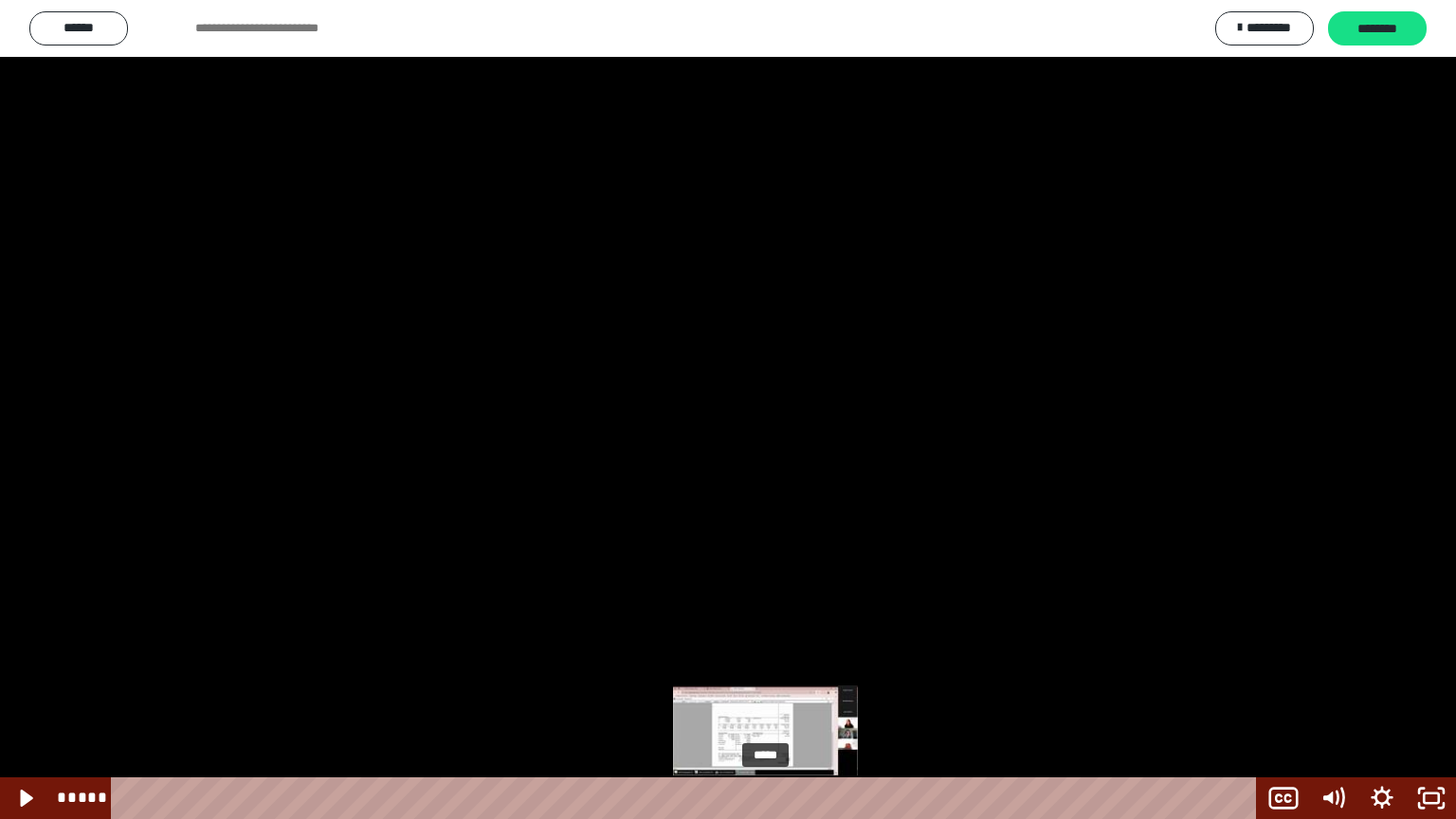 click on "*****" at bounding box center [687, 798] 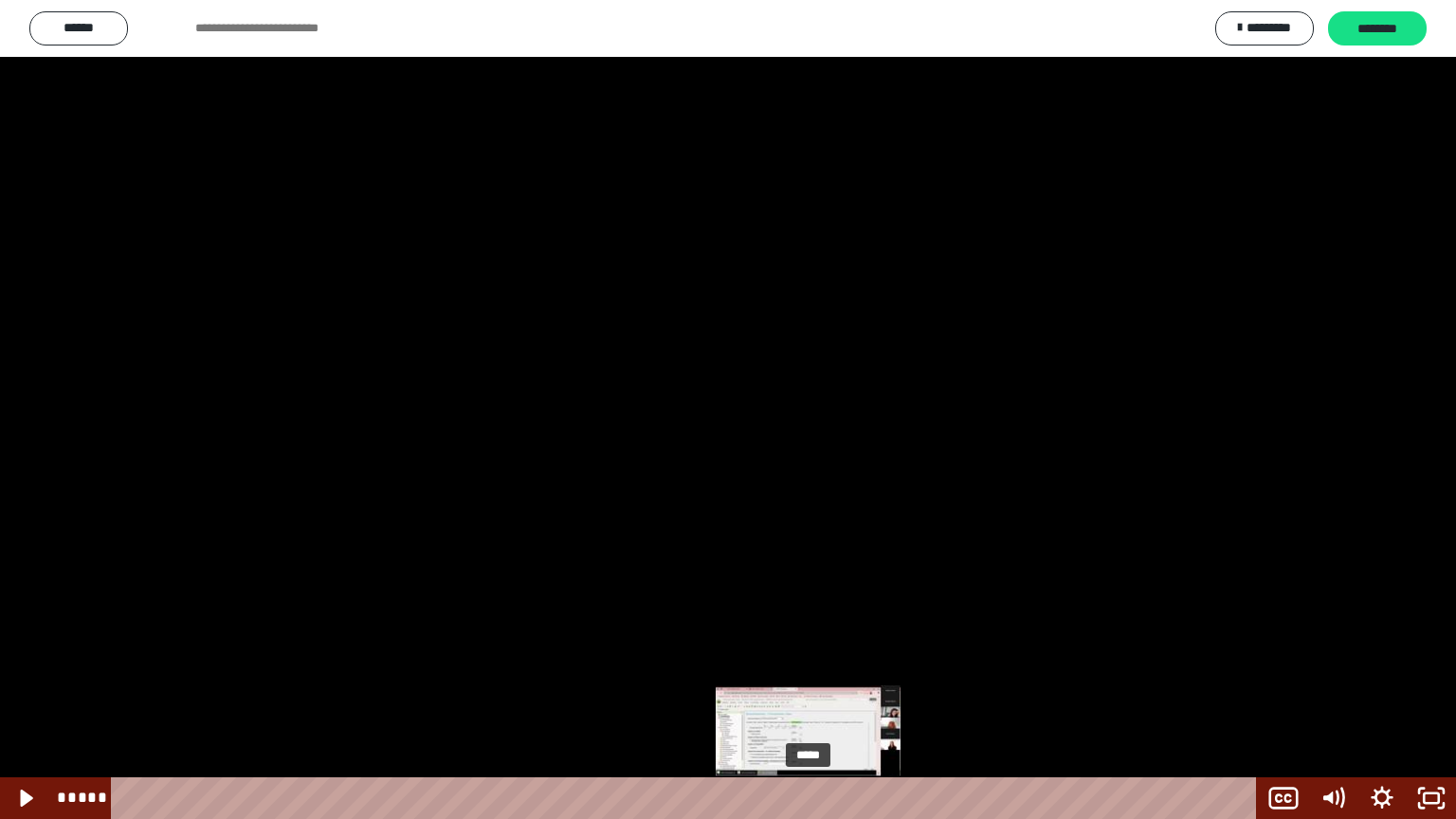 click on "*****" at bounding box center (687, 798) 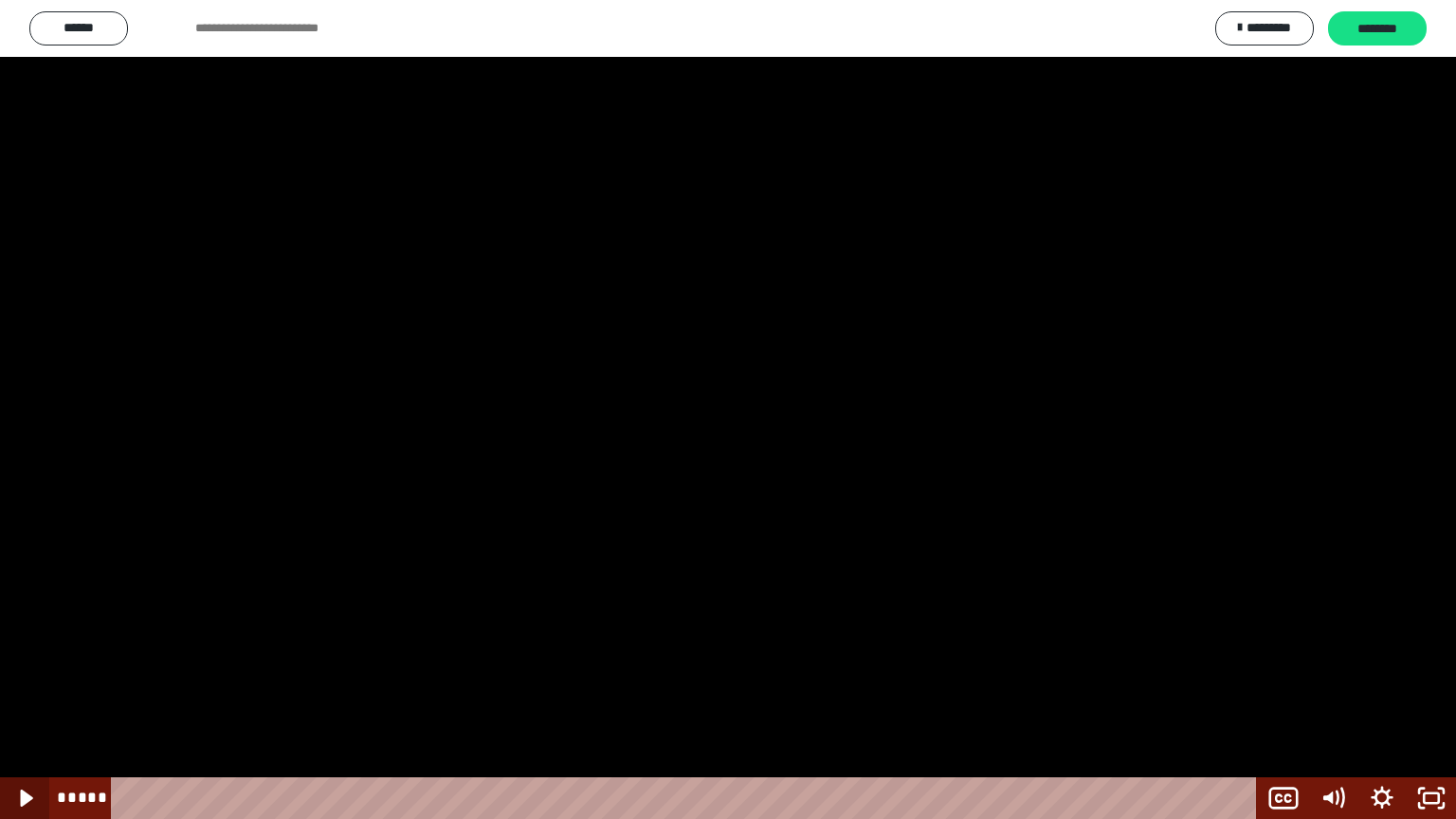 drag, startPoint x: 31, startPoint y: 792, endPoint x: 74, endPoint y: 759, distance: 54.20332 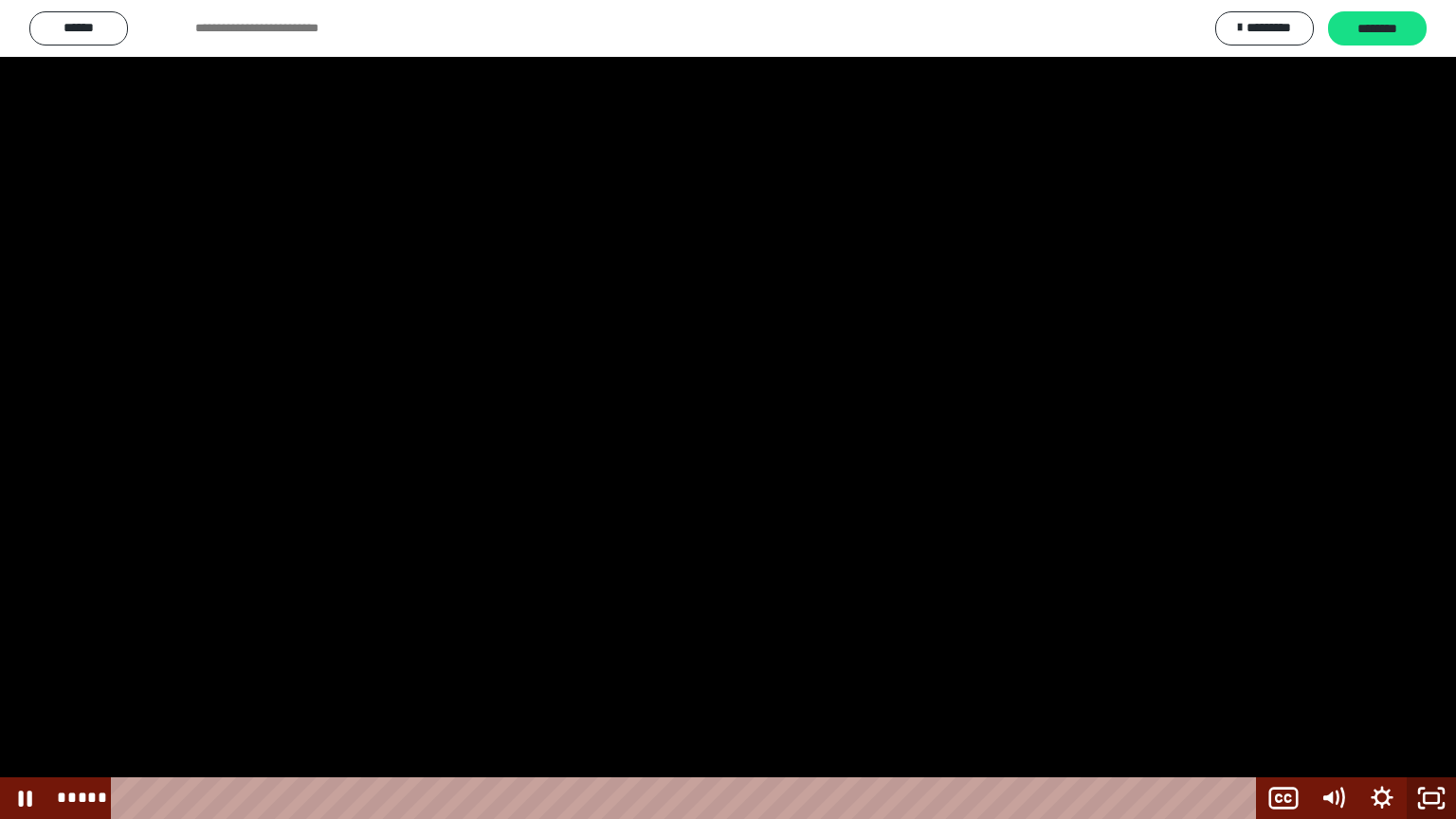 click 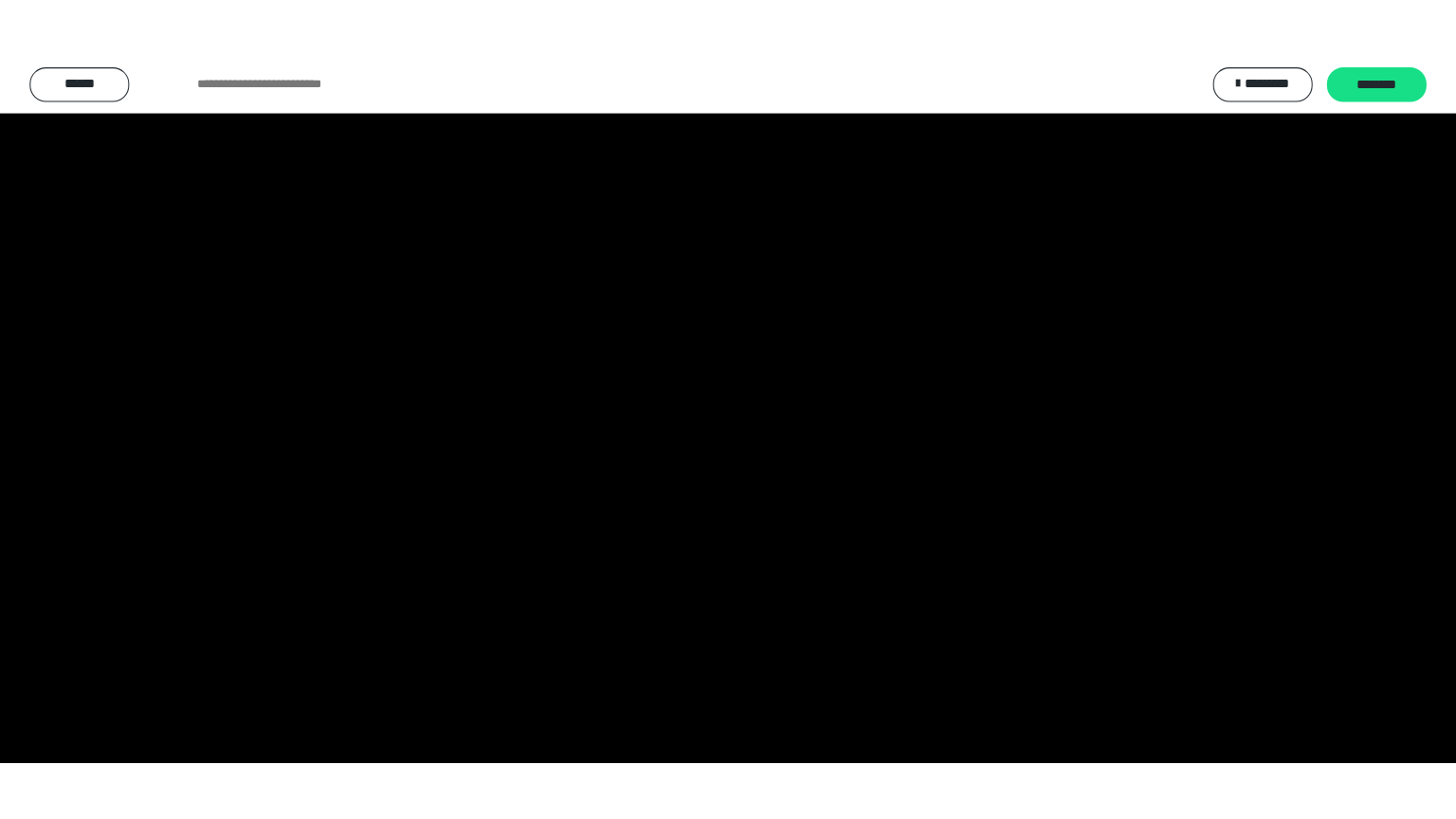 scroll, scrollTop: 2347, scrollLeft: 0, axis: vertical 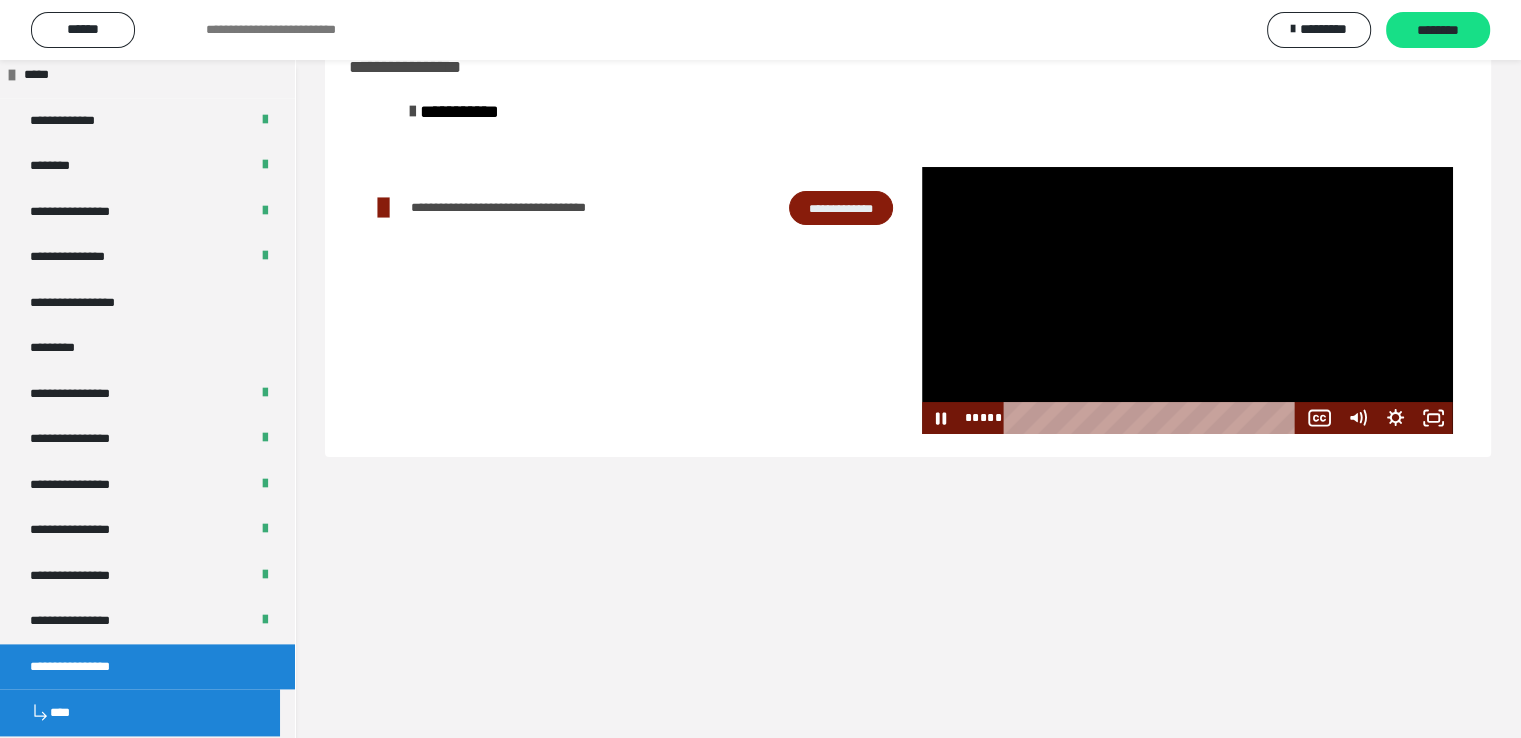 click at bounding box center (1187, 300) 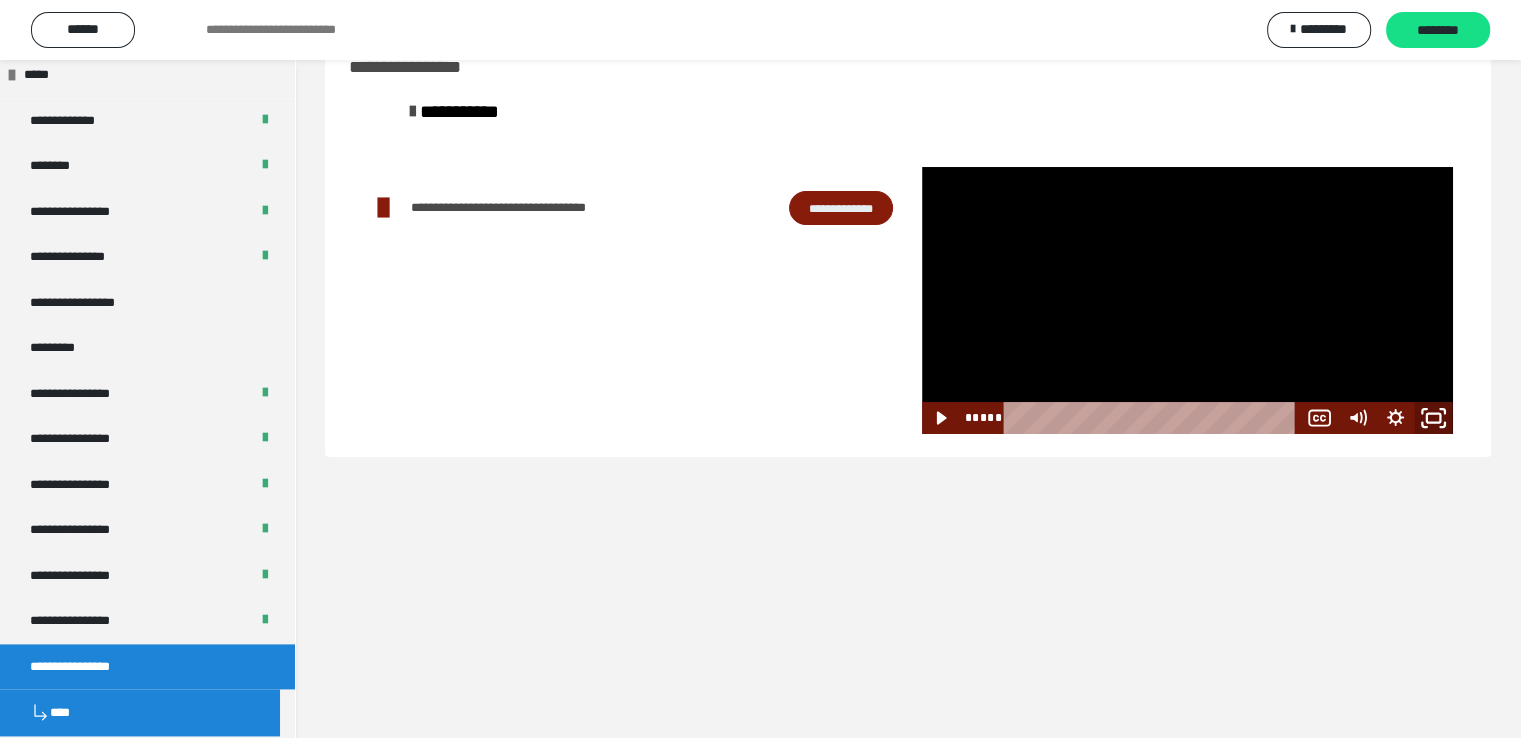 click 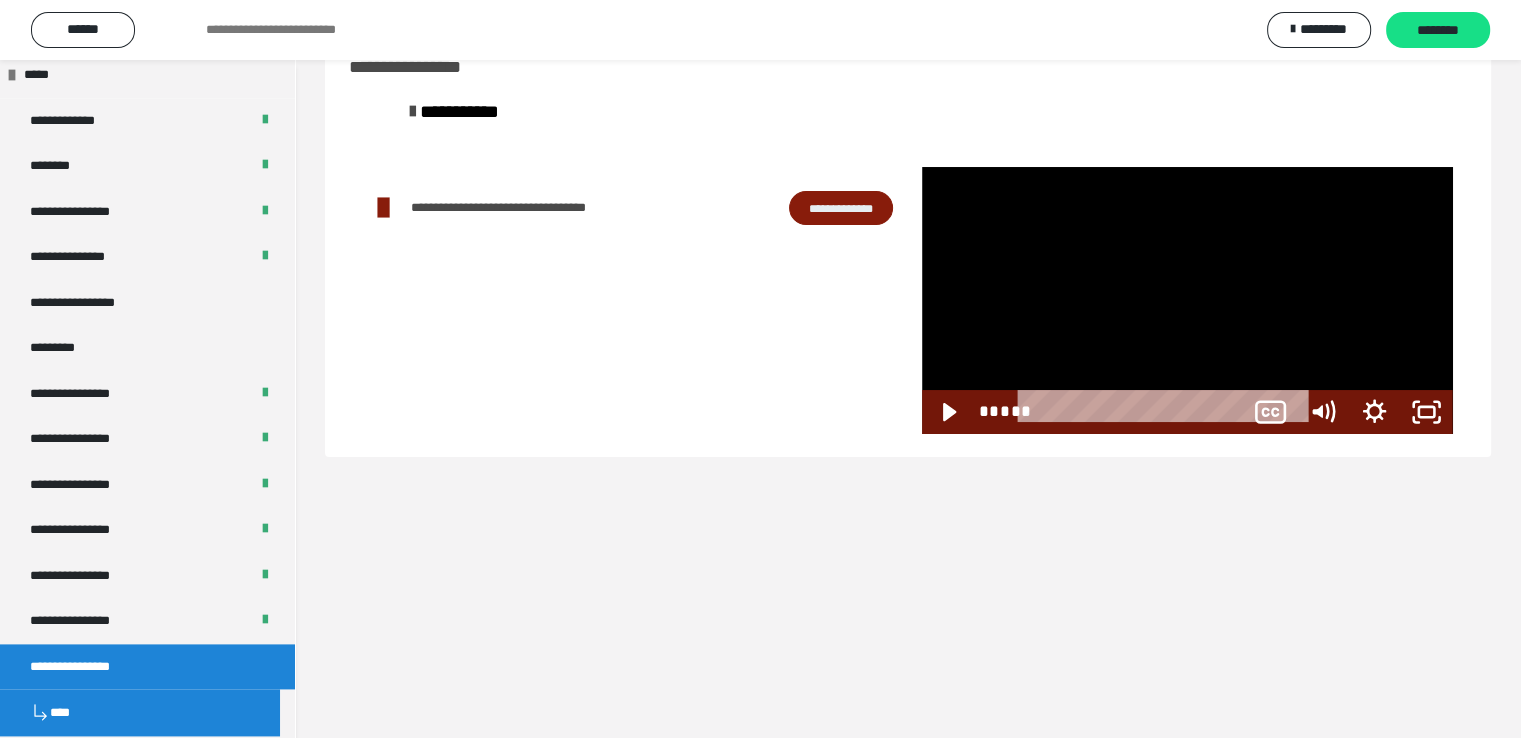 scroll, scrollTop: 2396, scrollLeft: 0, axis: vertical 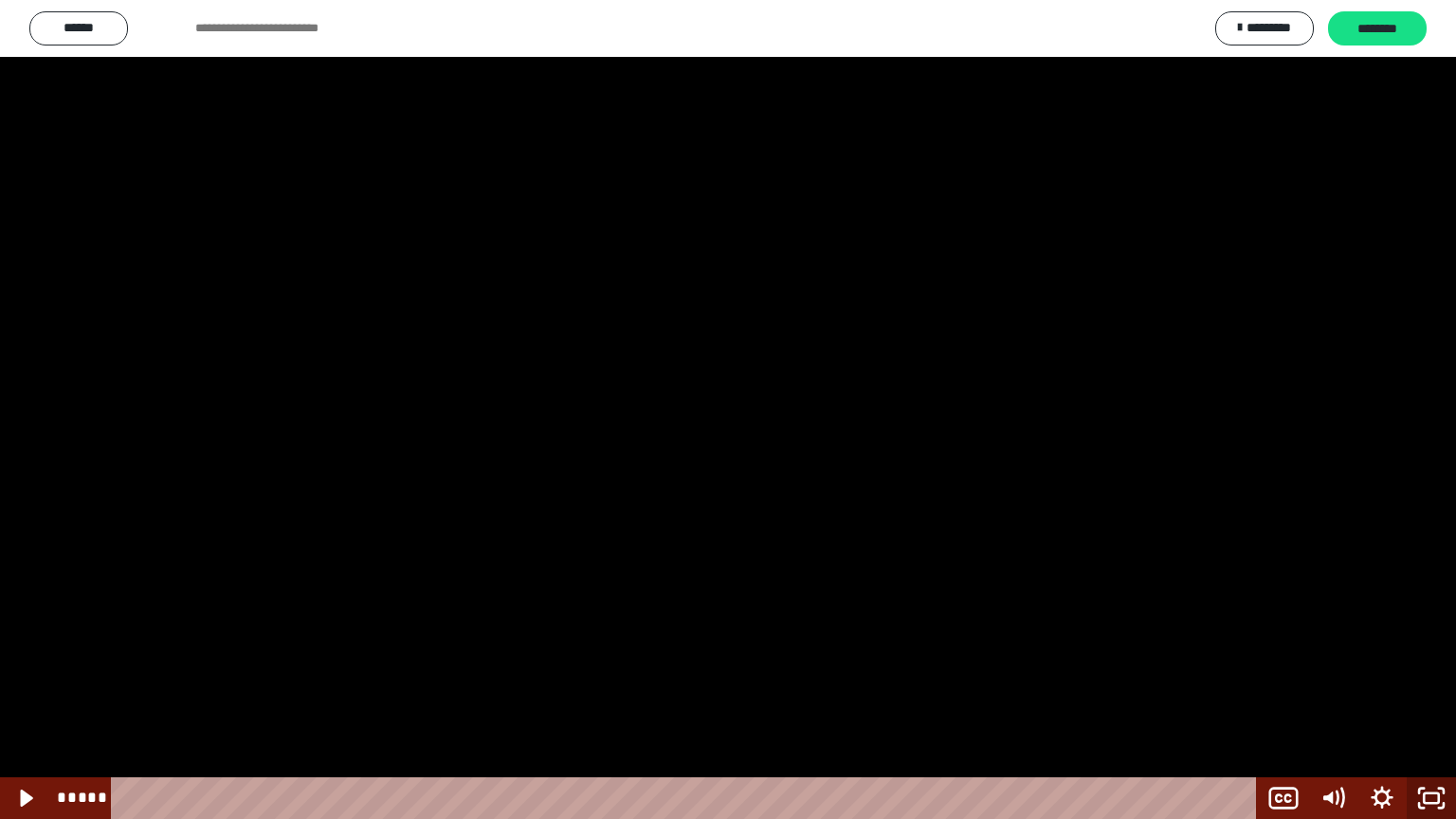 drag, startPoint x: 1424, startPoint y: 792, endPoint x: 1232, endPoint y: 646, distance: 241.20531 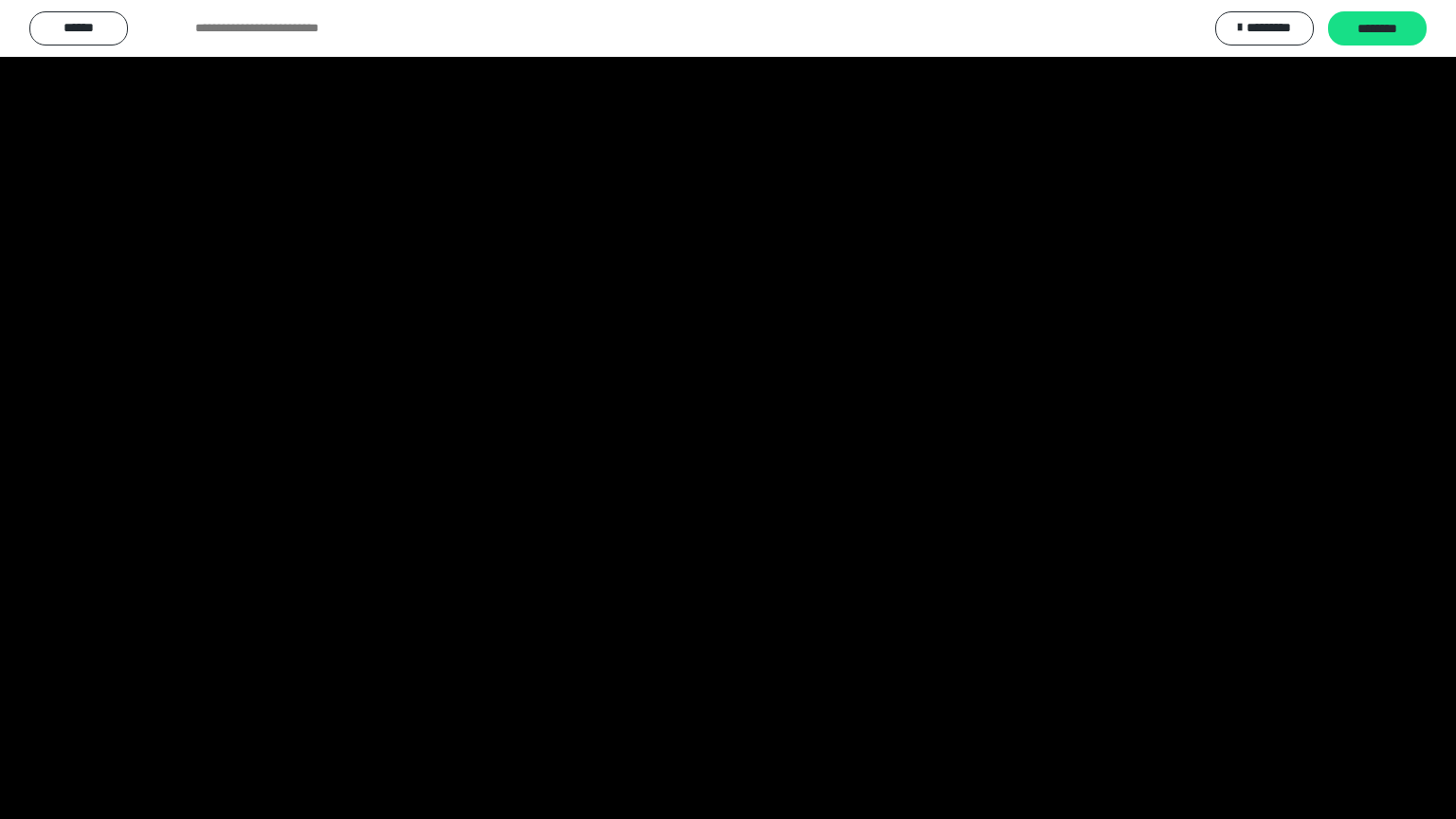 scroll, scrollTop: 2347, scrollLeft: 0, axis: vertical 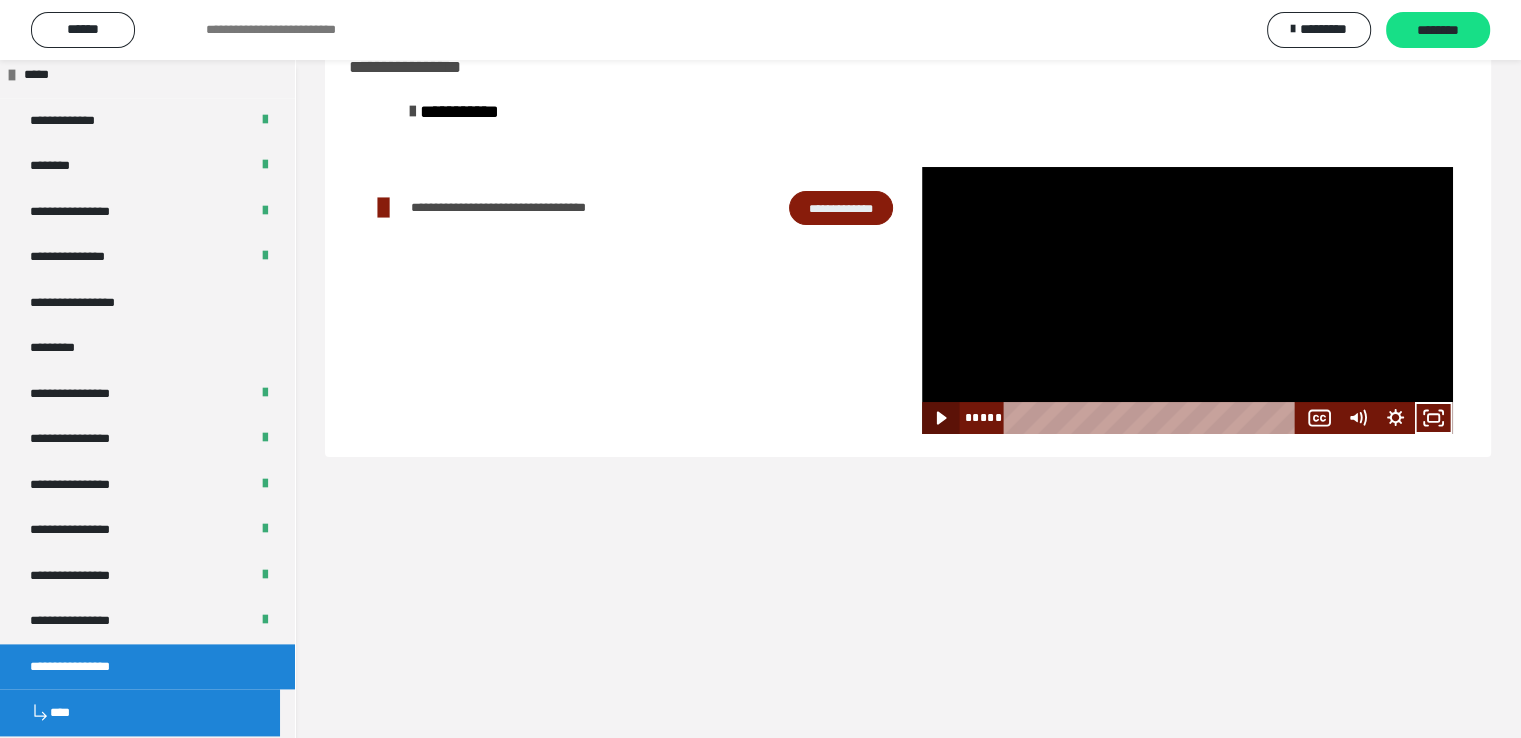 click 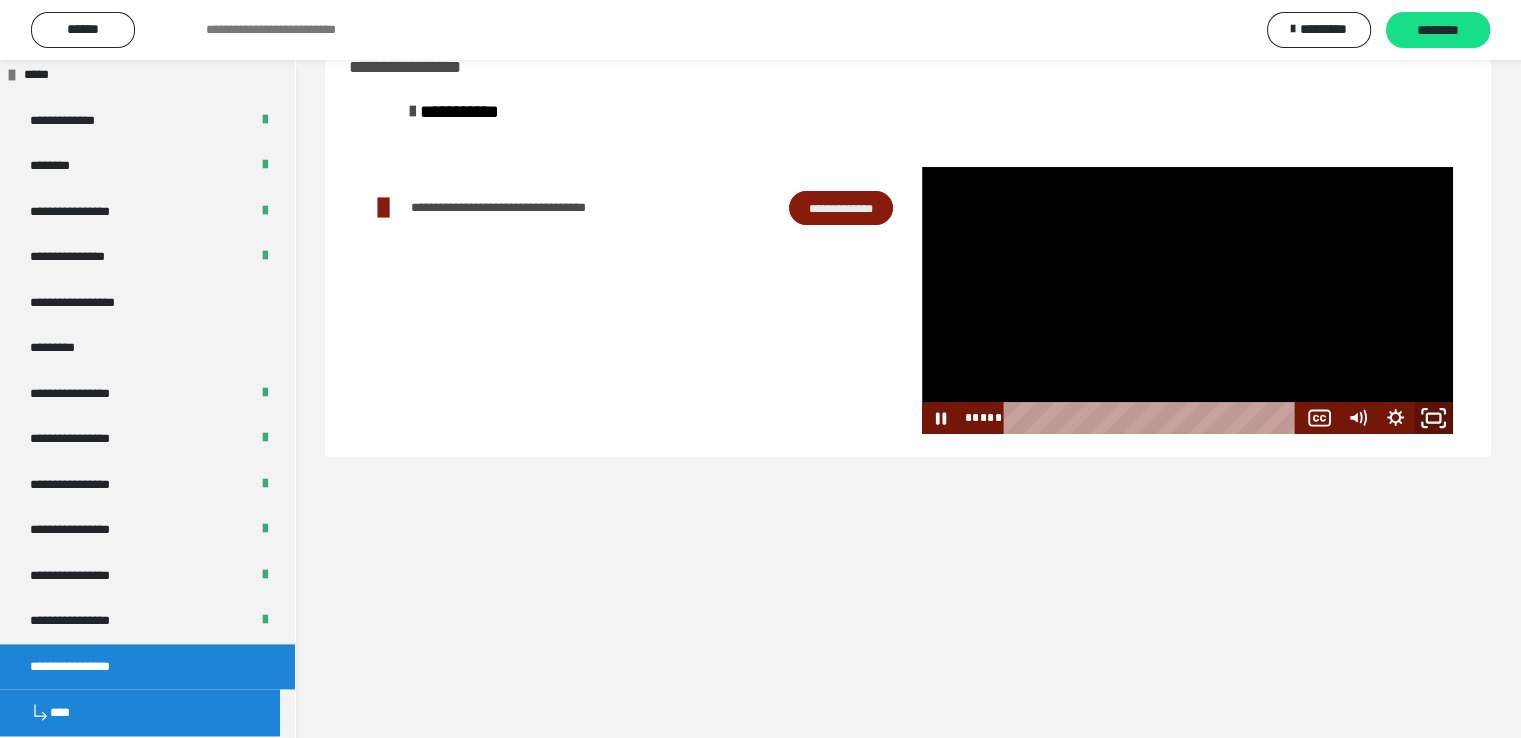 drag, startPoint x: 1439, startPoint y: 421, endPoint x: 1248, endPoint y: 580, distance: 248.51962 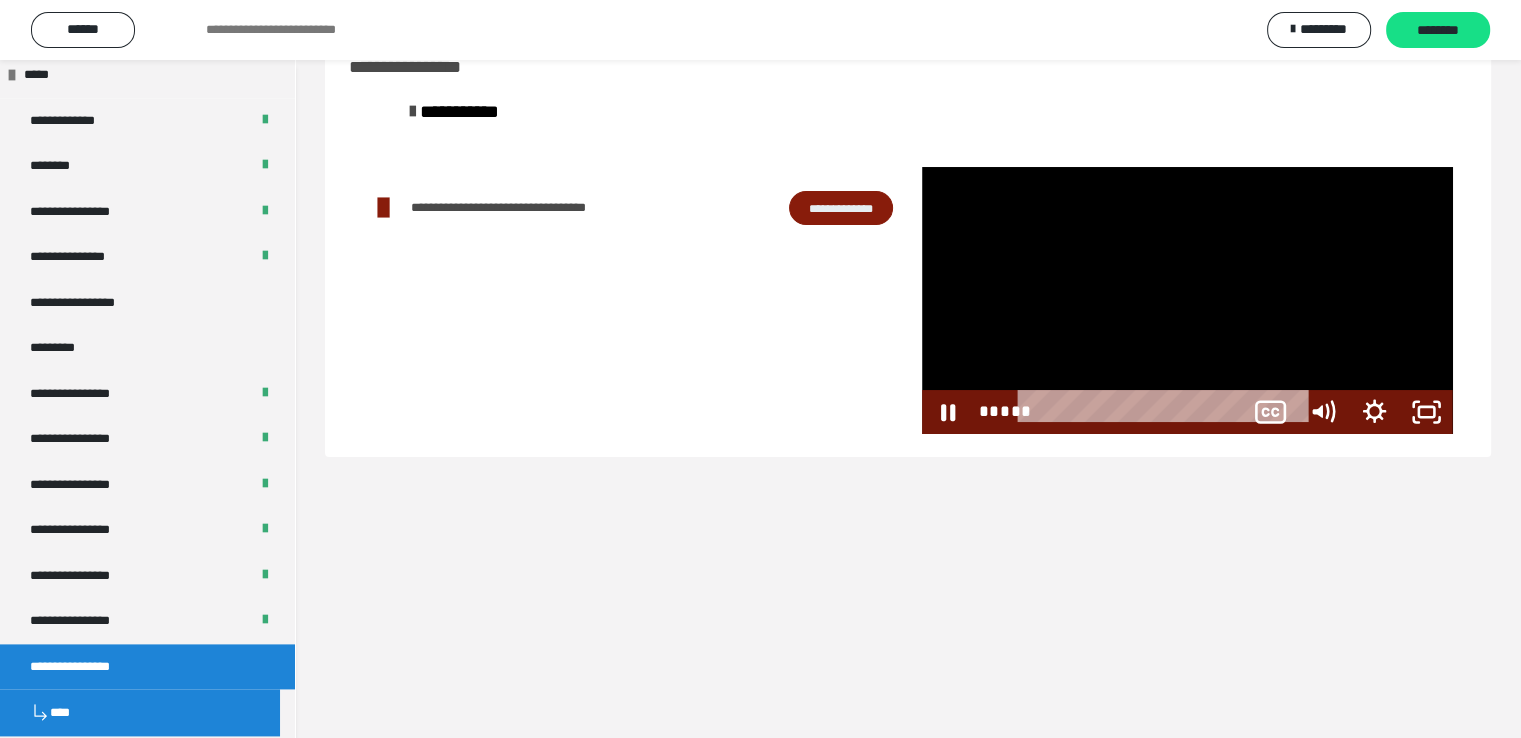 scroll, scrollTop: 2396, scrollLeft: 0, axis: vertical 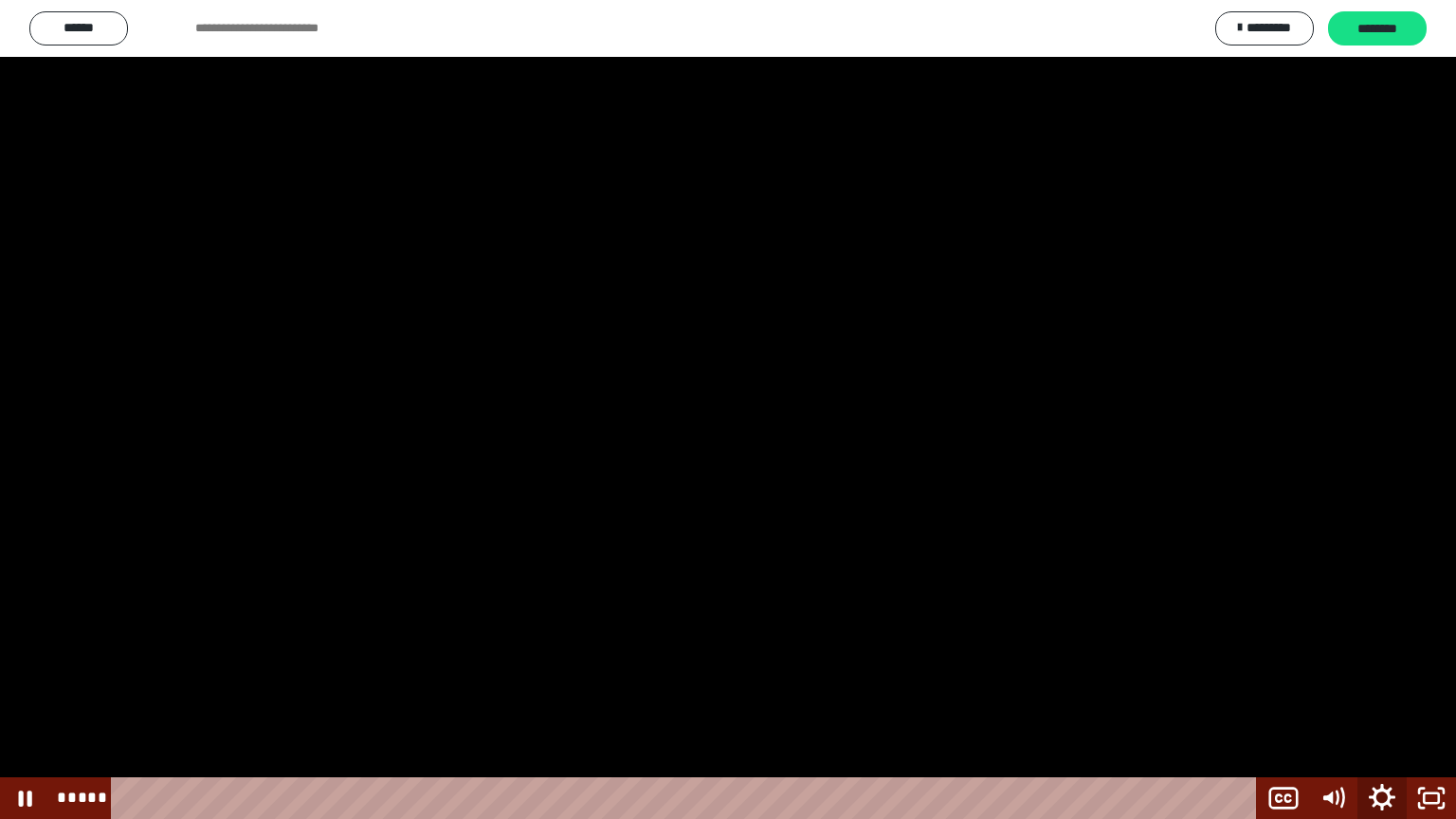click 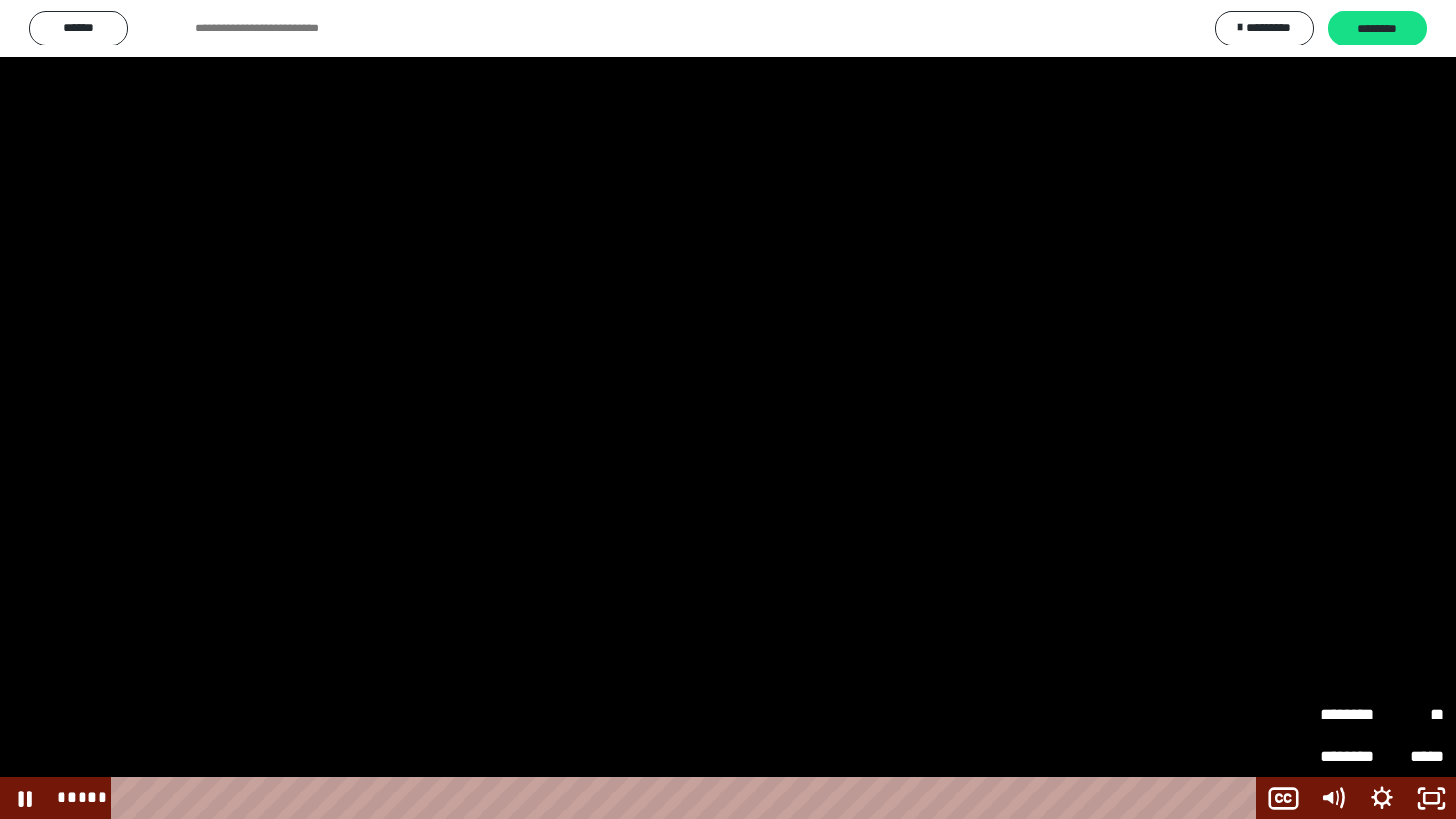 click at bounding box center [728, 410] 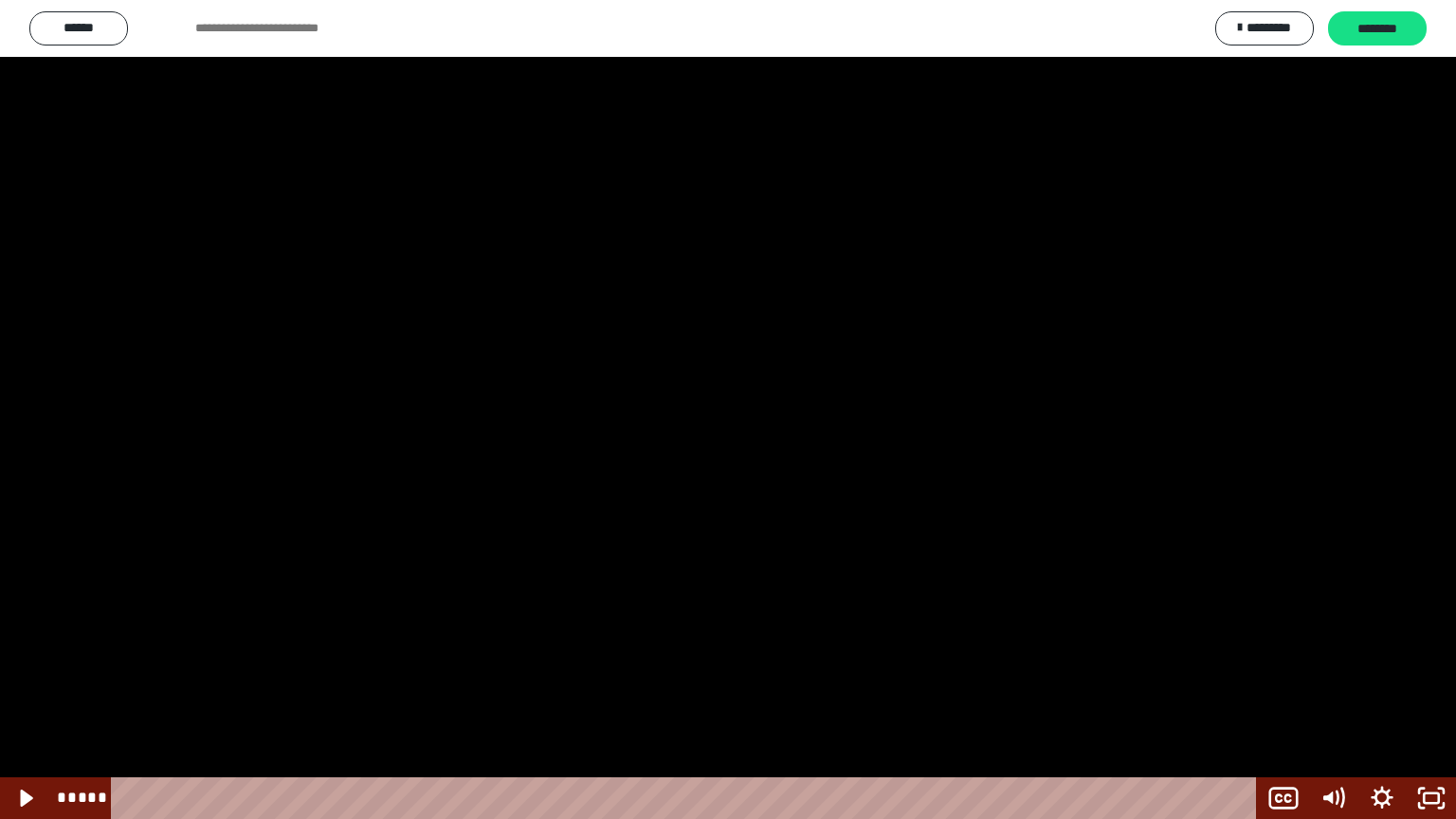 click at bounding box center [728, 410] 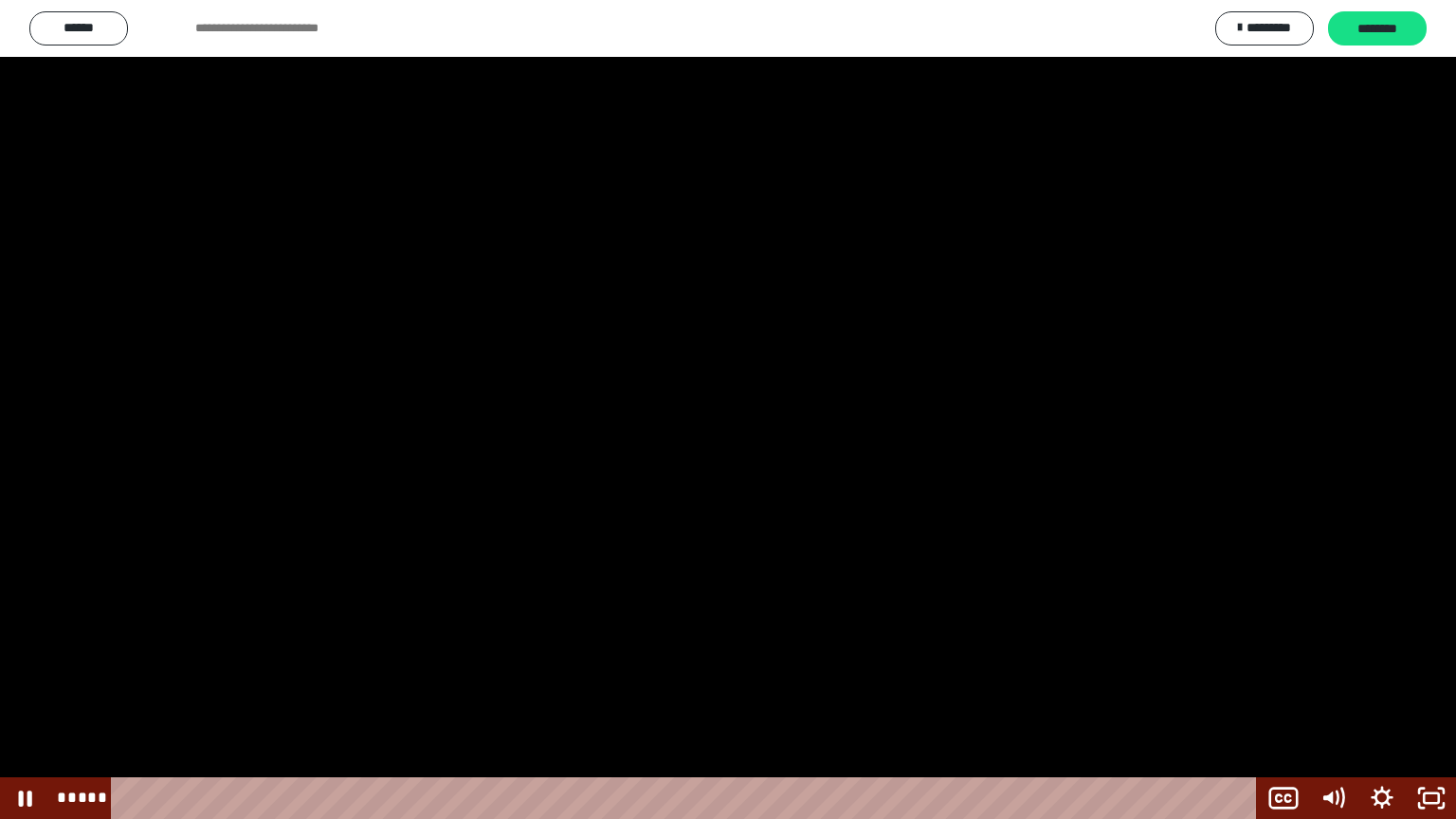 click at bounding box center [728, 410] 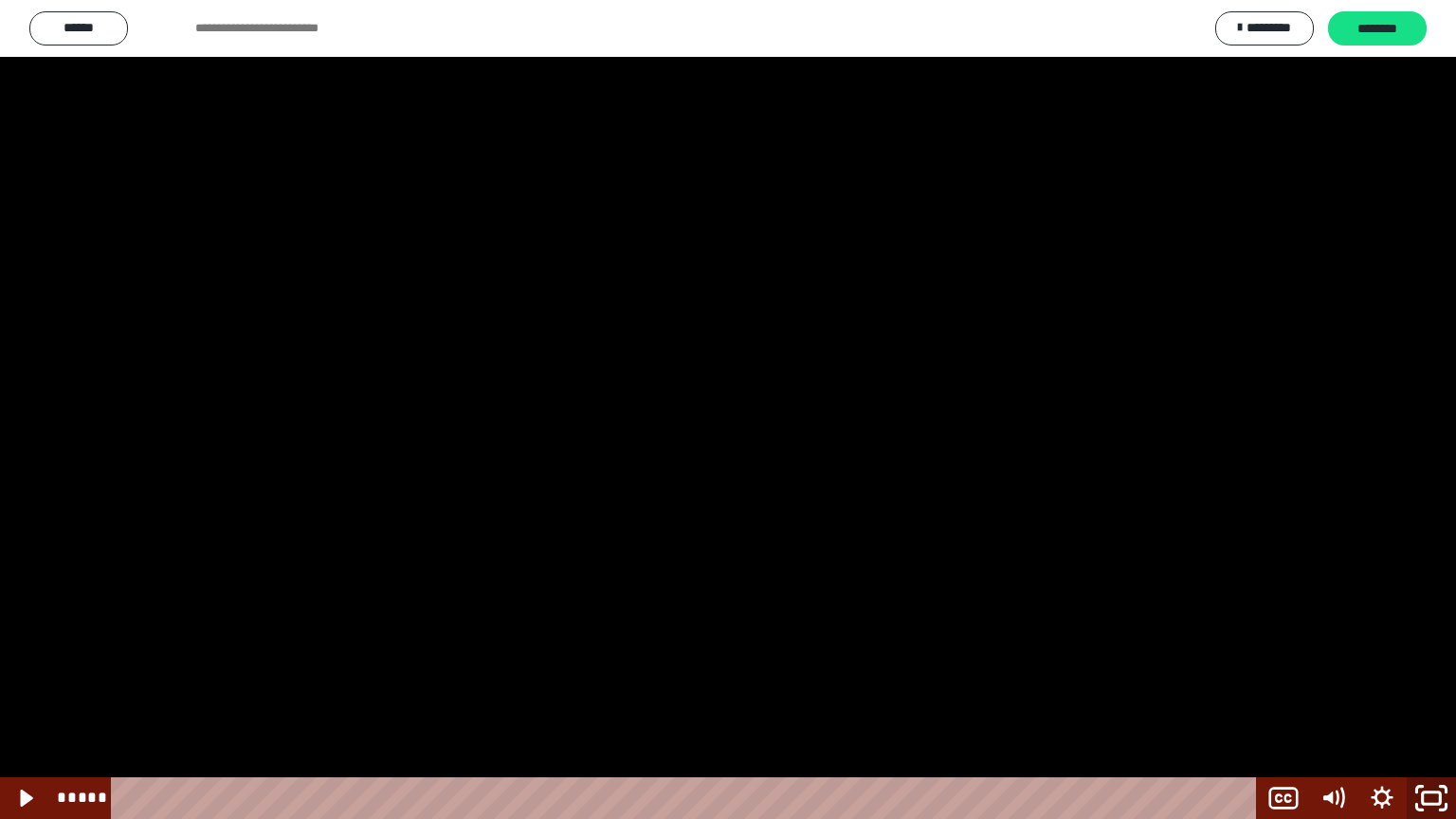 click 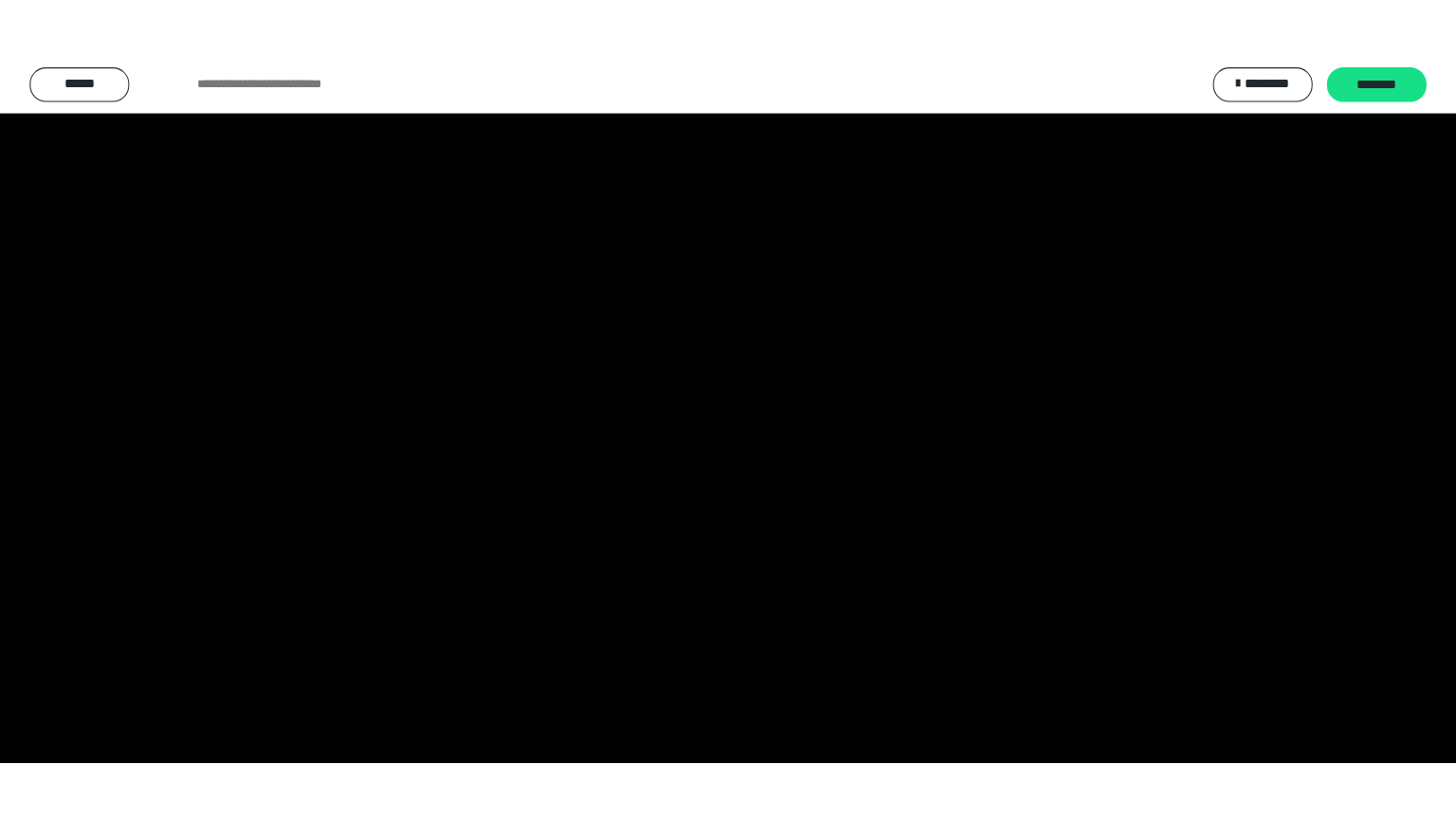scroll, scrollTop: 2347, scrollLeft: 0, axis: vertical 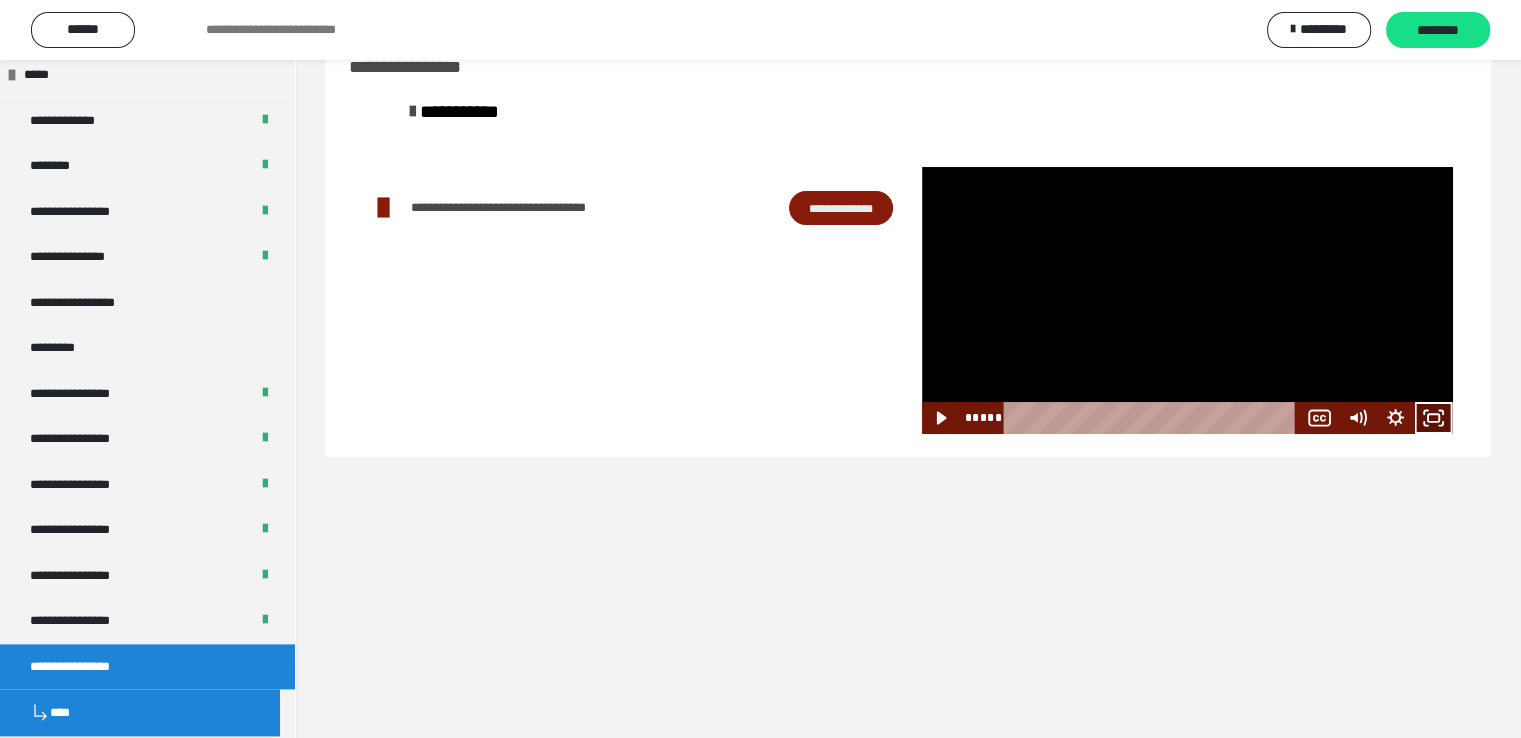click 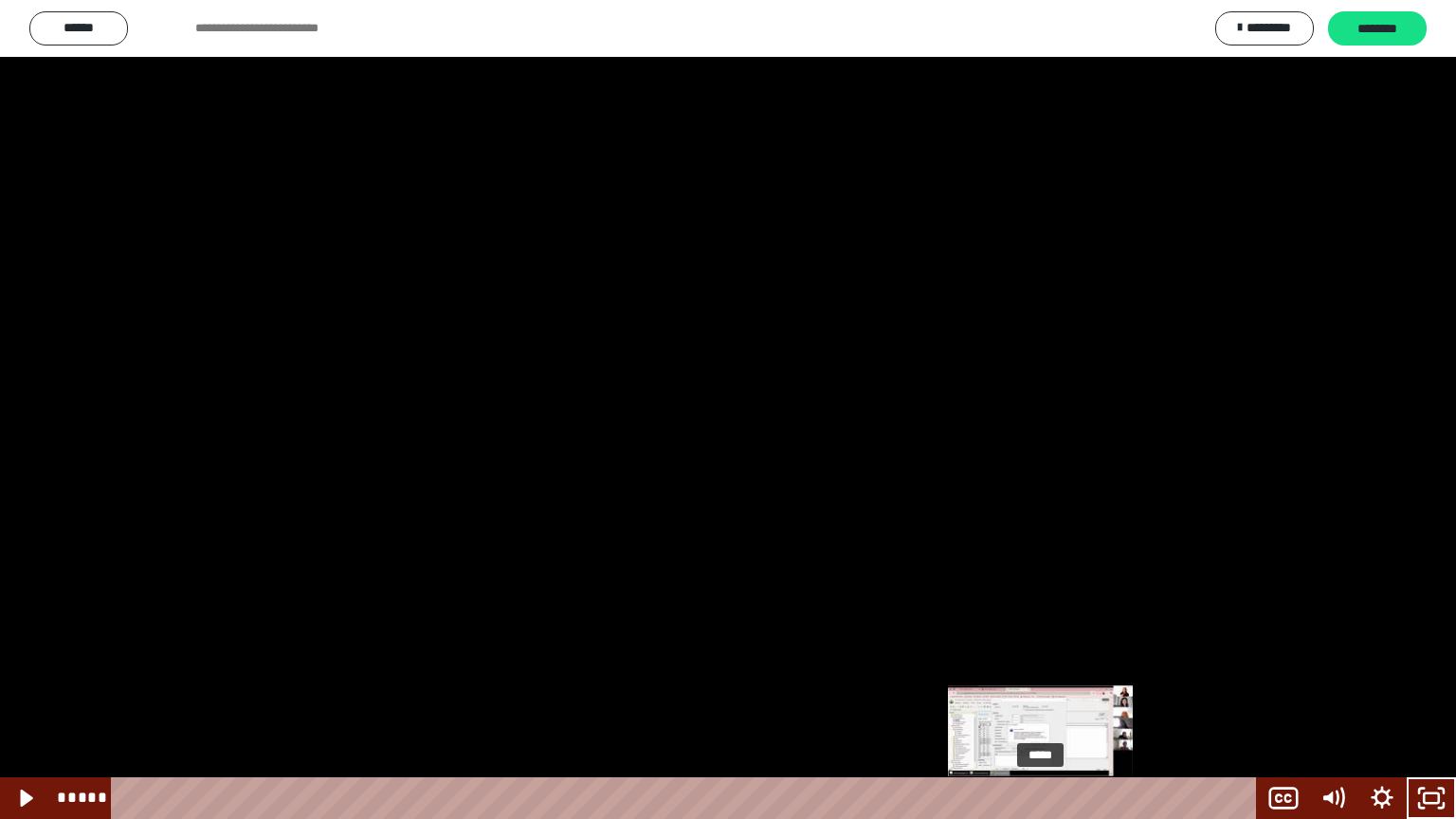 click at bounding box center [1048, 798] 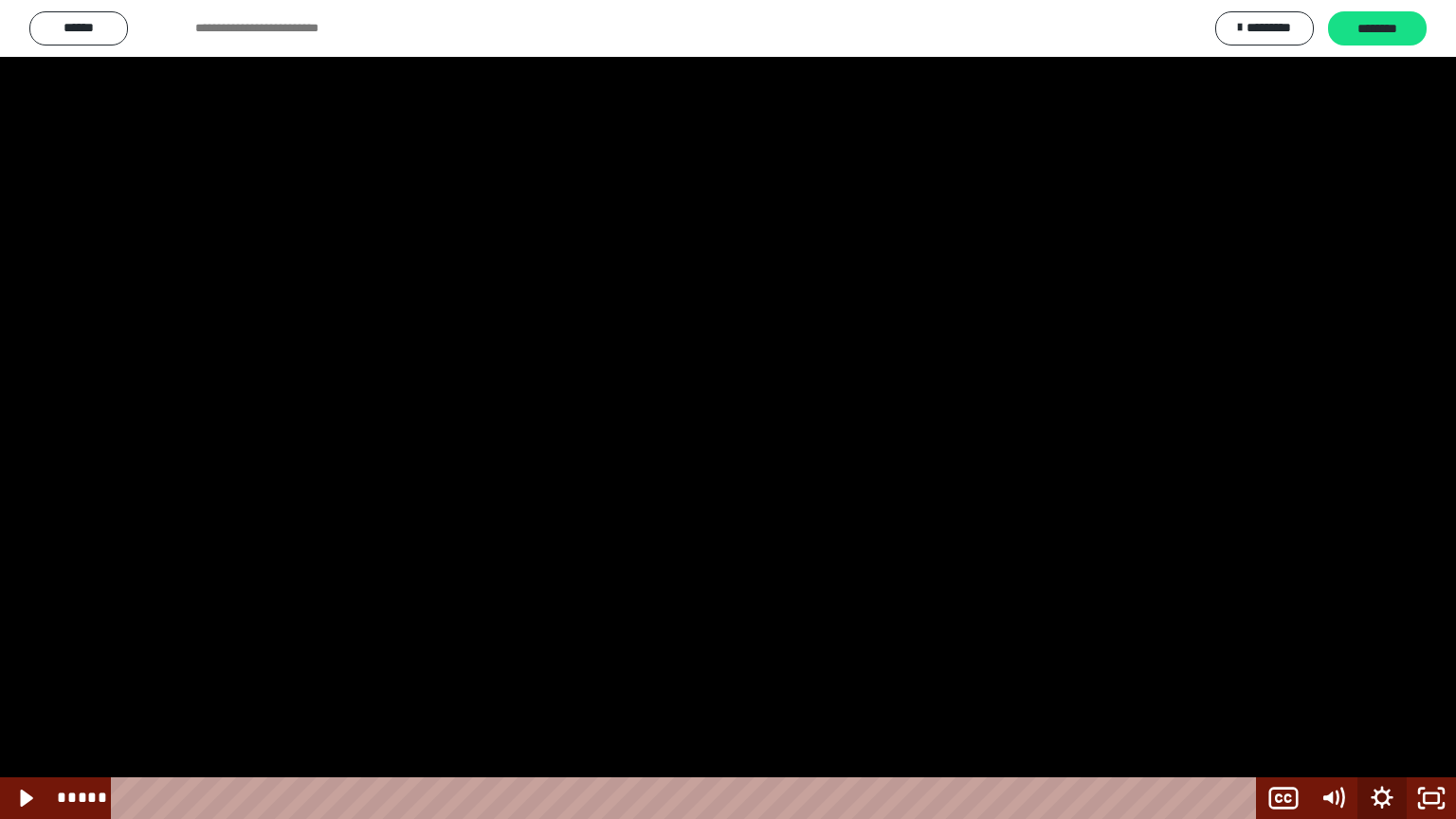click 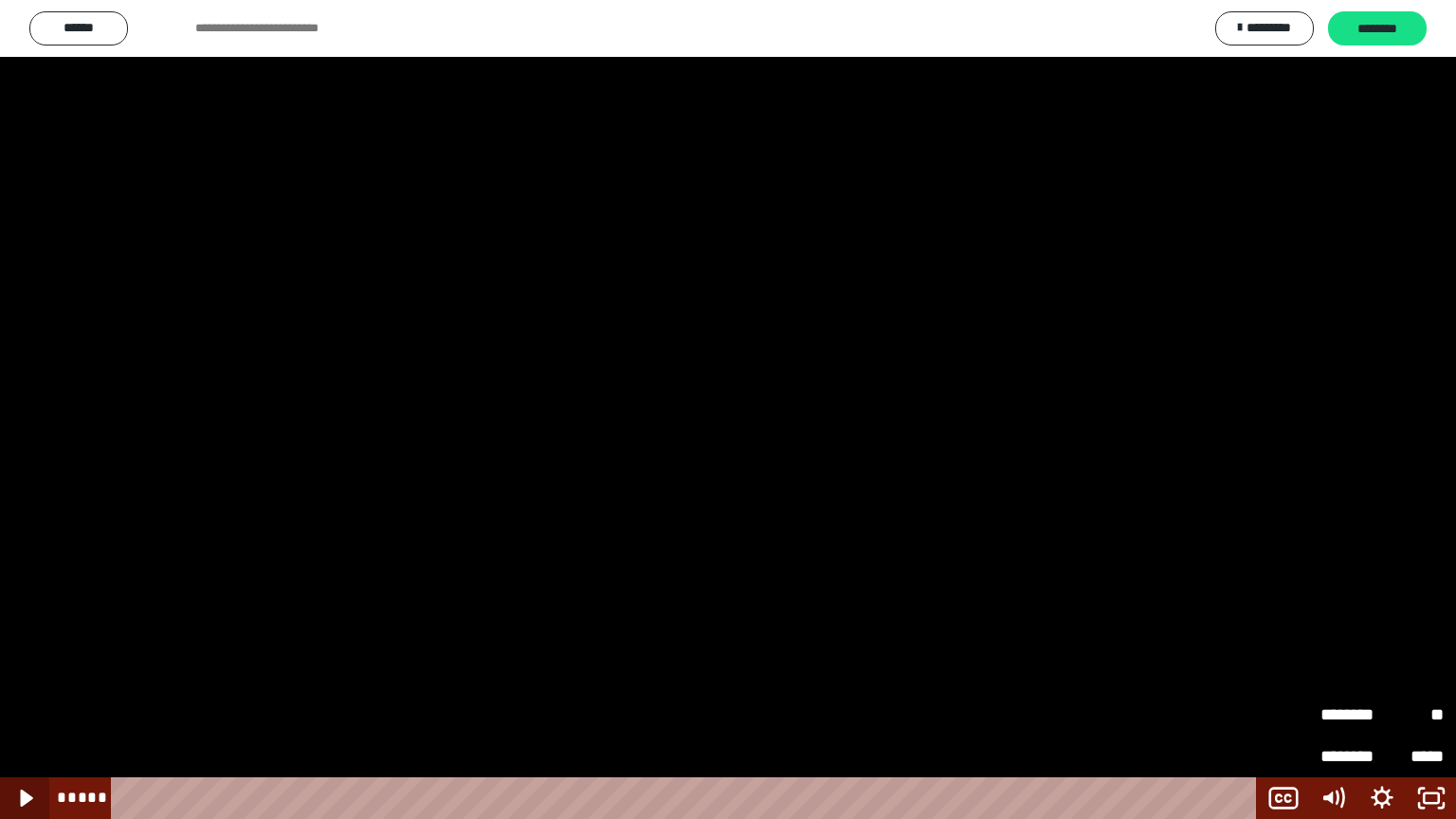 click 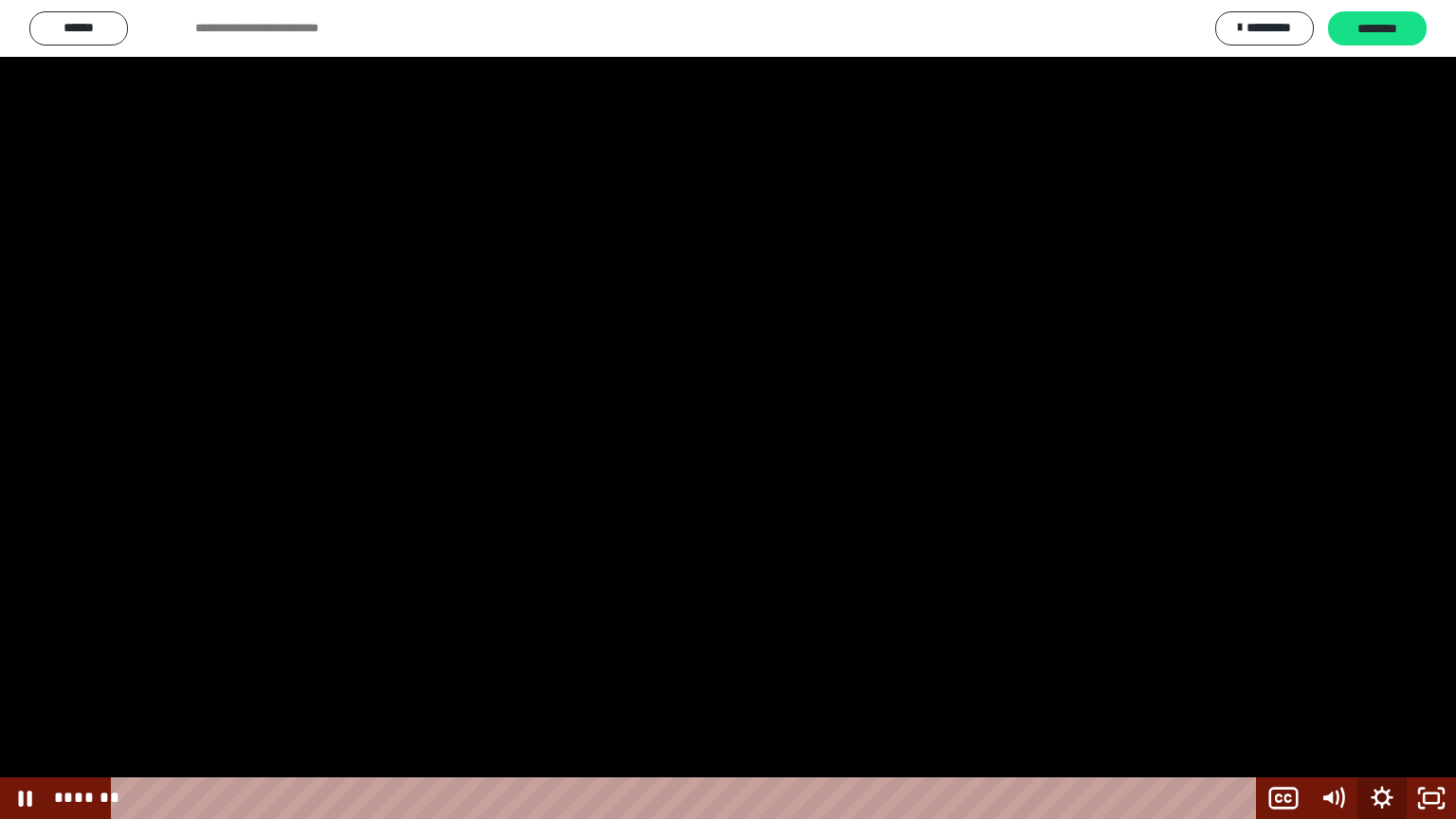 click 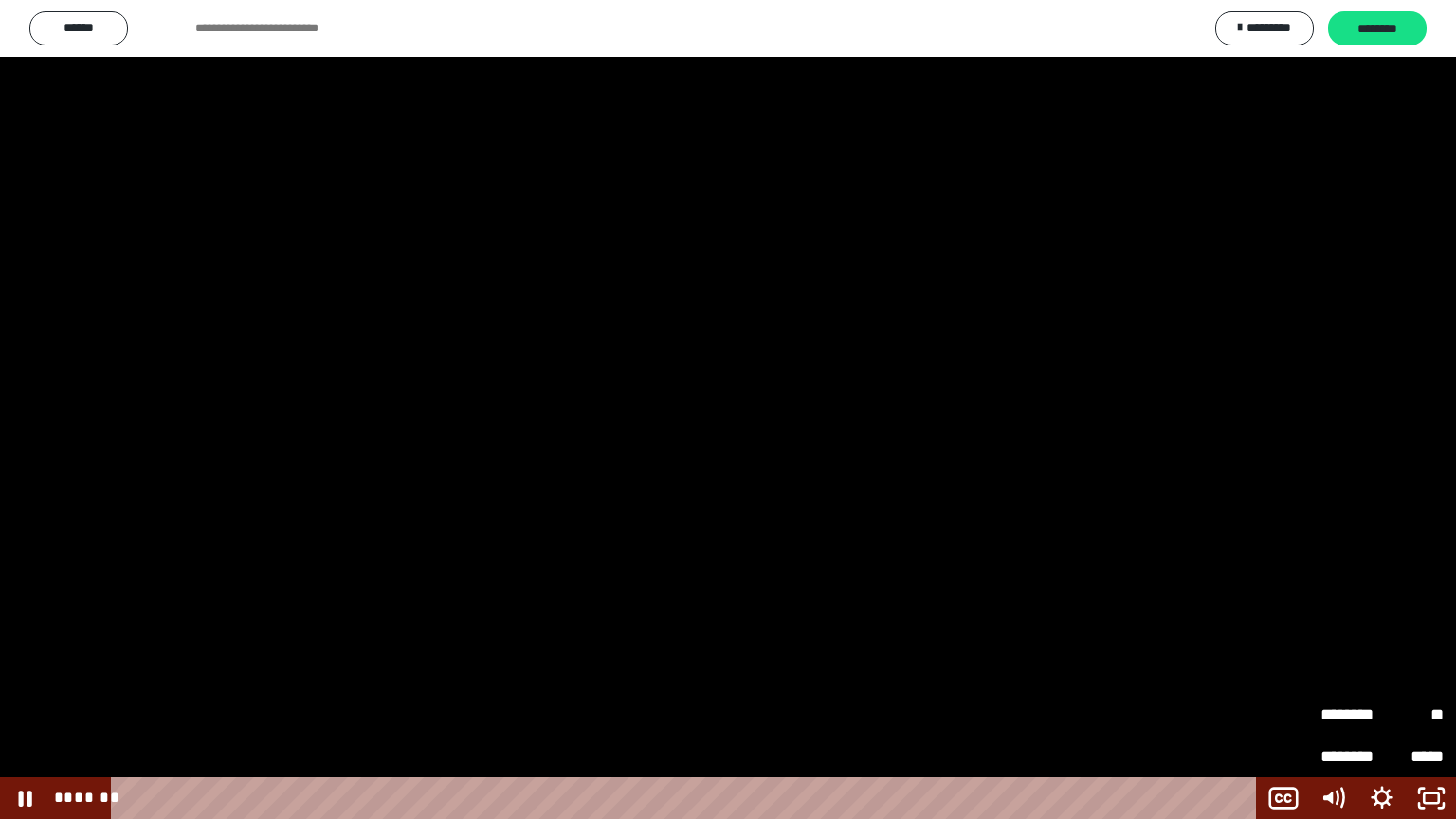 click at bounding box center (728, 410) 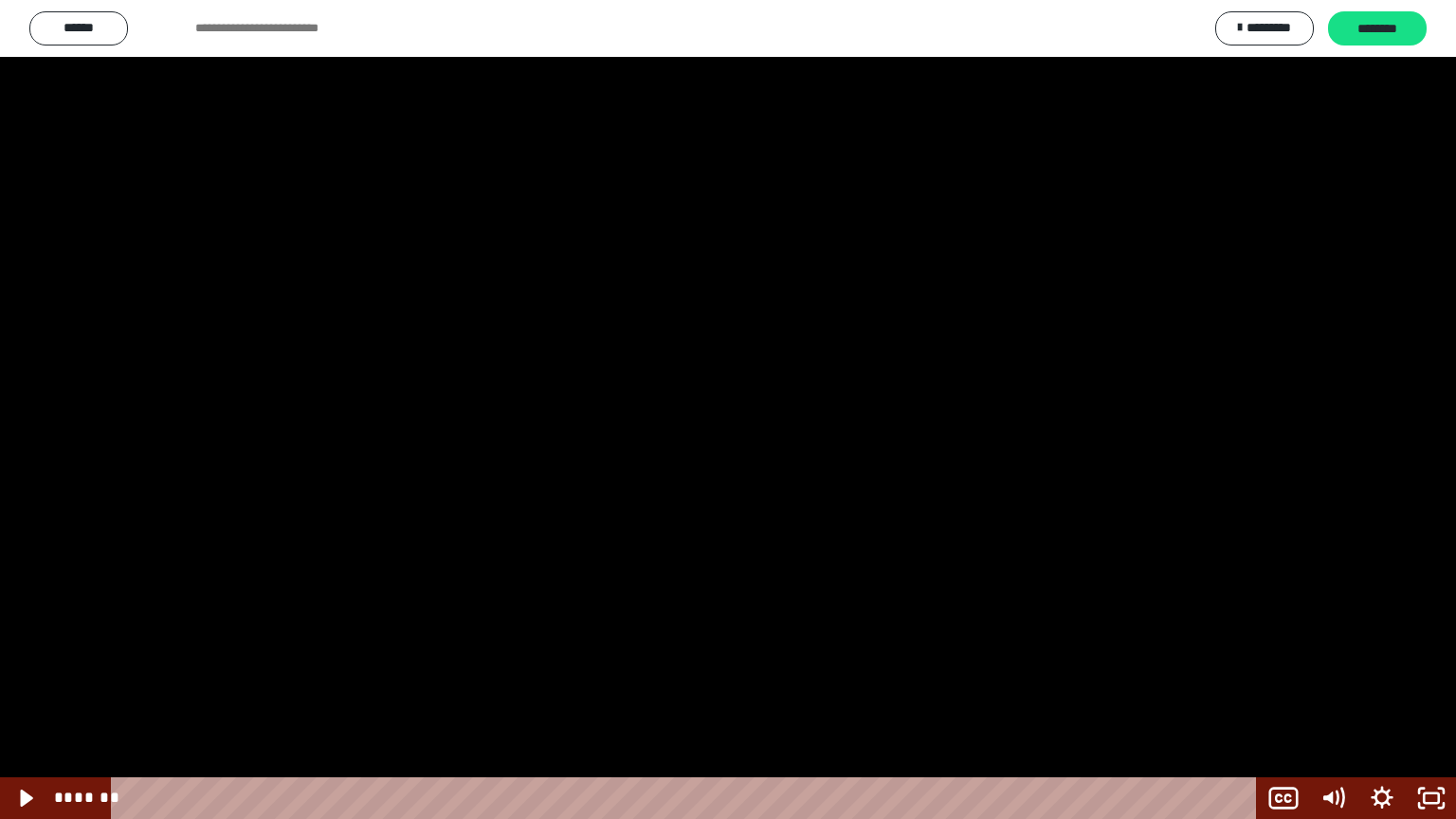 click at bounding box center (728, 410) 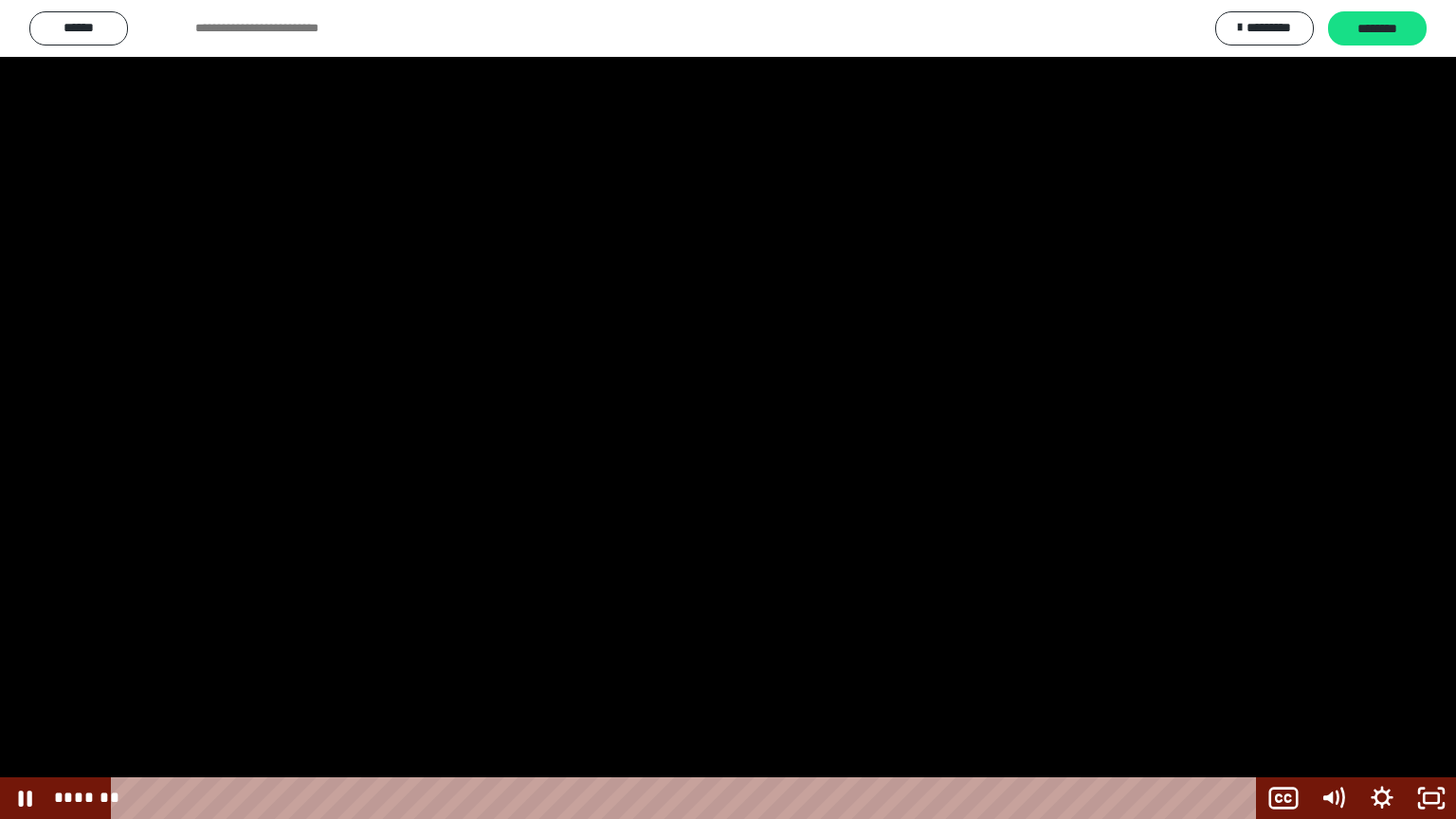 click at bounding box center [728, 410] 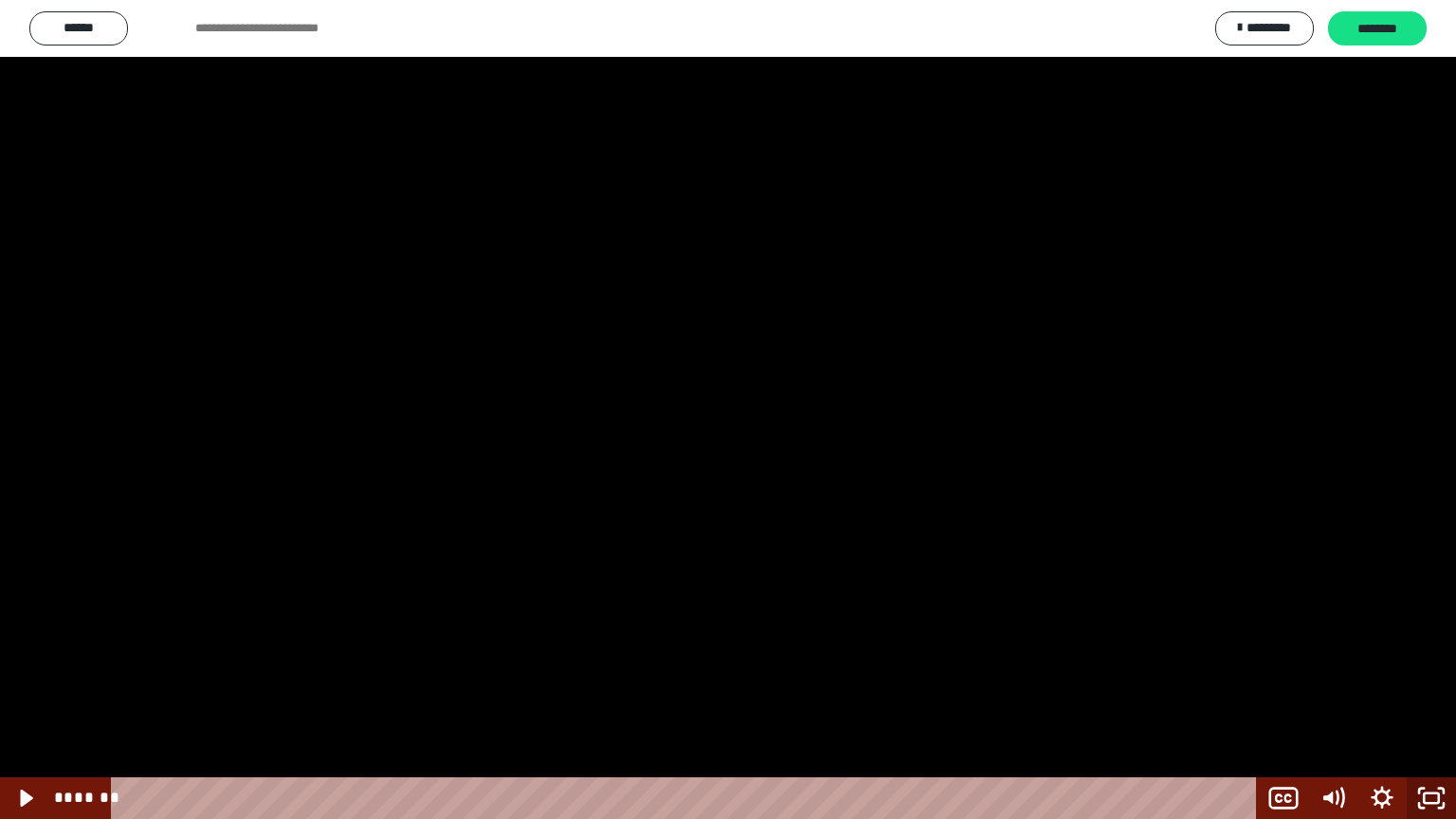 click 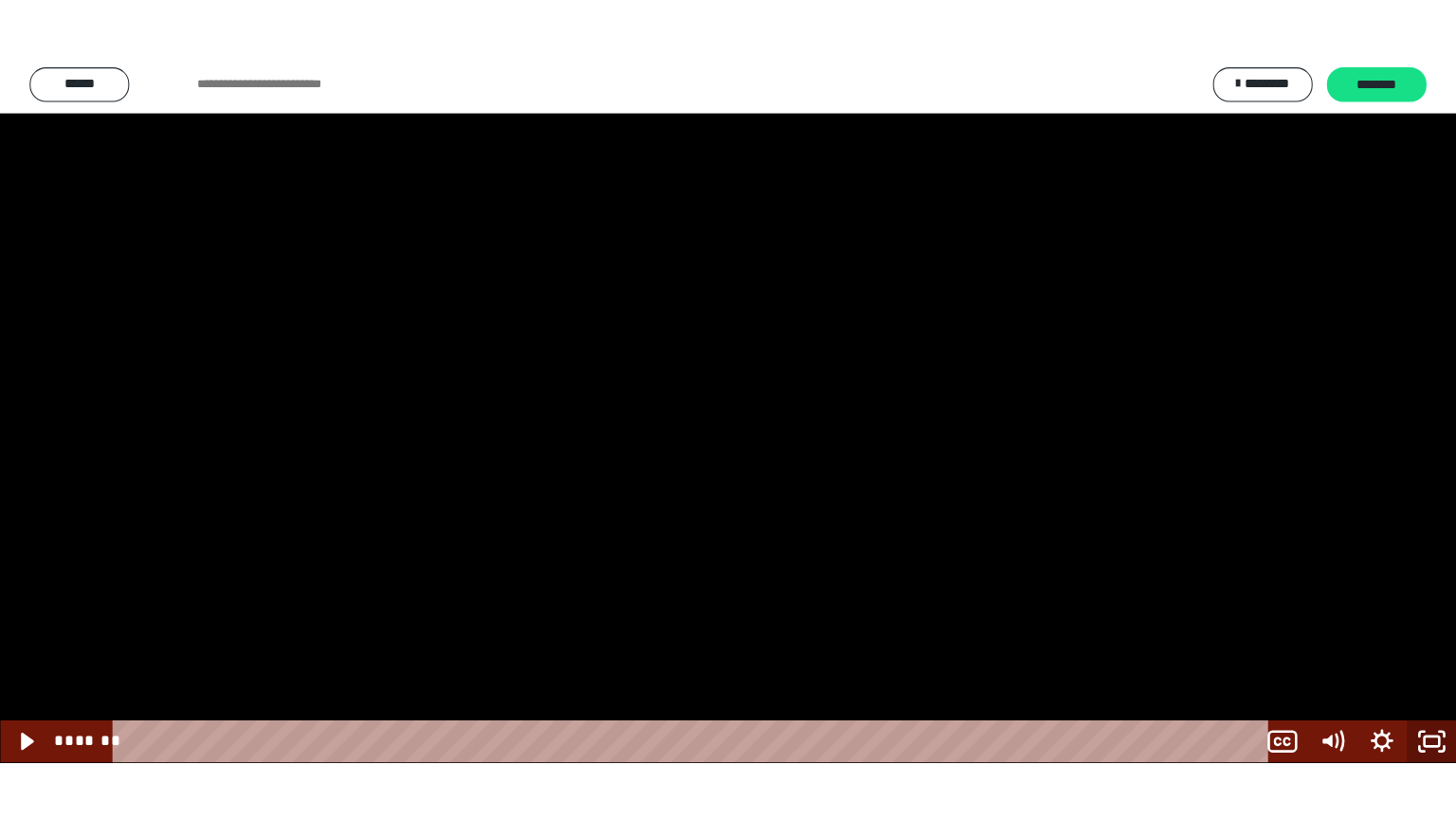 scroll, scrollTop: 2347, scrollLeft: 0, axis: vertical 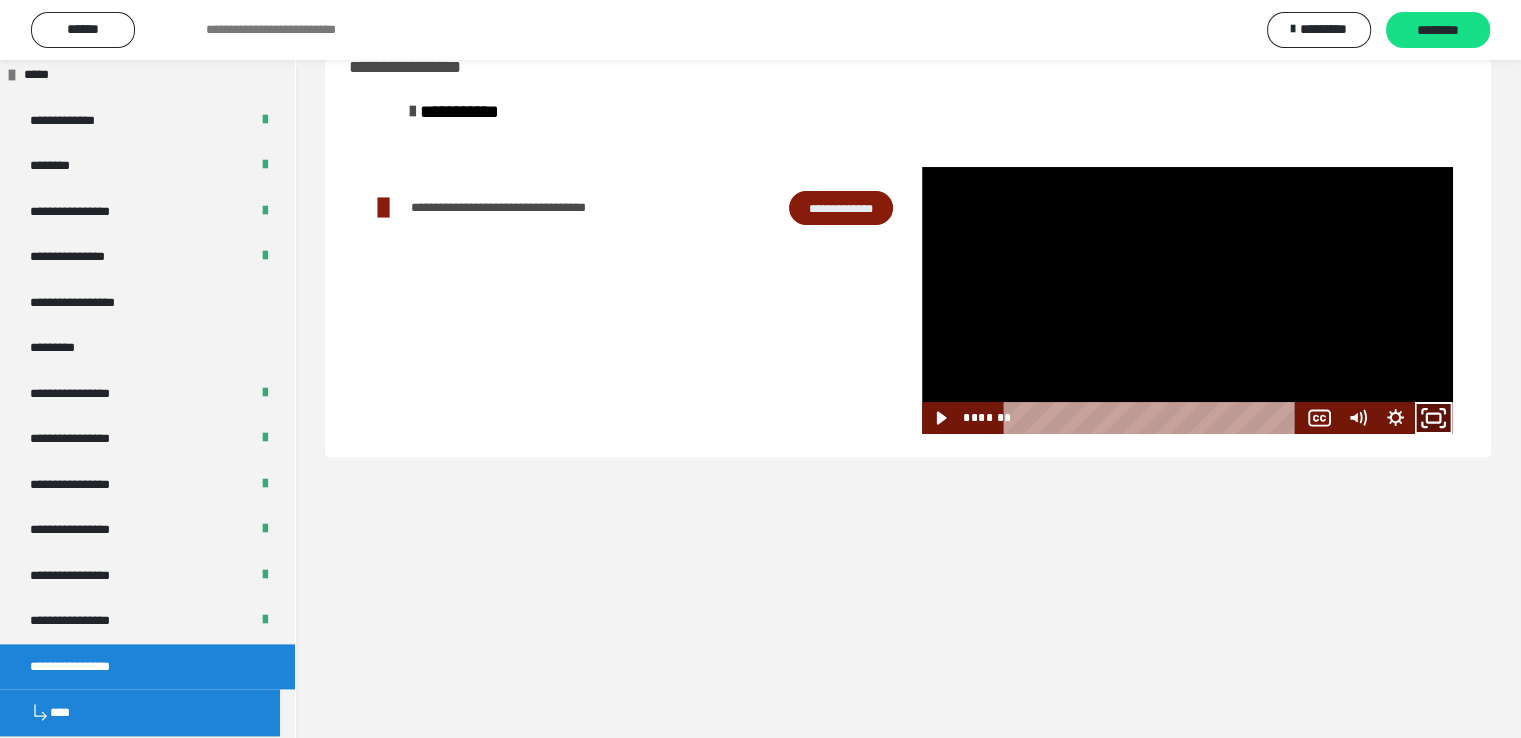 click 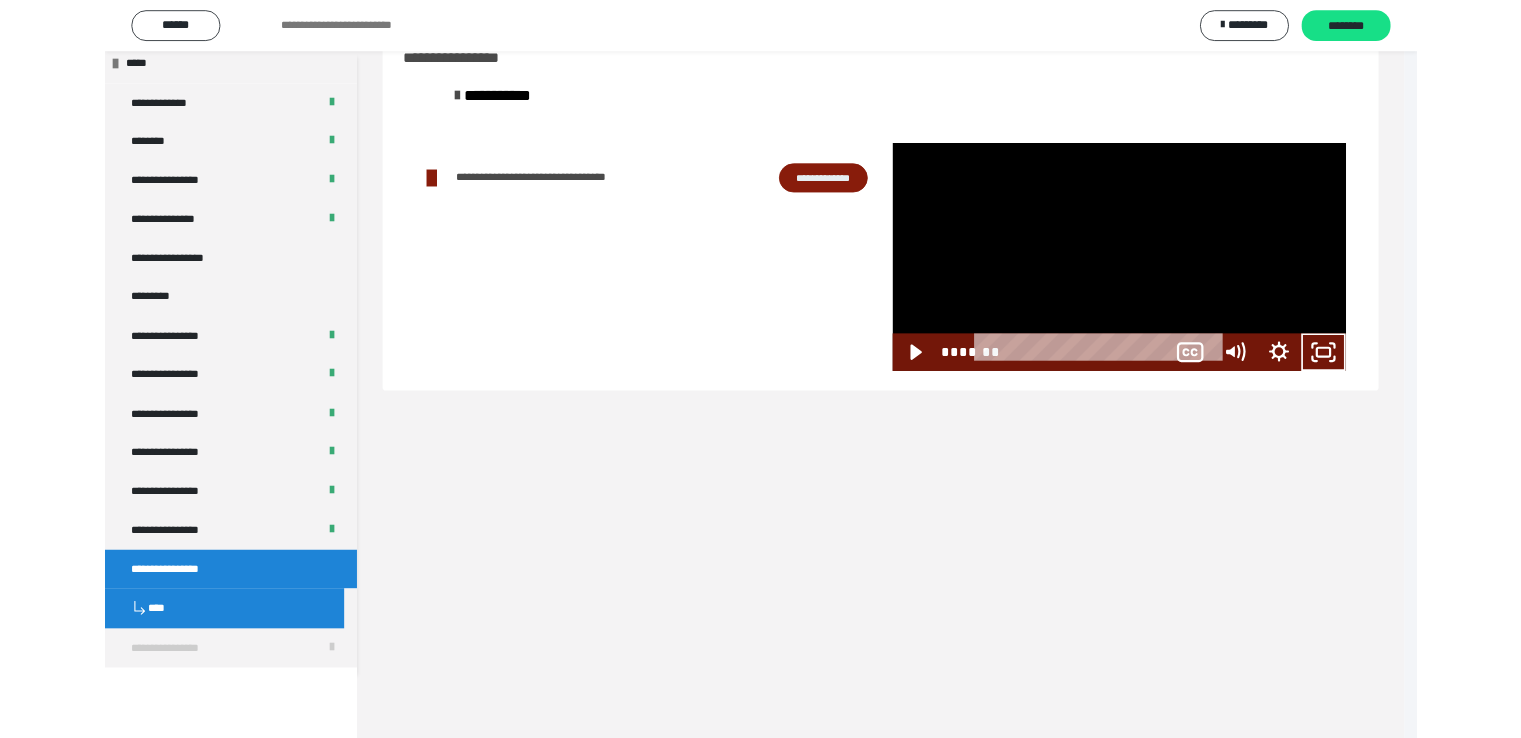 scroll, scrollTop: 2396, scrollLeft: 0, axis: vertical 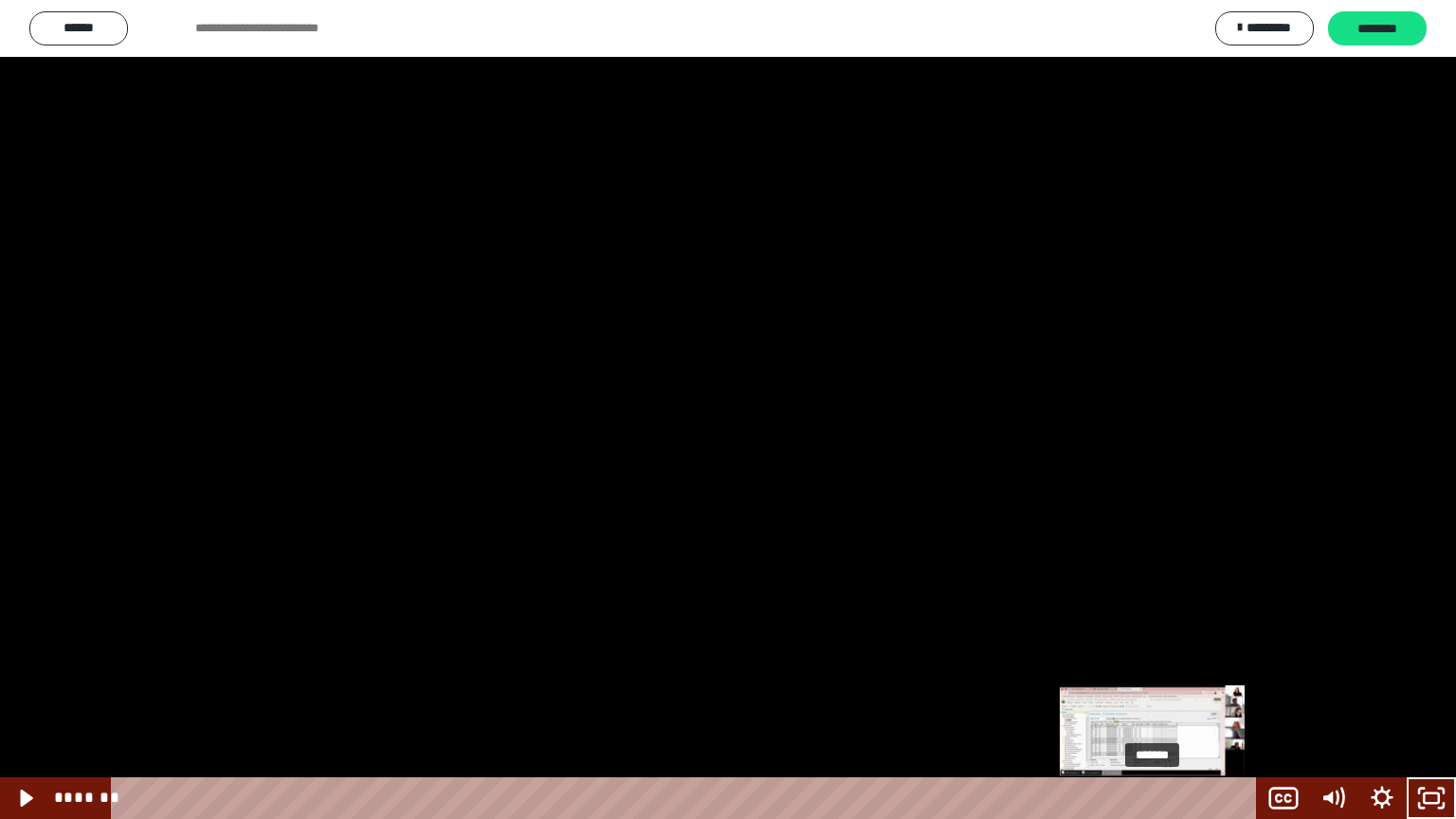 click on "*******" at bounding box center (687, 798) 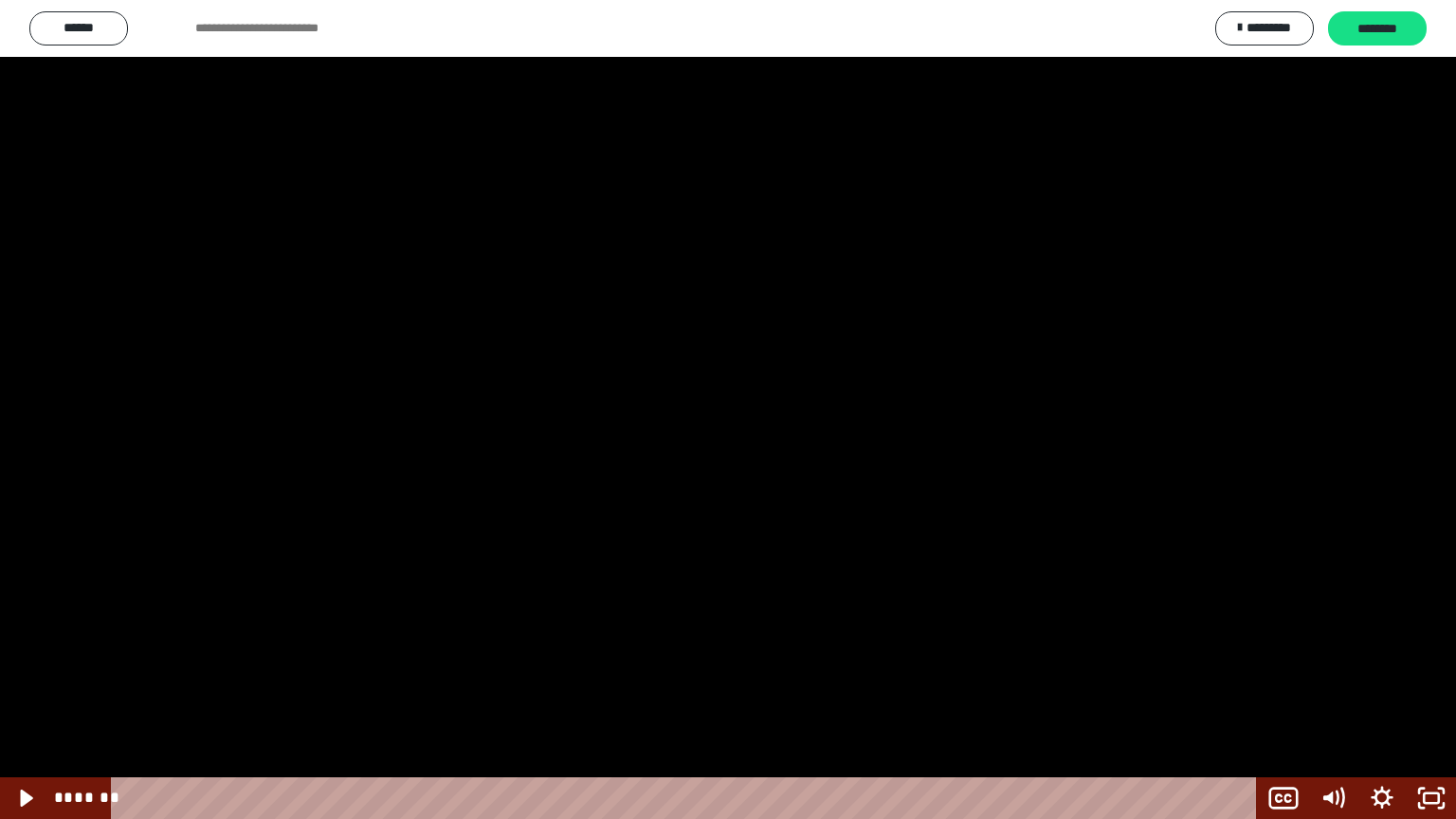 click at bounding box center (728, 410) 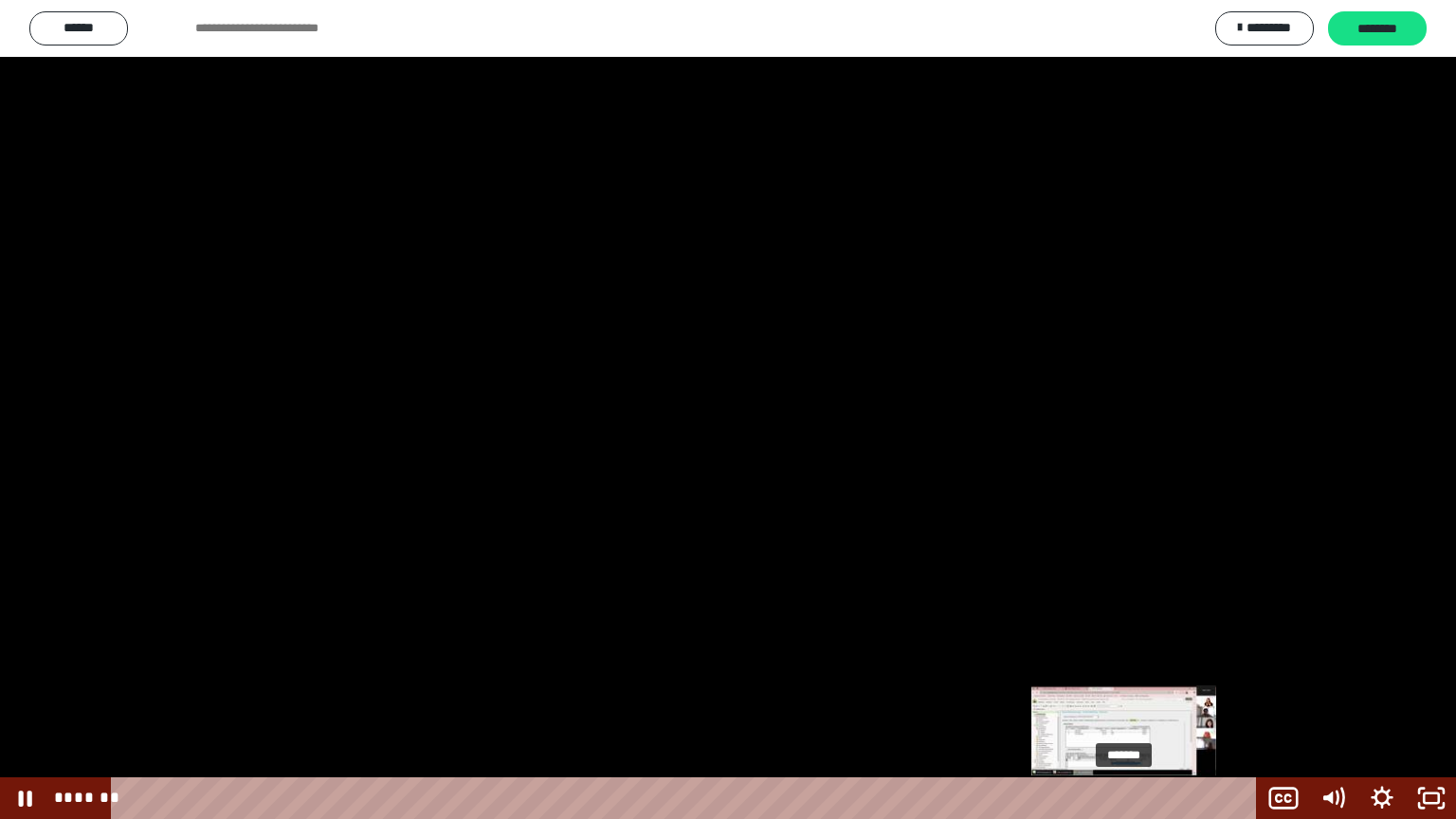 click on "*******" at bounding box center [687, 798] 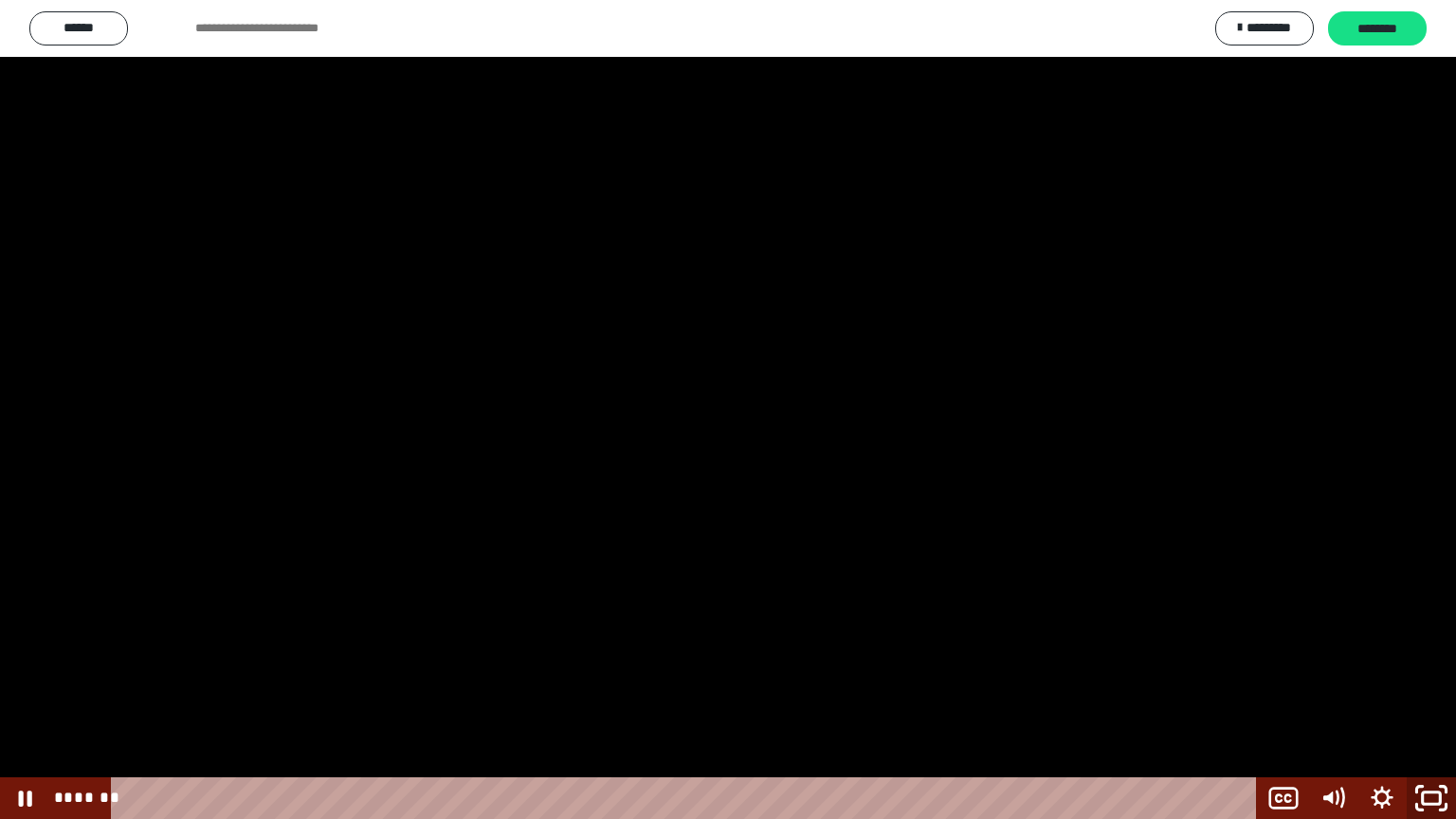 click 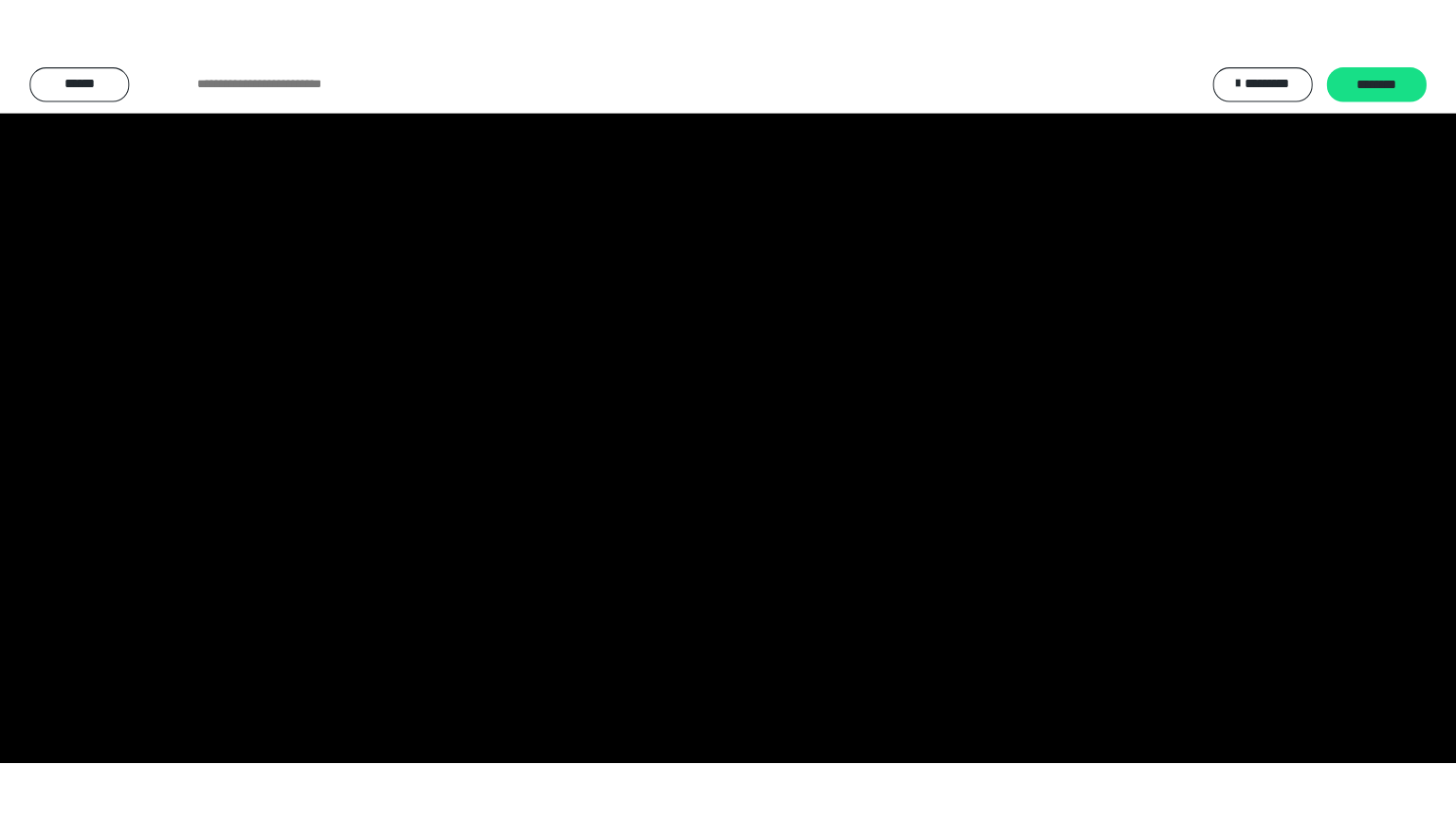 scroll, scrollTop: 2347, scrollLeft: 0, axis: vertical 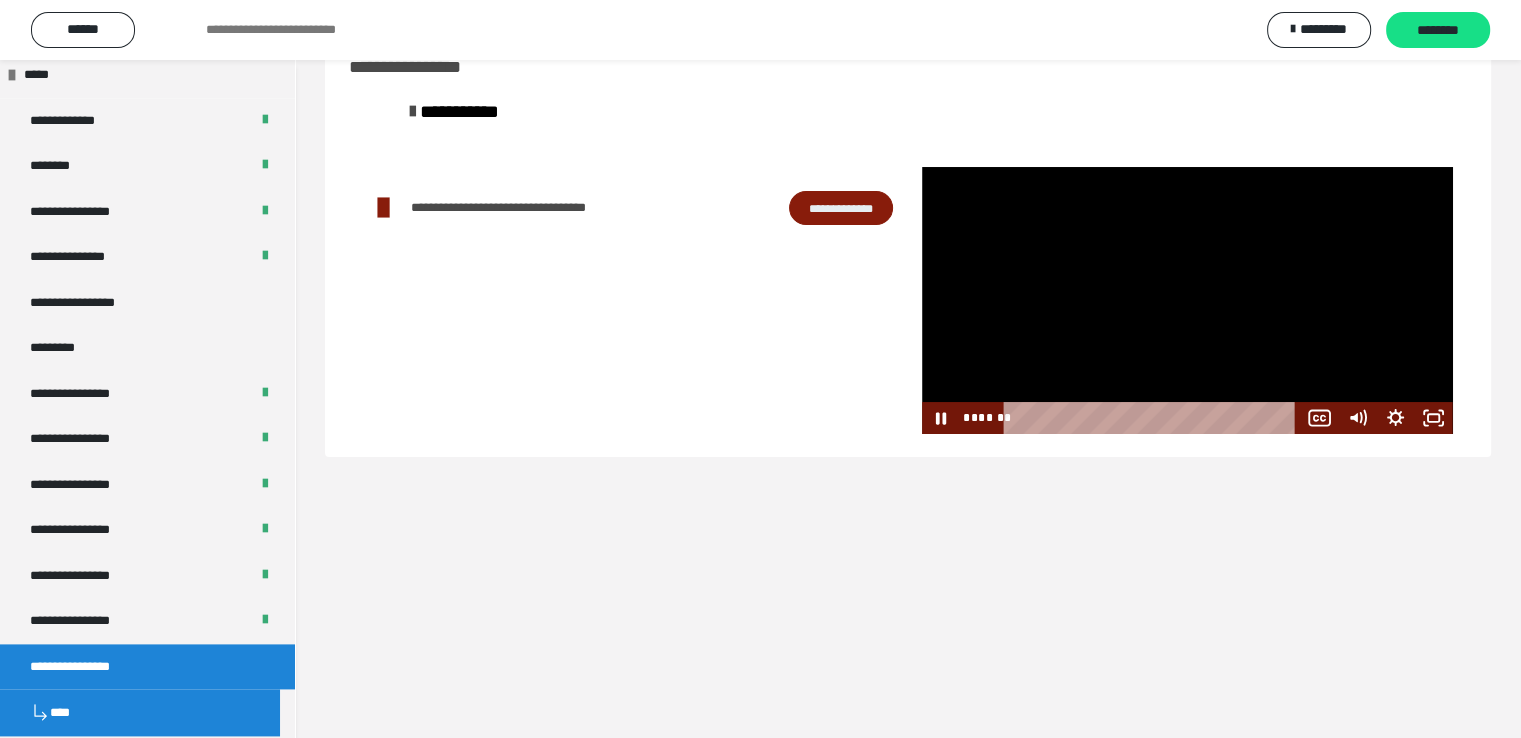 click at bounding box center (1187, 300) 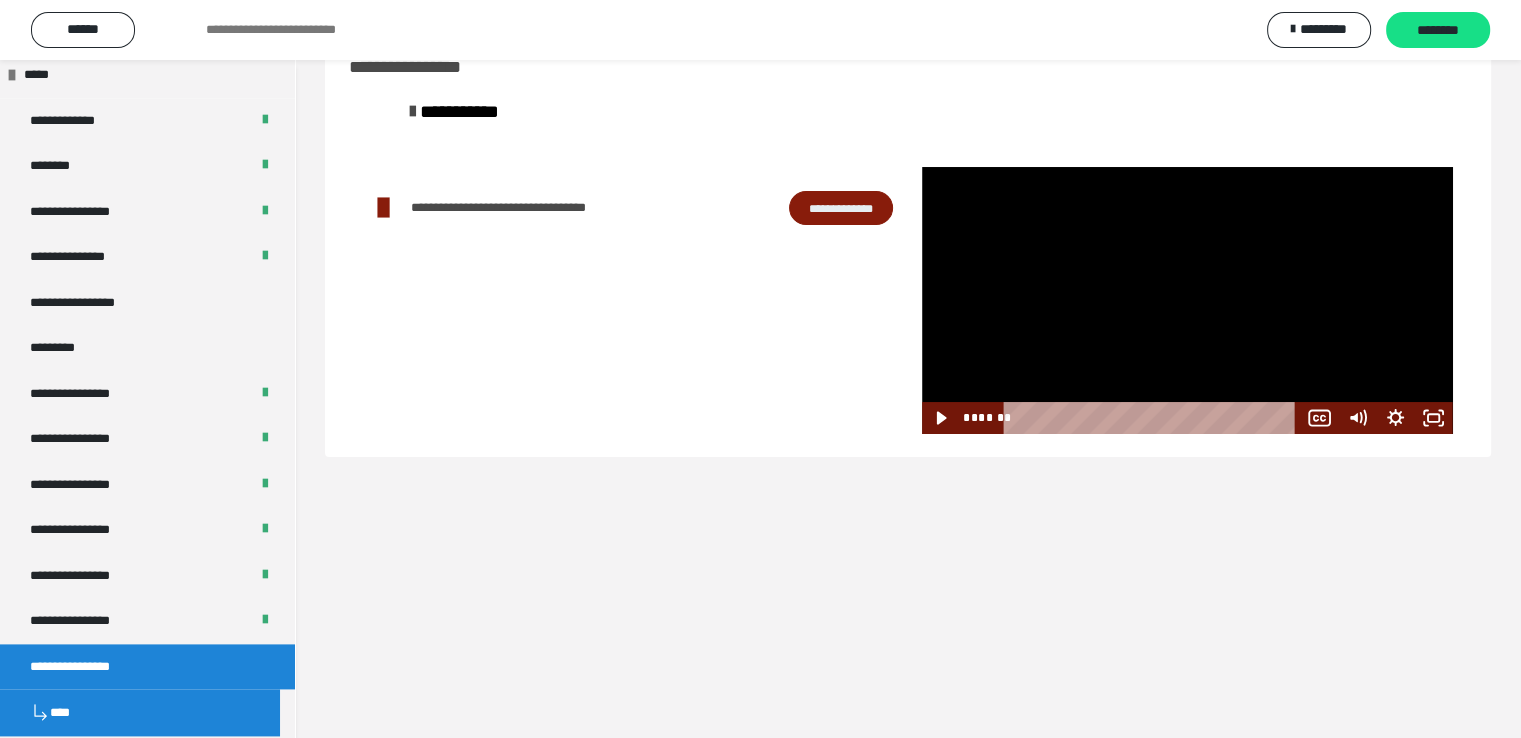 click at bounding box center [1187, 300] 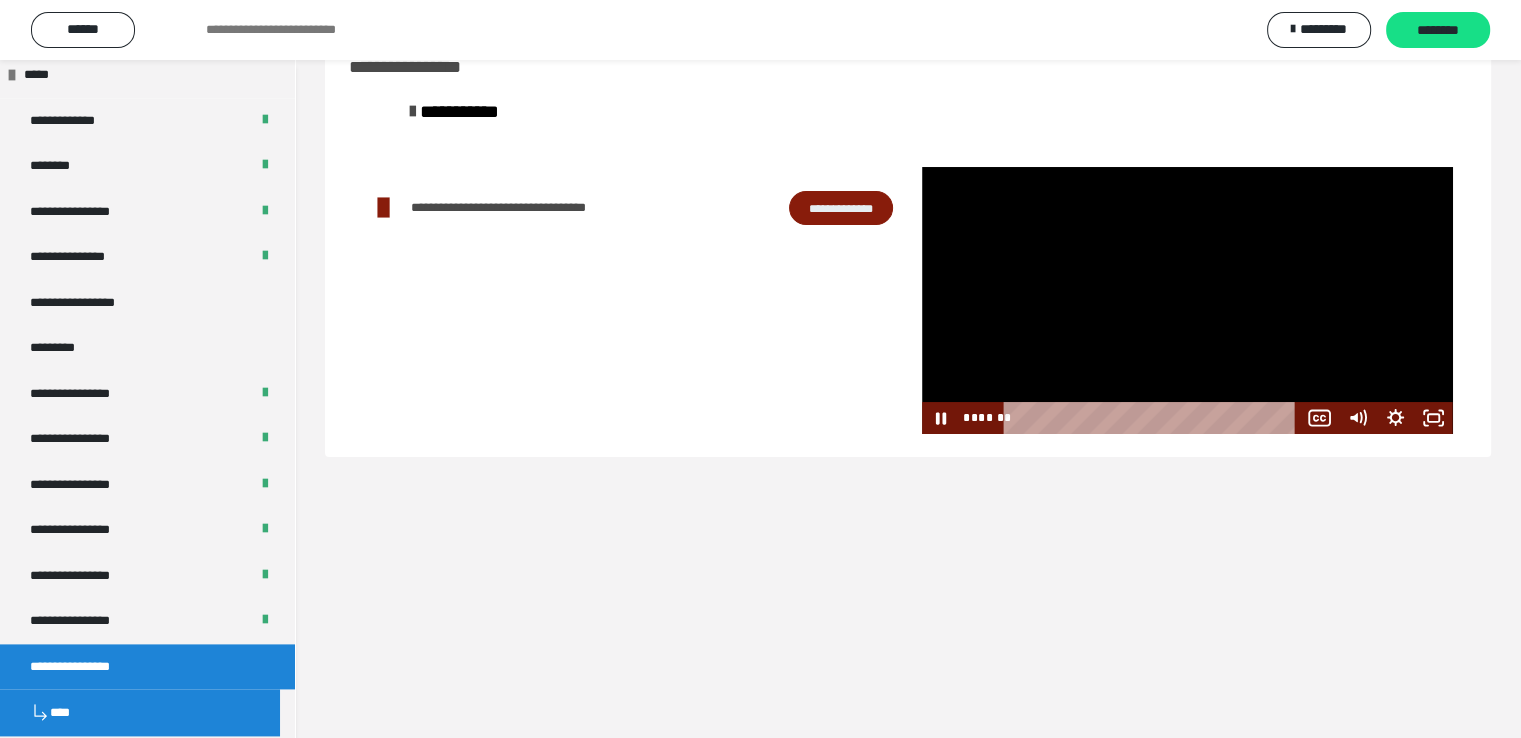 click at bounding box center (1187, 300) 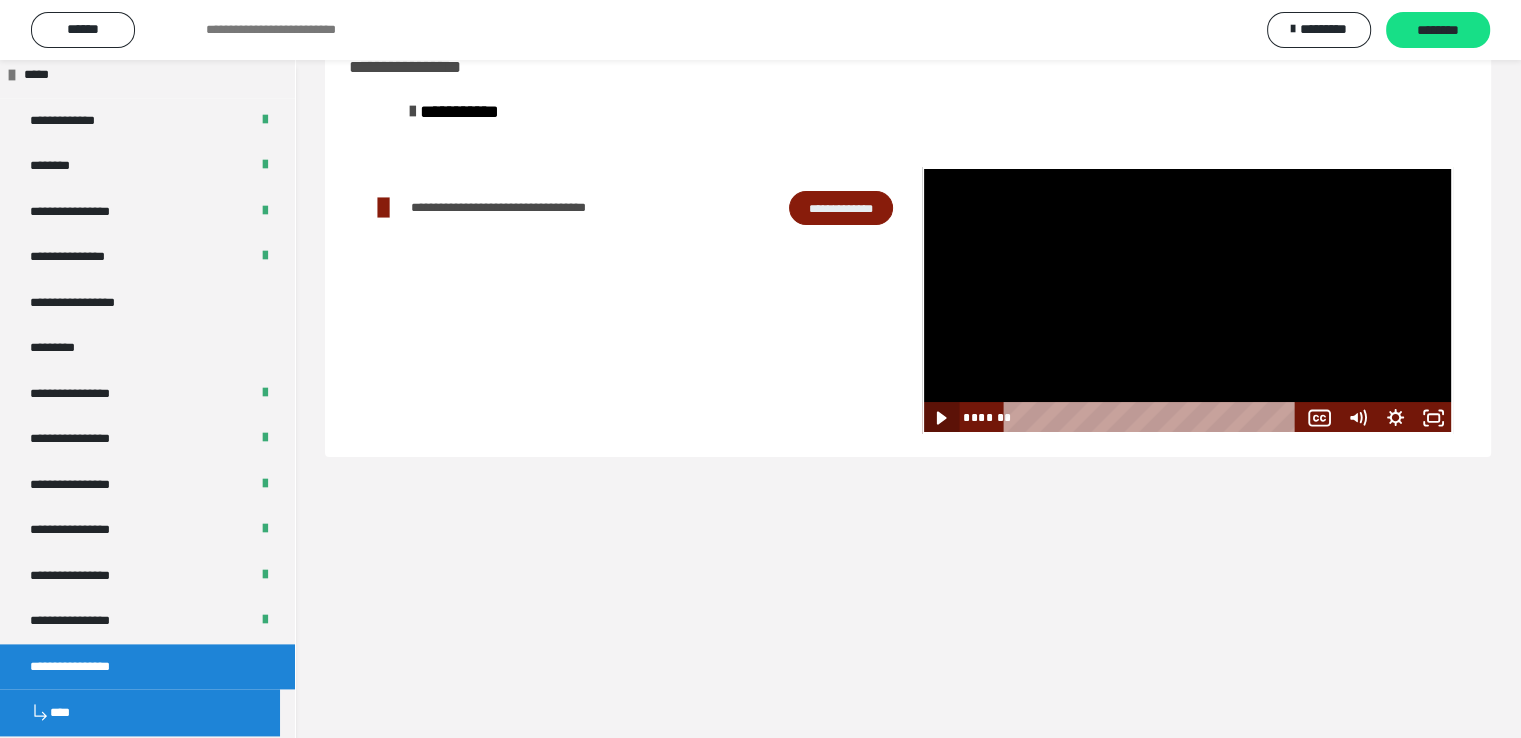 click 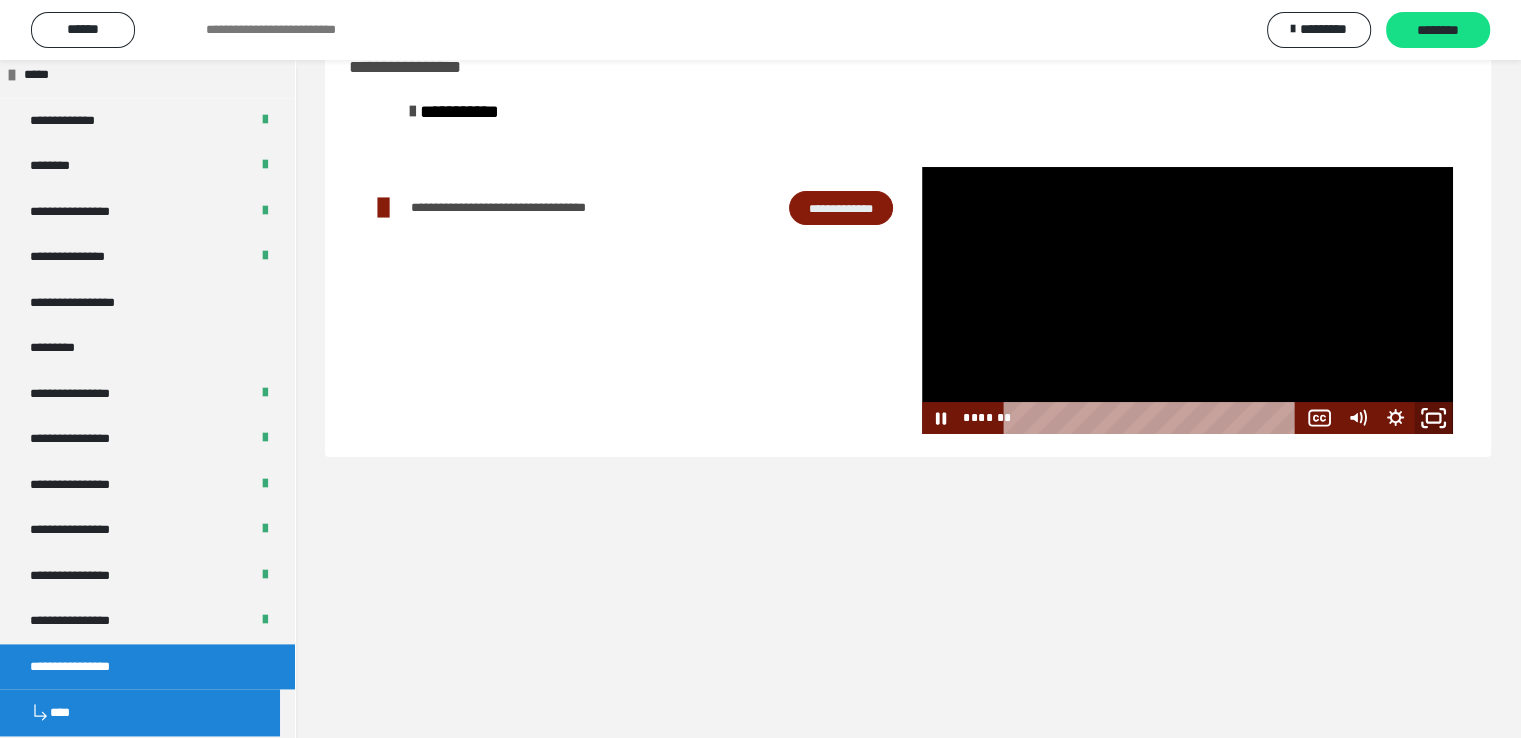 click 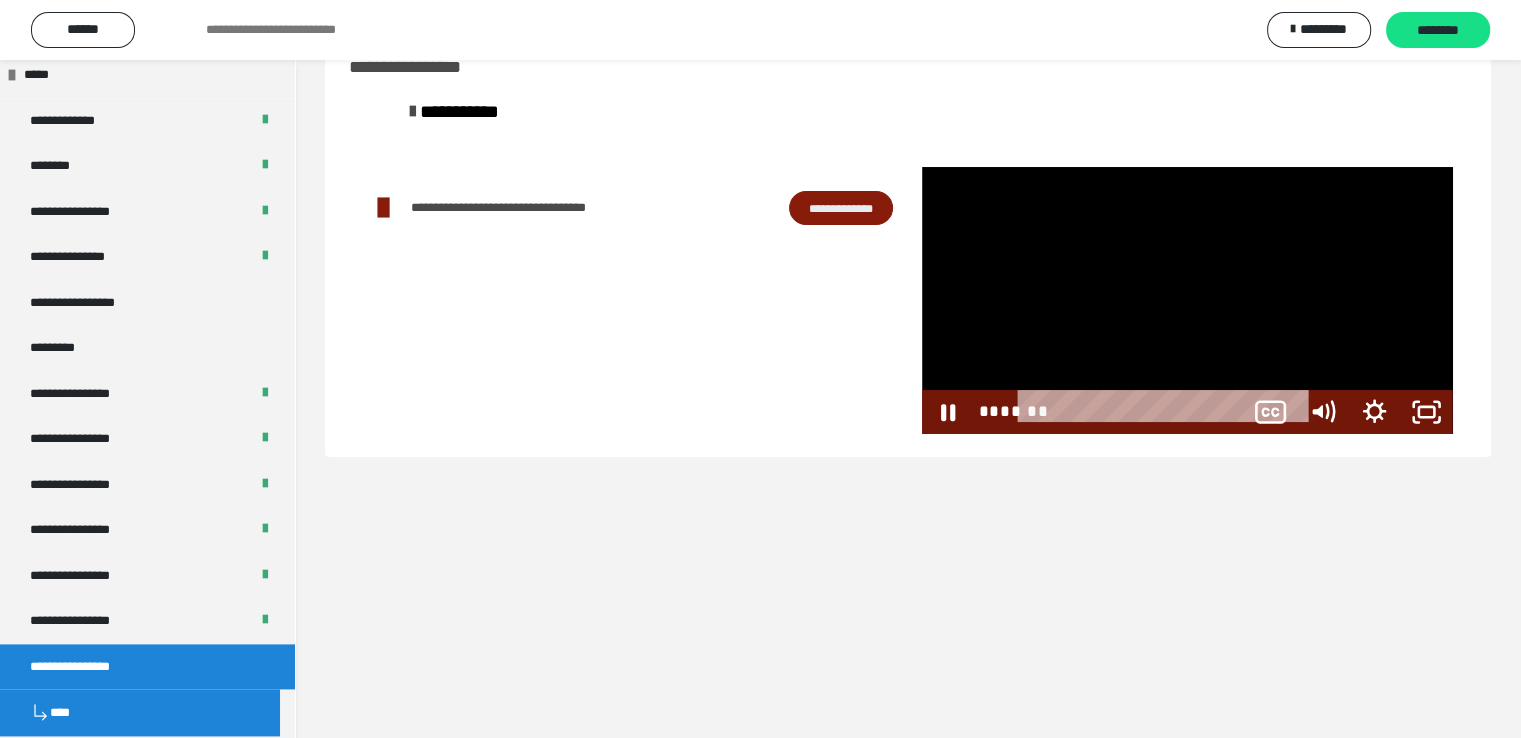 scroll, scrollTop: 2396, scrollLeft: 0, axis: vertical 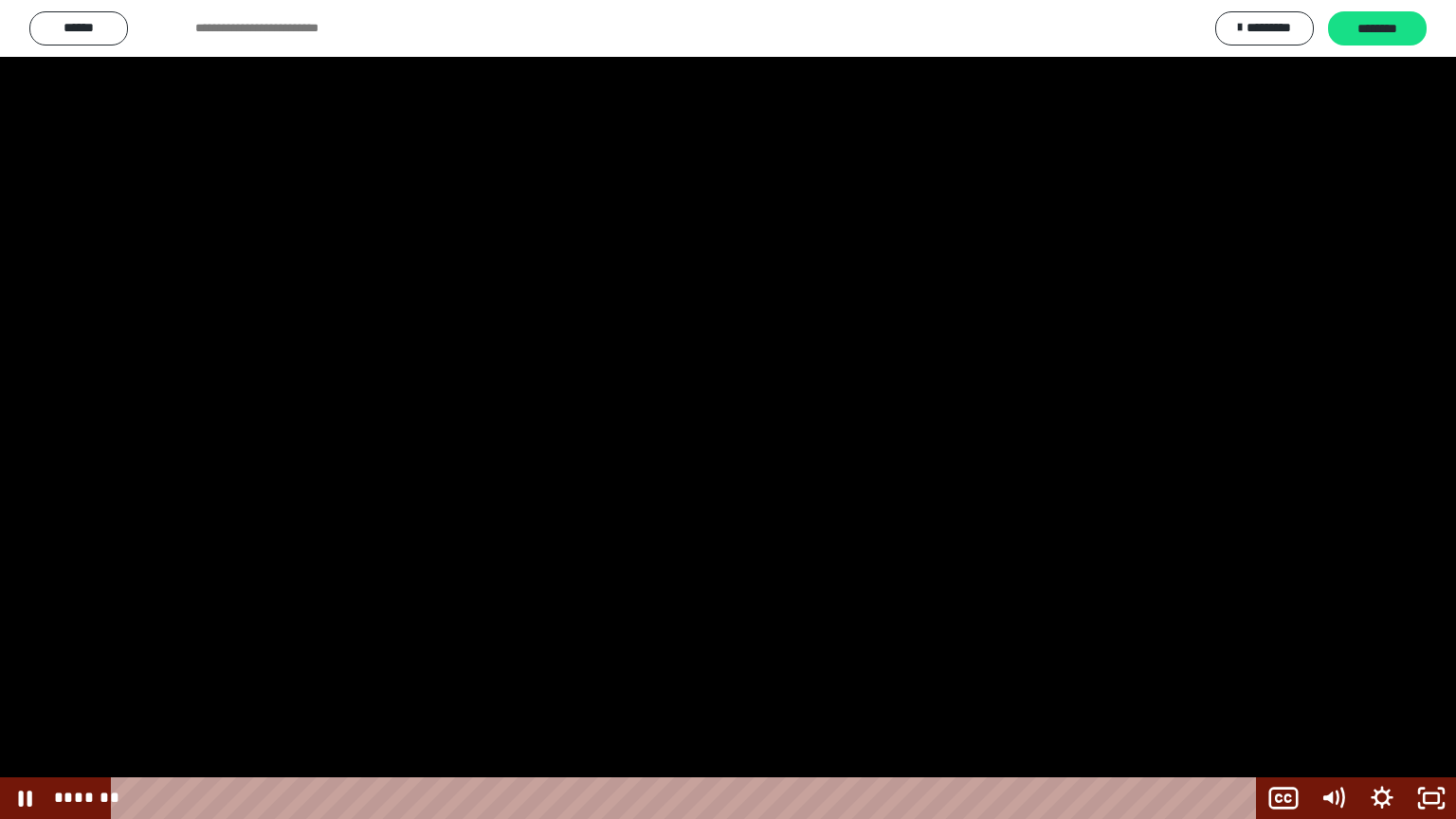 drag, startPoint x: 637, startPoint y: 463, endPoint x: 687, endPoint y: 493, distance: 58.30952 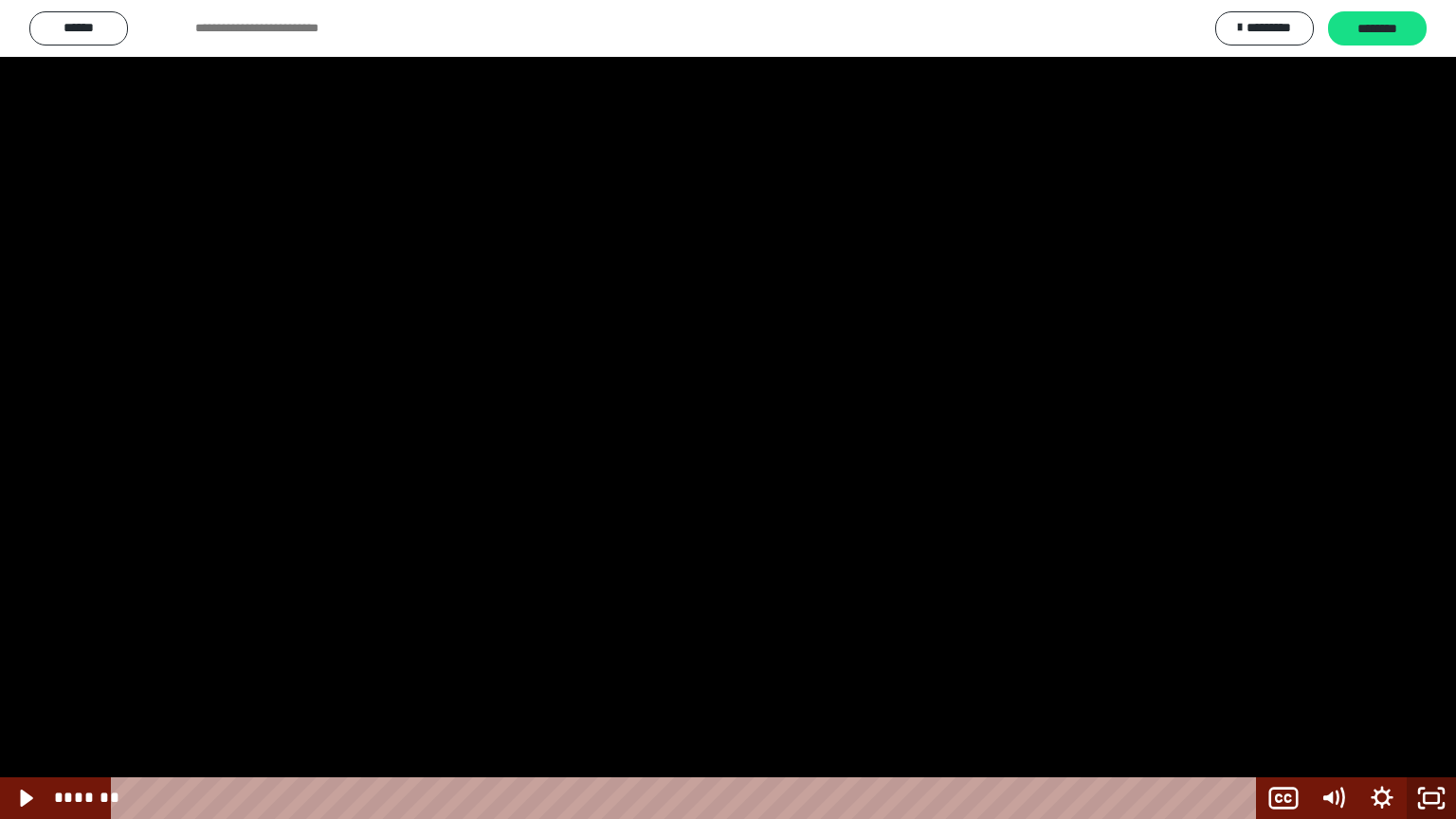 click 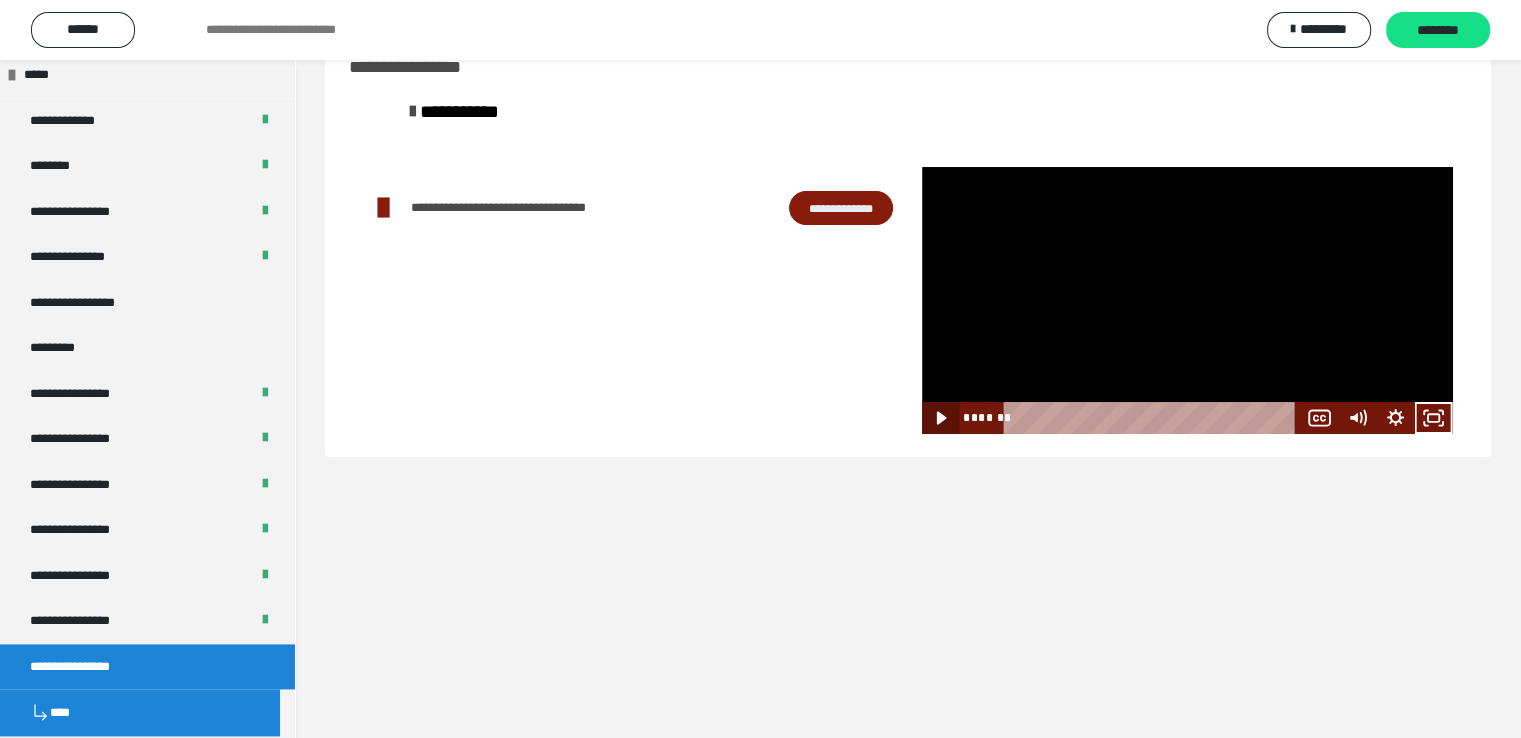 click 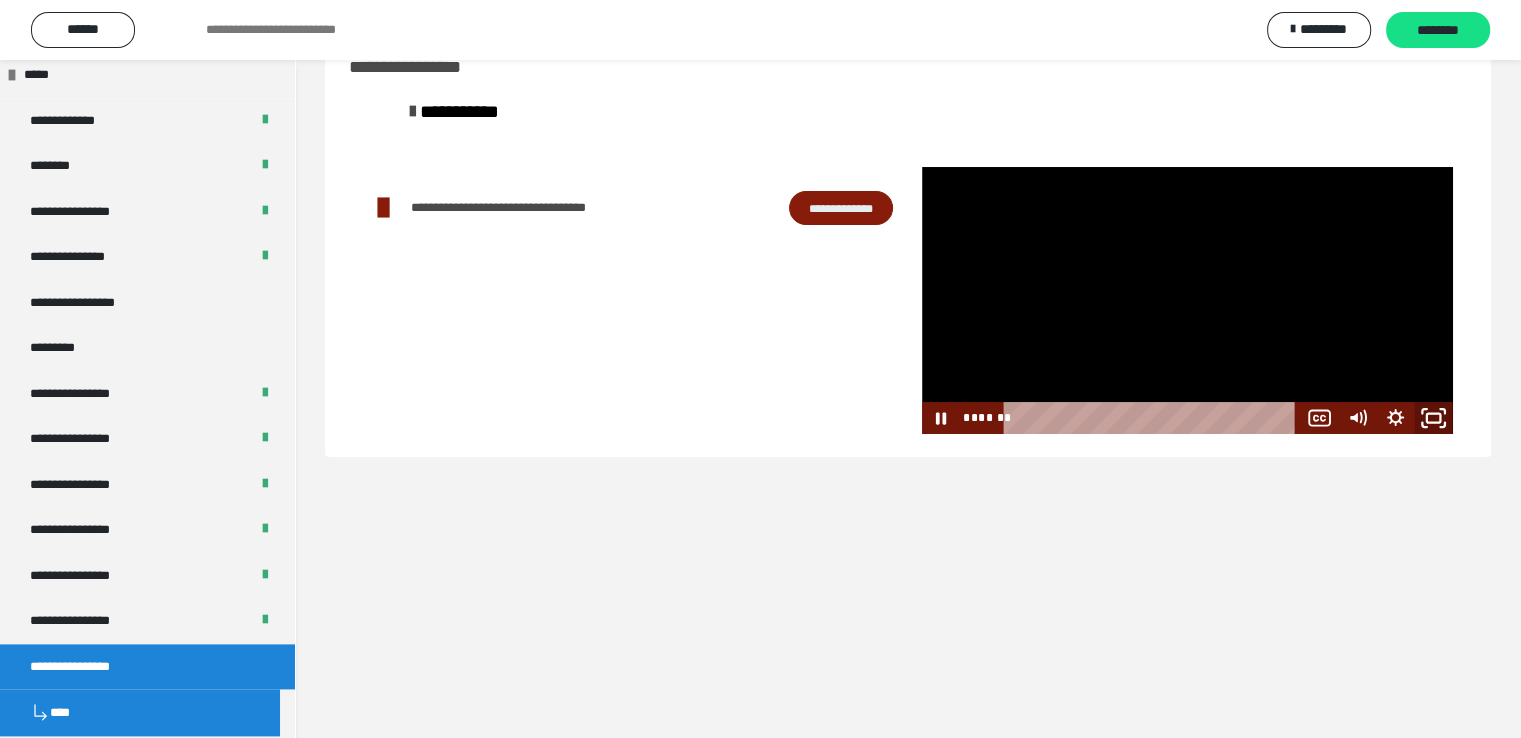 drag, startPoint x: 1440, startPoint y: 417, endPoint x: 1416, endPoint y: 521, distance: 106.733315 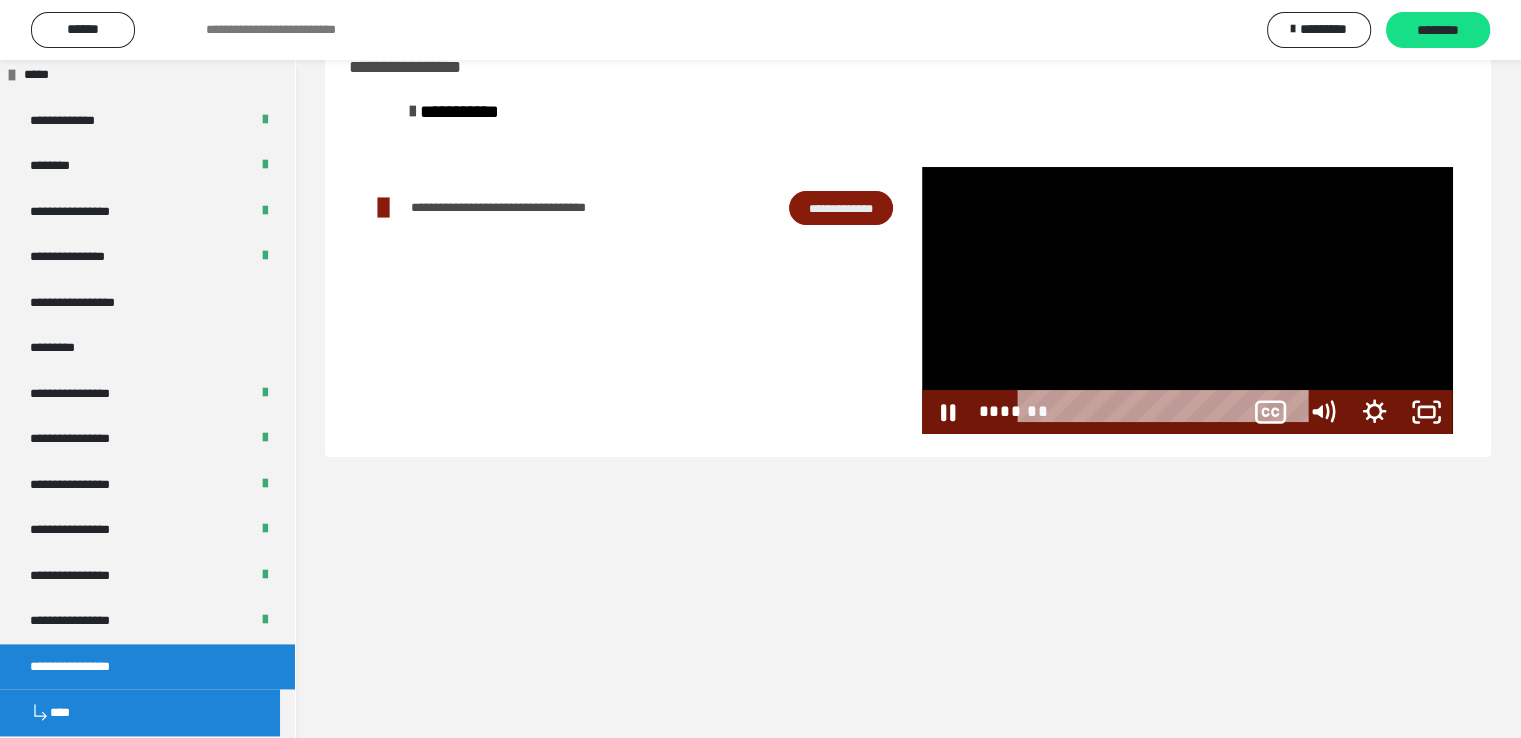 scroll, scrollTop: 2396, scrollLeft: 0, axis: vertical 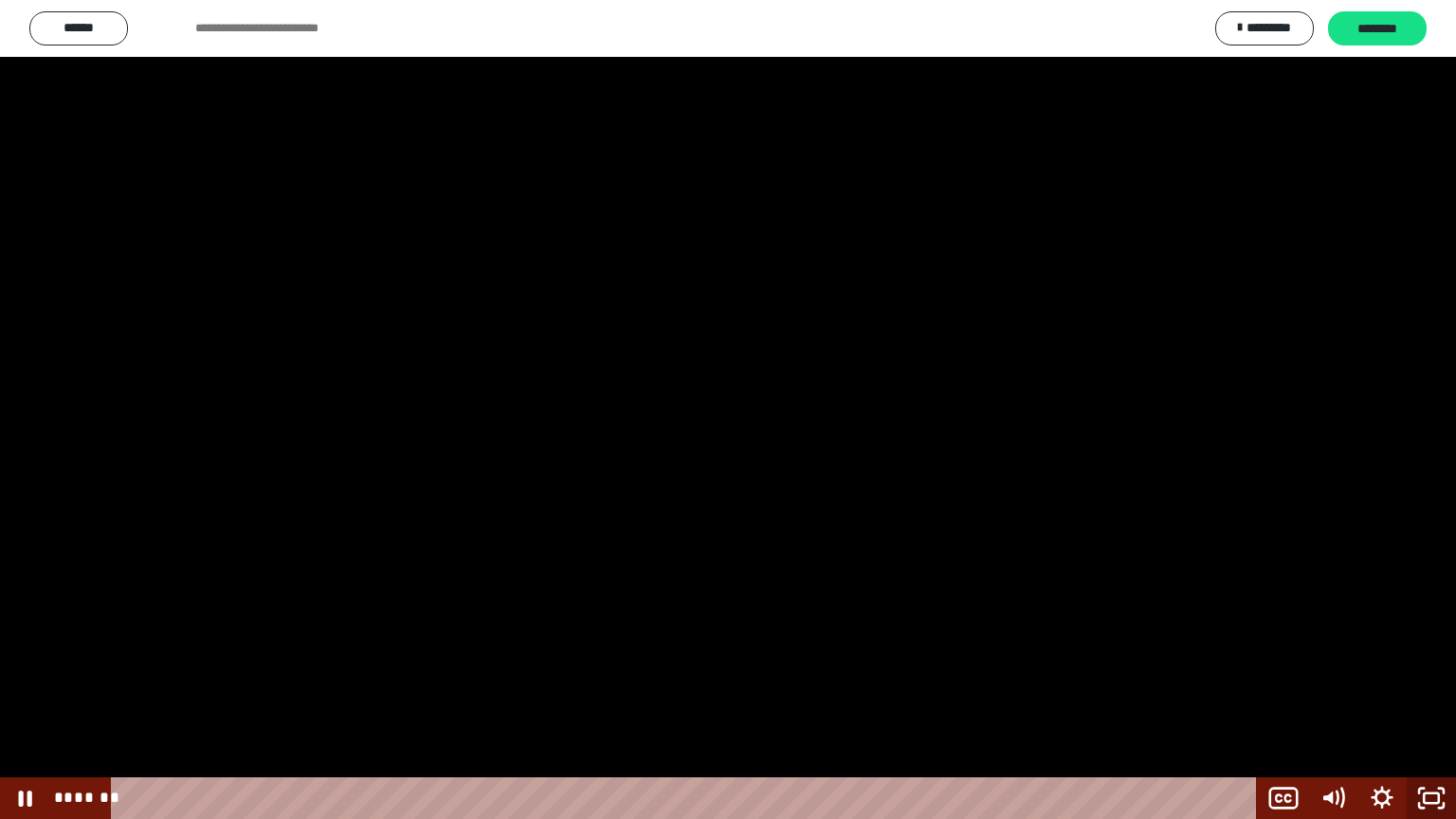 click 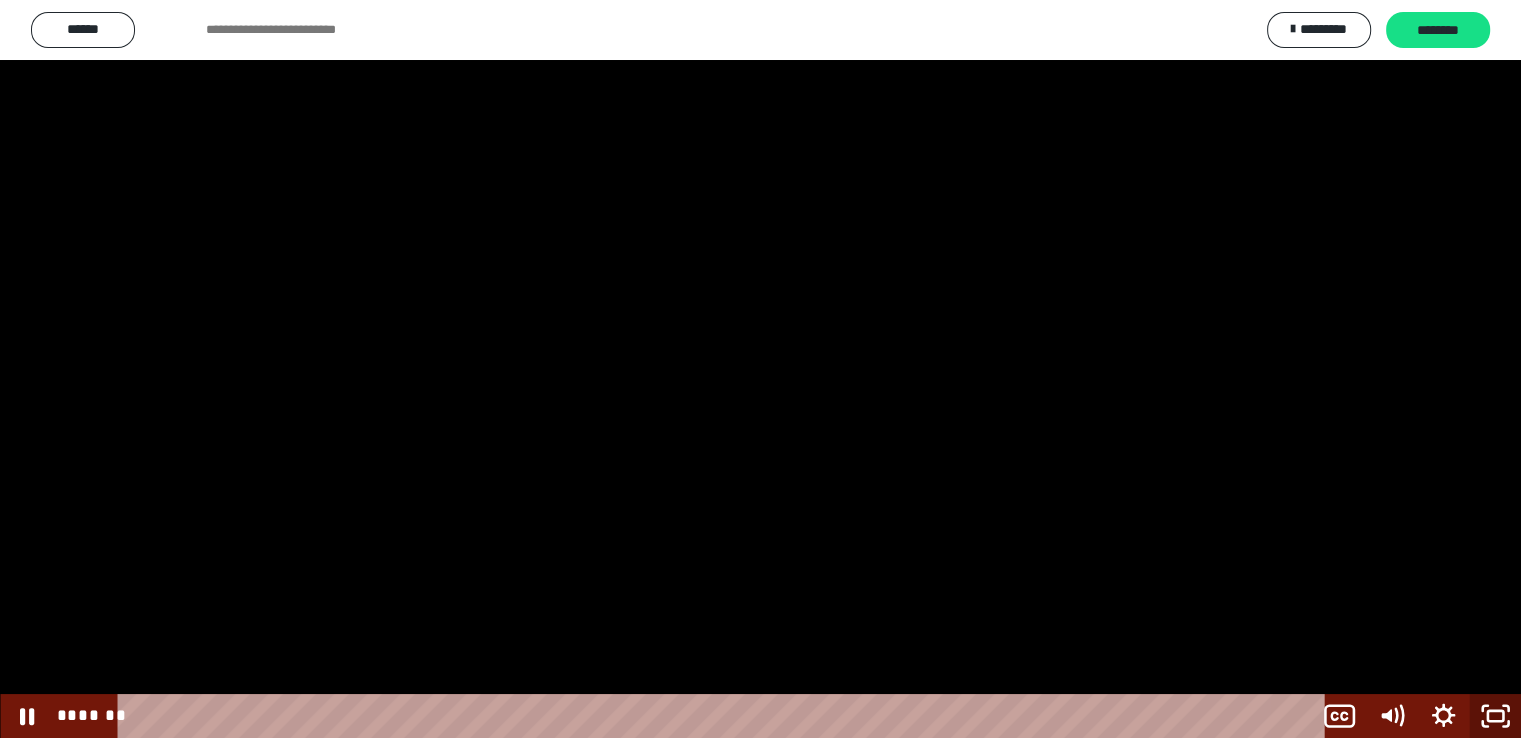 scroll, scrollTop: 2476, scrollLeft: 0, axis: vertical 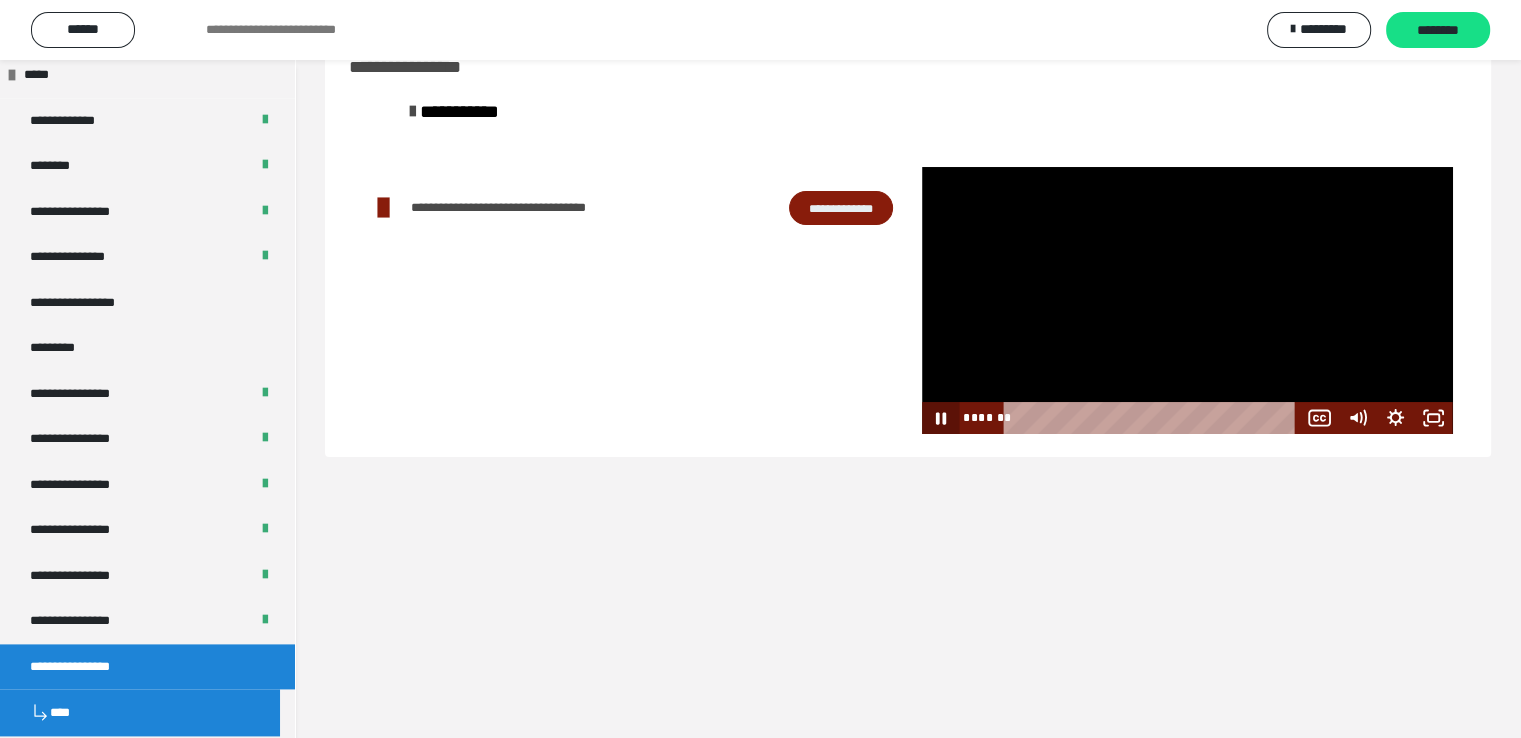 click 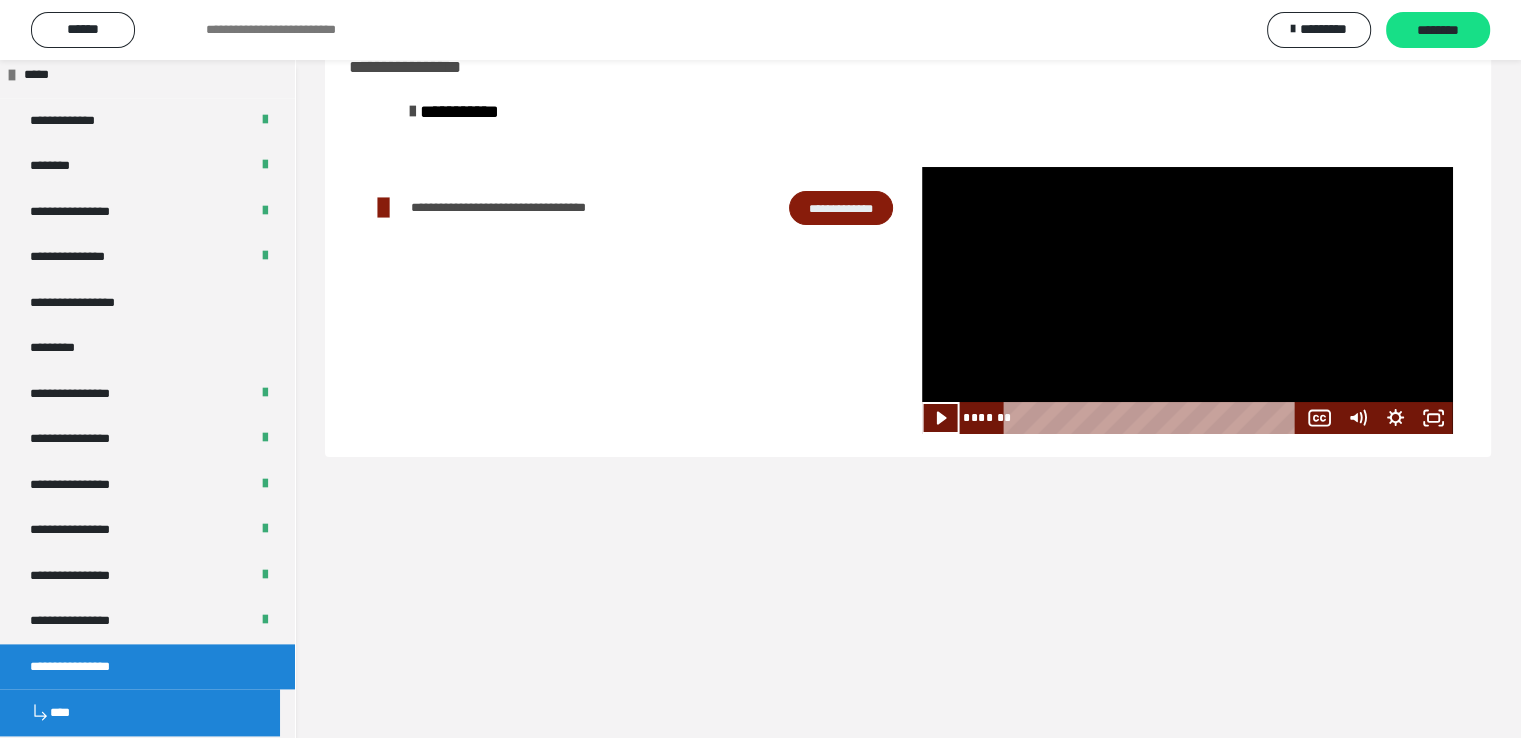 scroll, scrollTop: 2523, scrollLeft: 0, axis: vertical 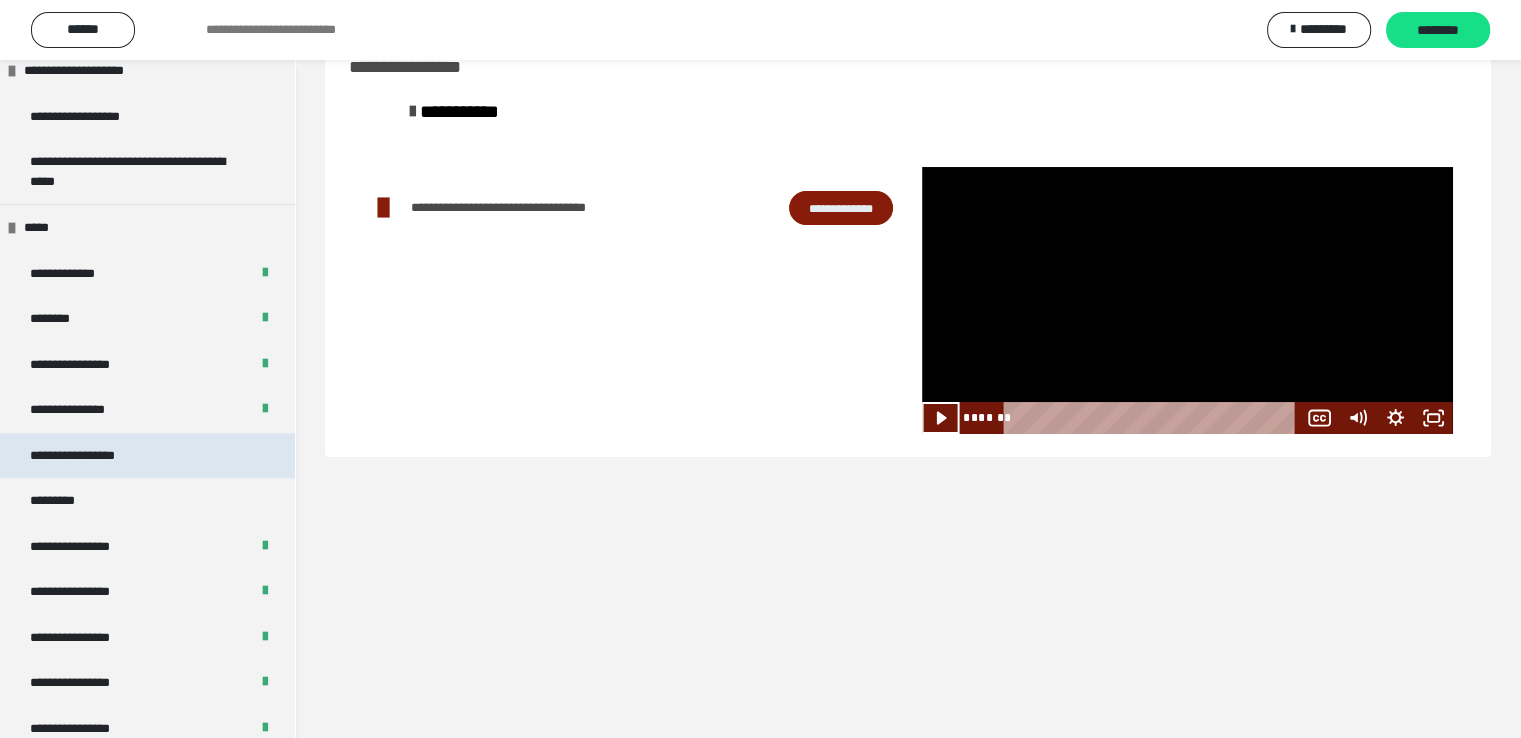 click on "**********" at bounding box center [147, 456] 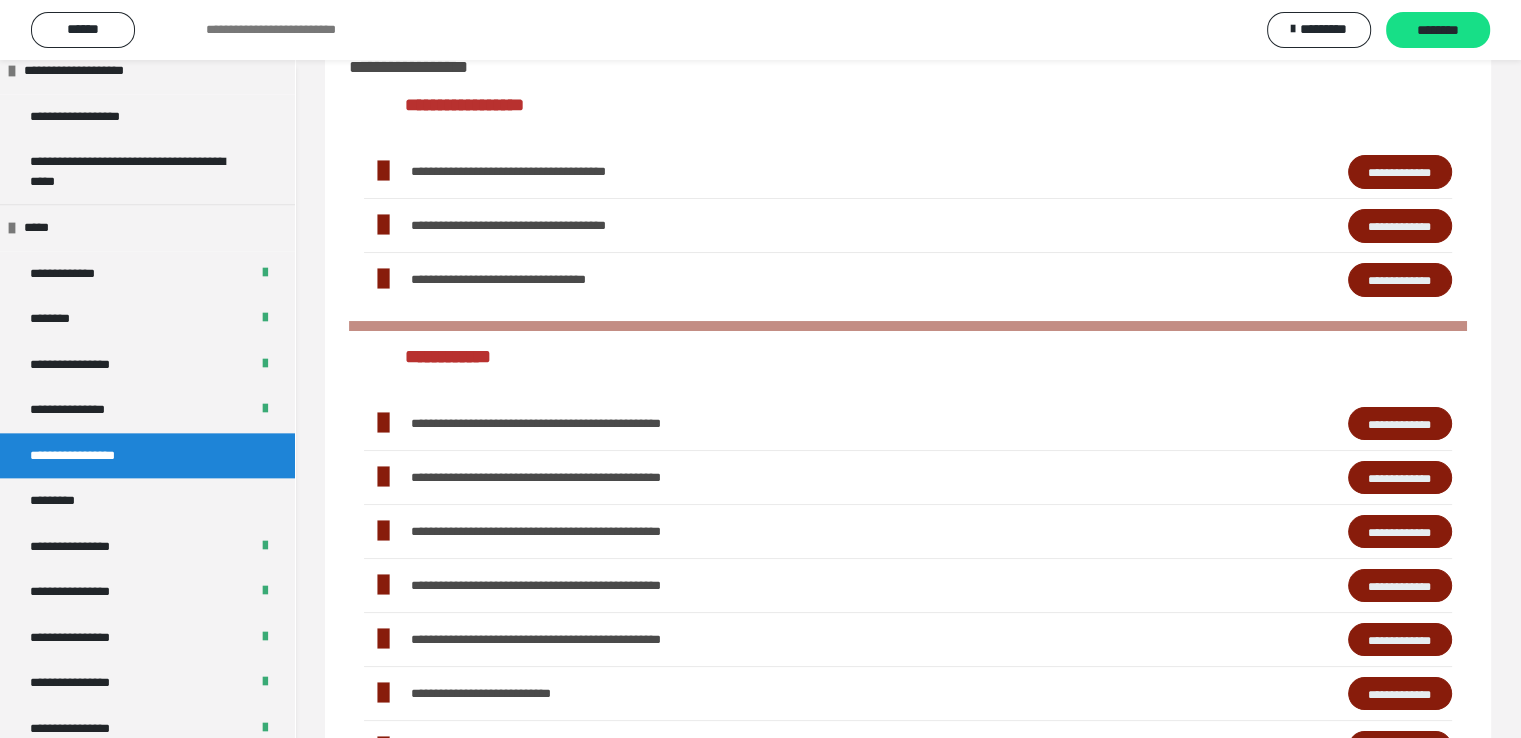click on "**********" at bounding box center [1400, 694] 